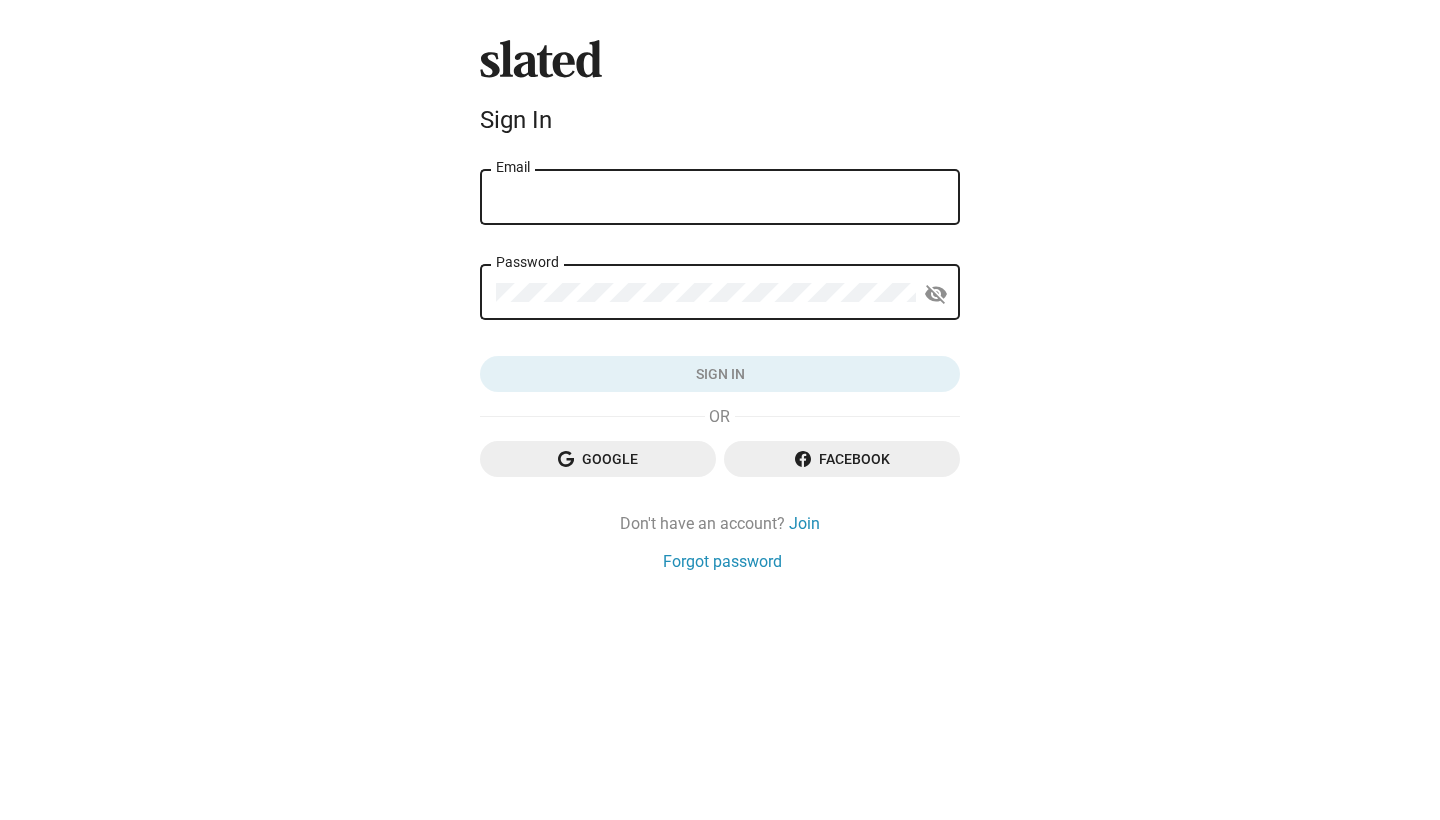 scroll, scrollTop: 0, scrollLeft: 0, axis: both 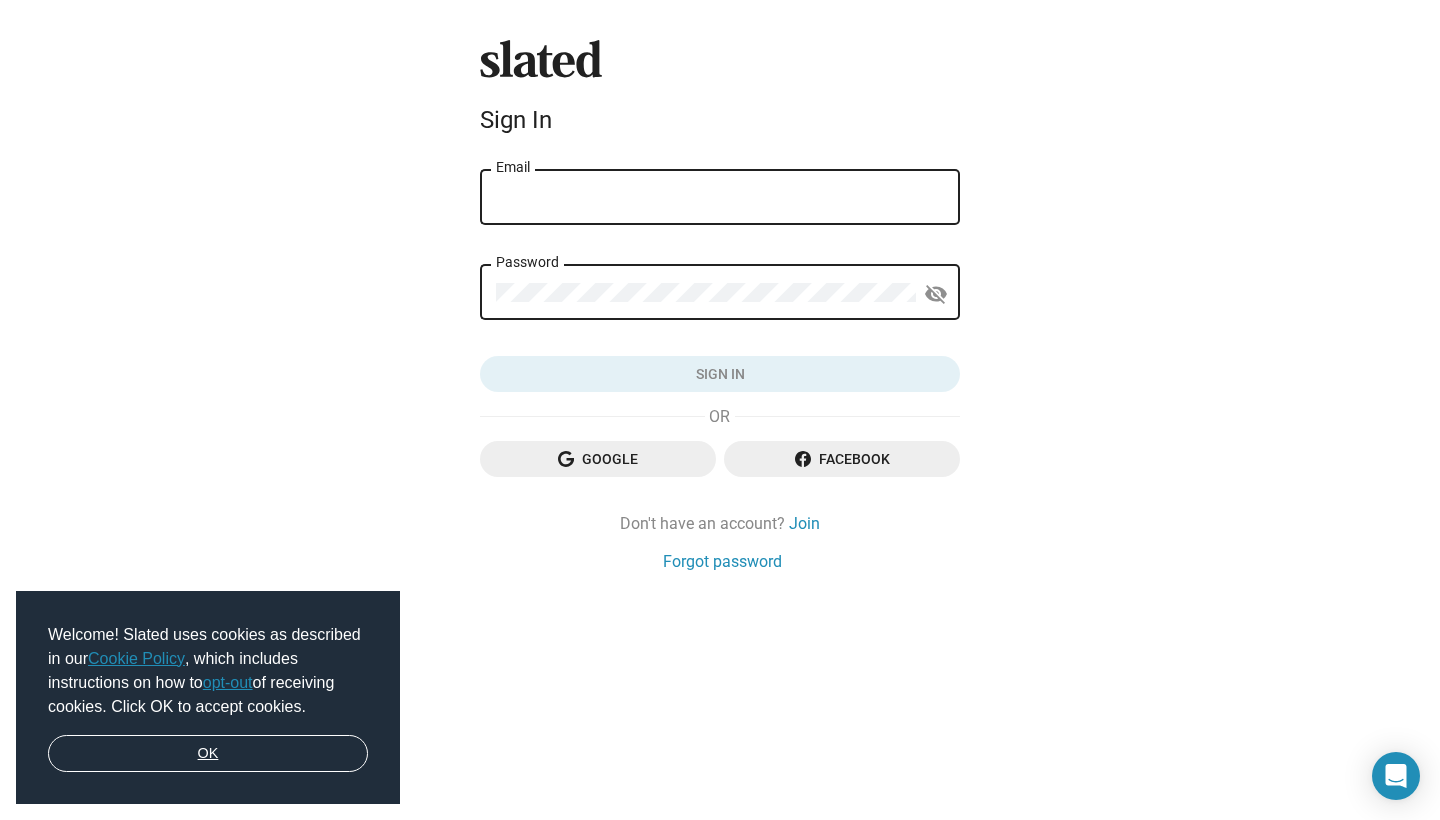 click on "OK" at bounding box center [208, 754] 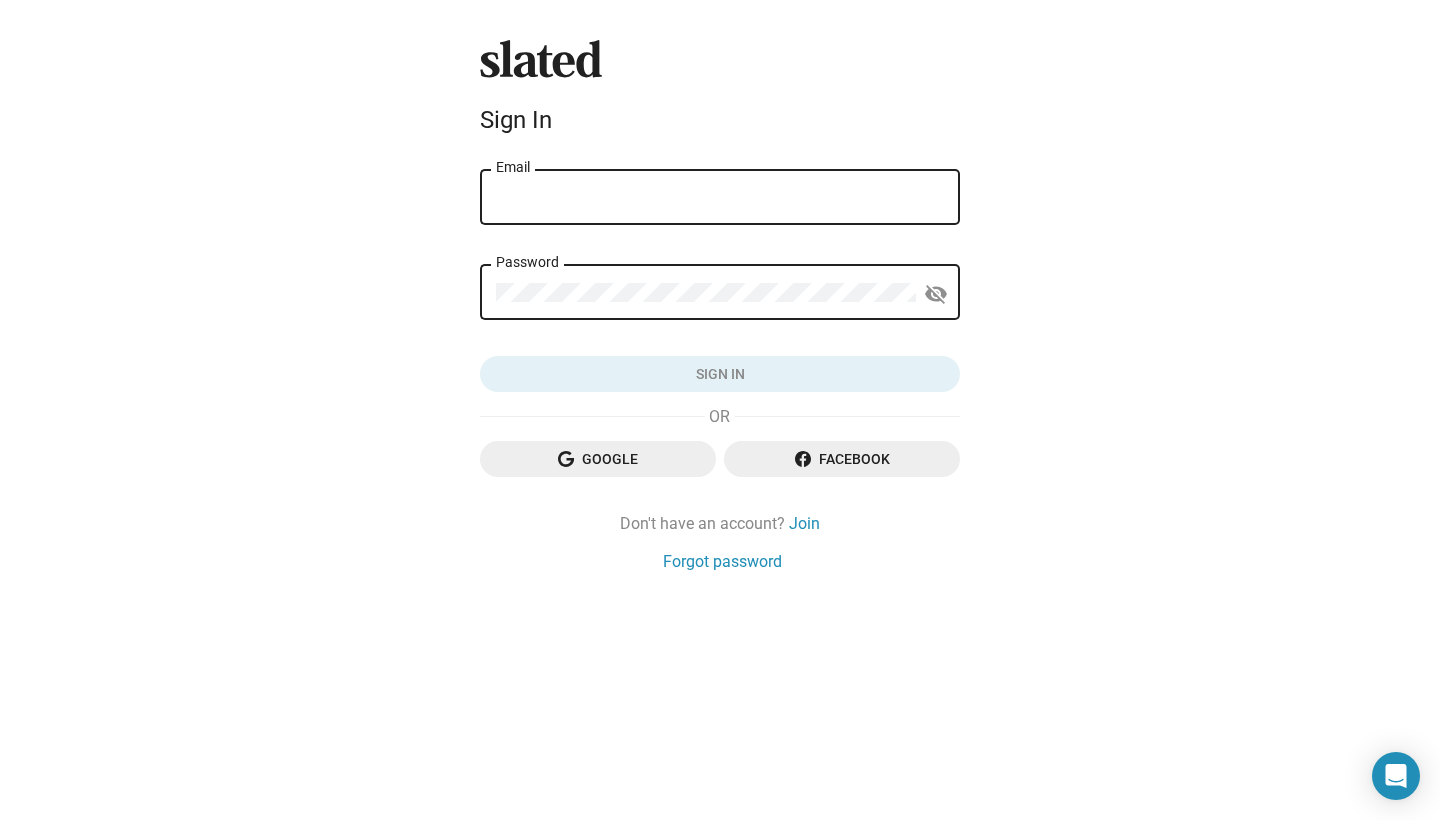 click on "Google" 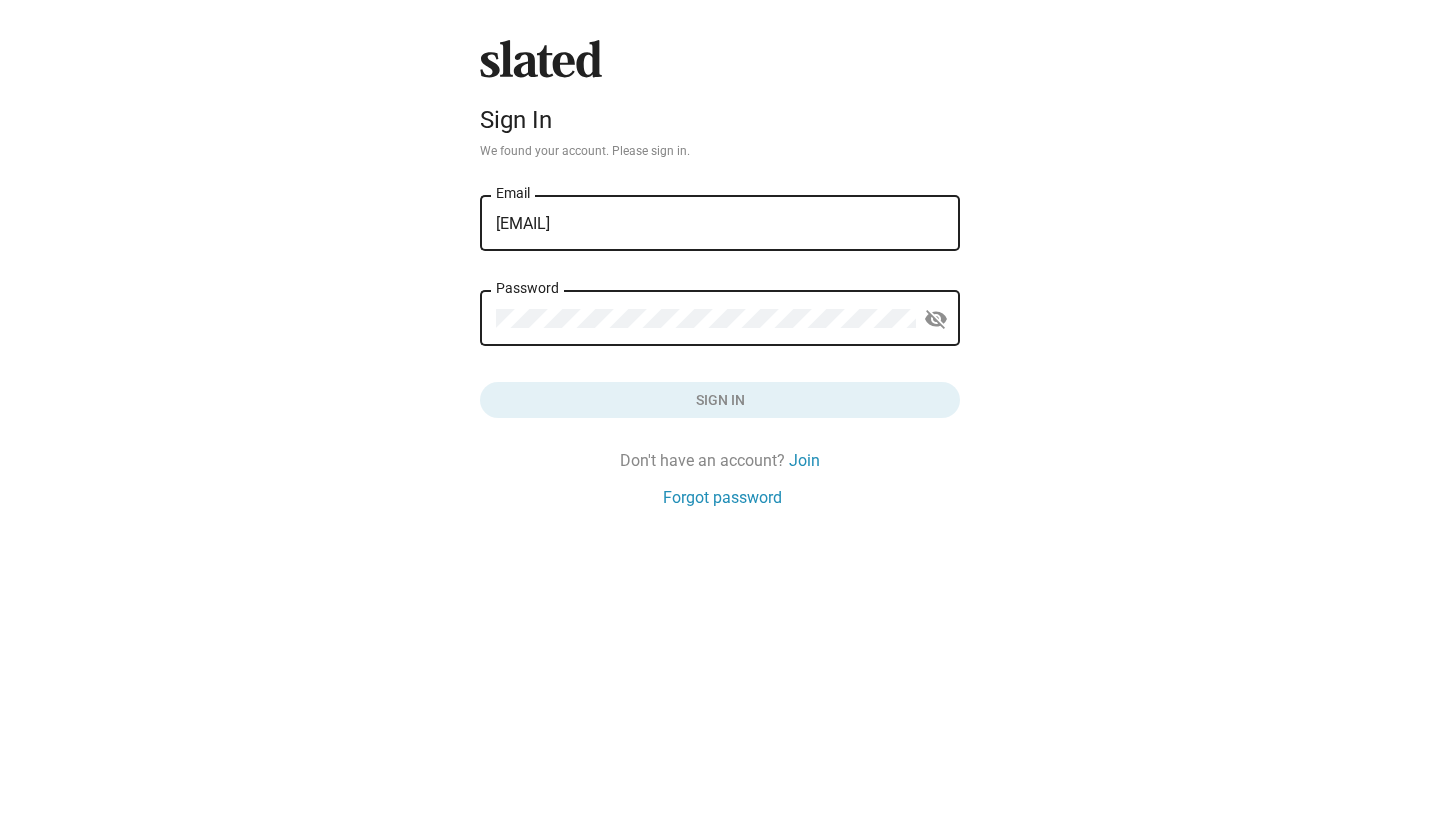 scroll, scrollTop: 0, scrollLeft: 0, axis: both 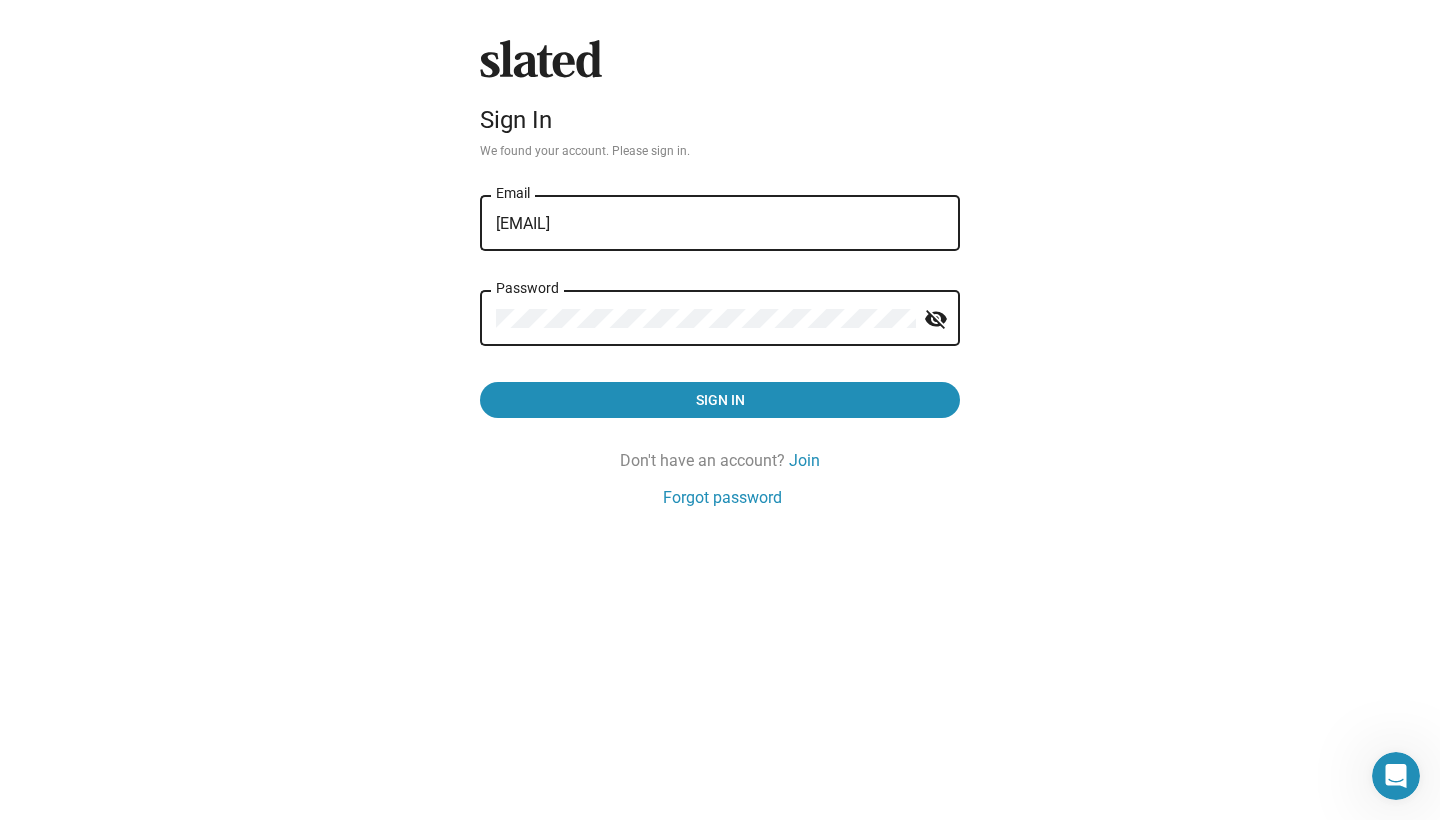 click on "Slated
Sign In We found your account. Please sign in. [EMAIL] Email Password visibility_off Sign in   Don't have an account?  Join Forgot password" 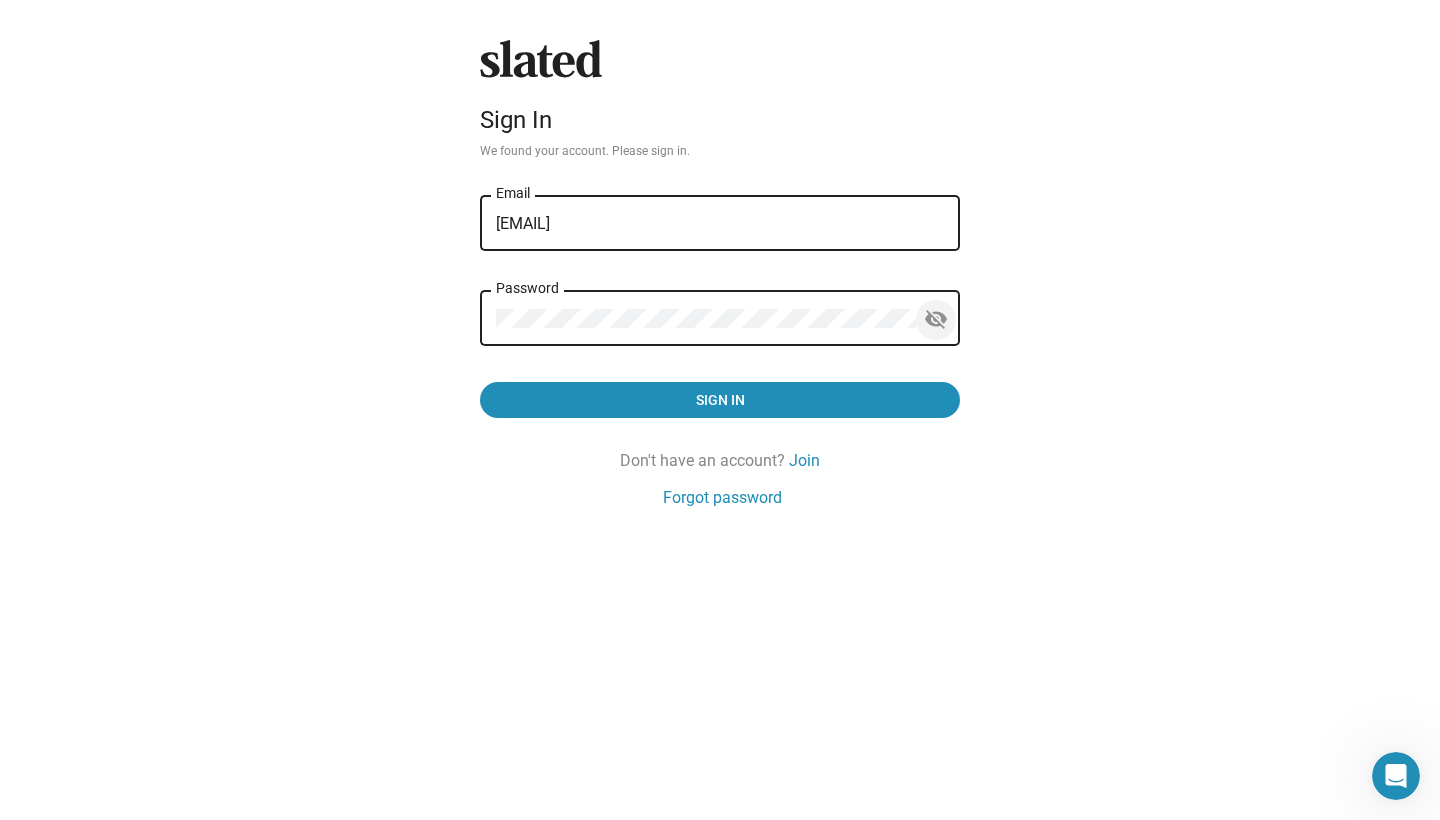 click on "visibility_off" 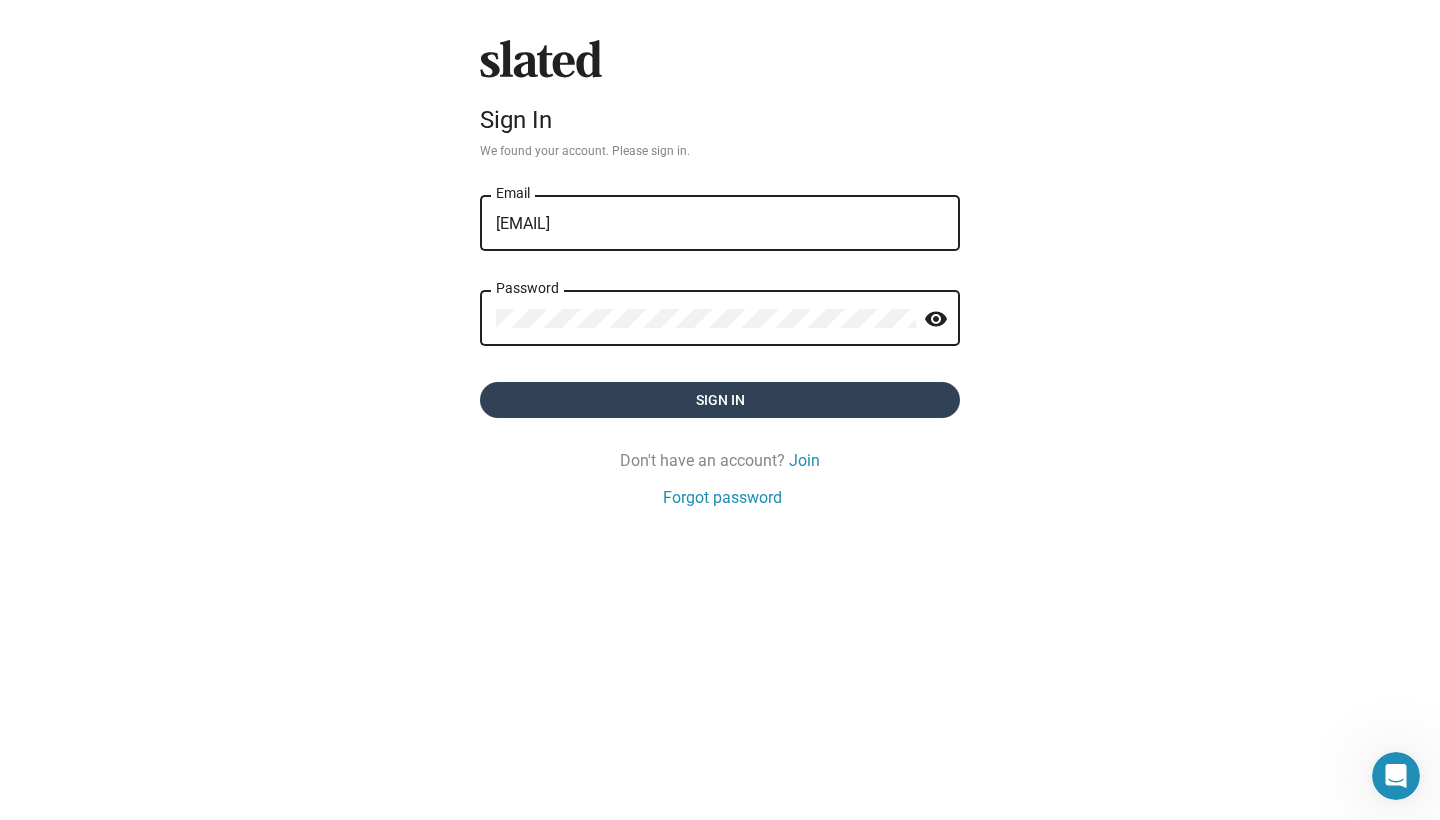 click on "Sign in" 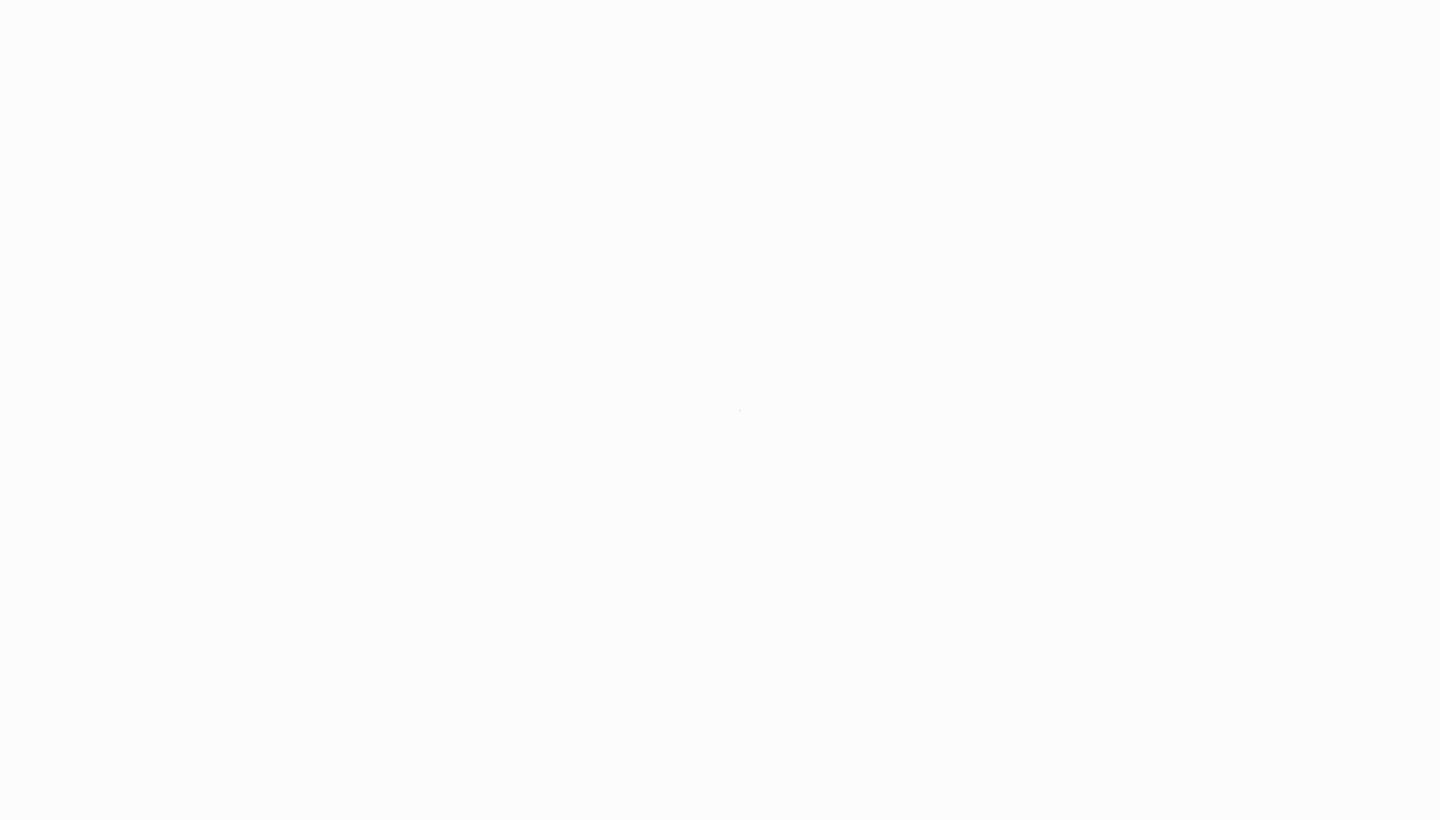 scroll, scrollTop: 0, scrollLeft: 0, axis: both 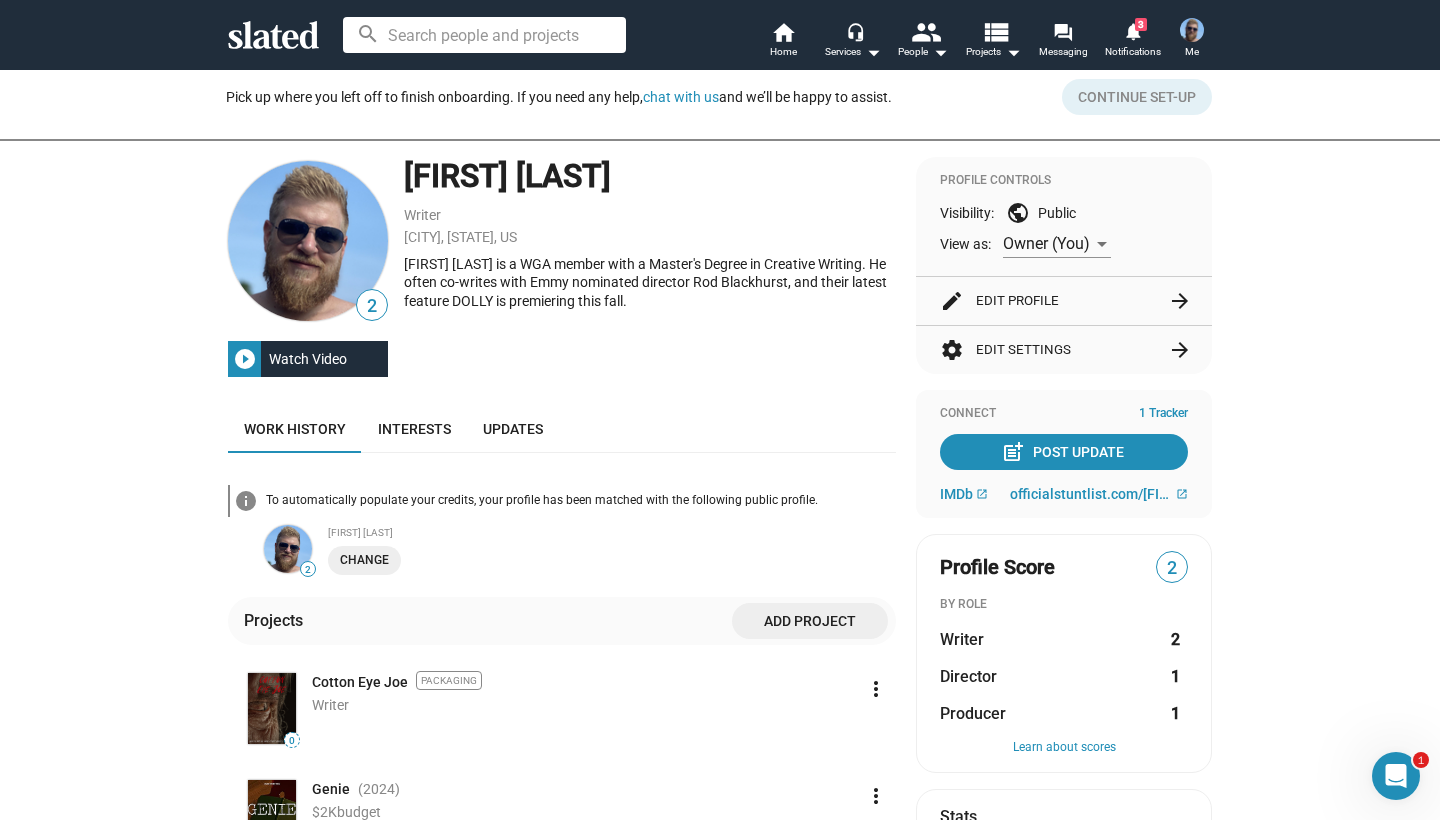 click 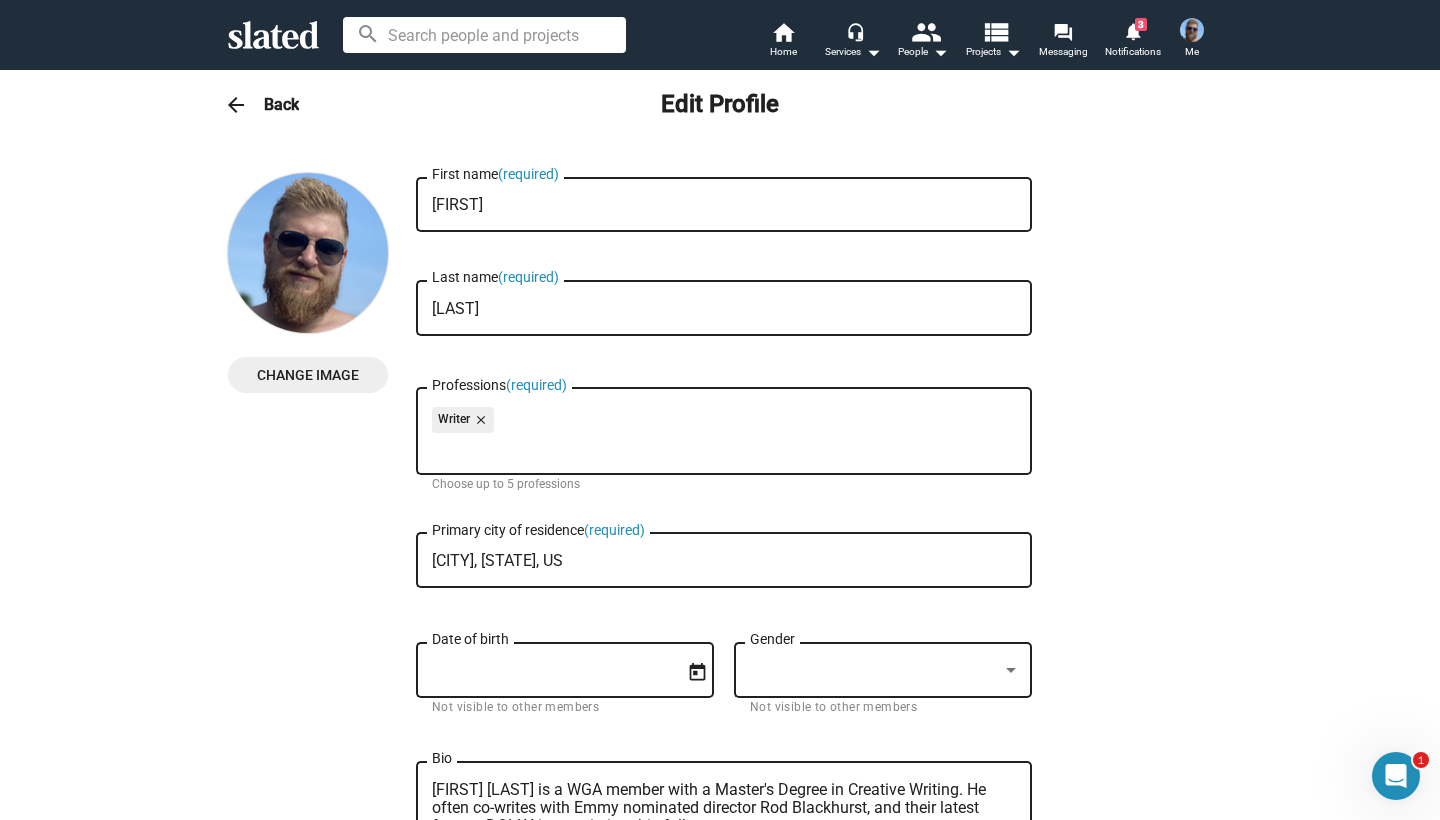 click on "Change Image" at bounding box center (308, 375) 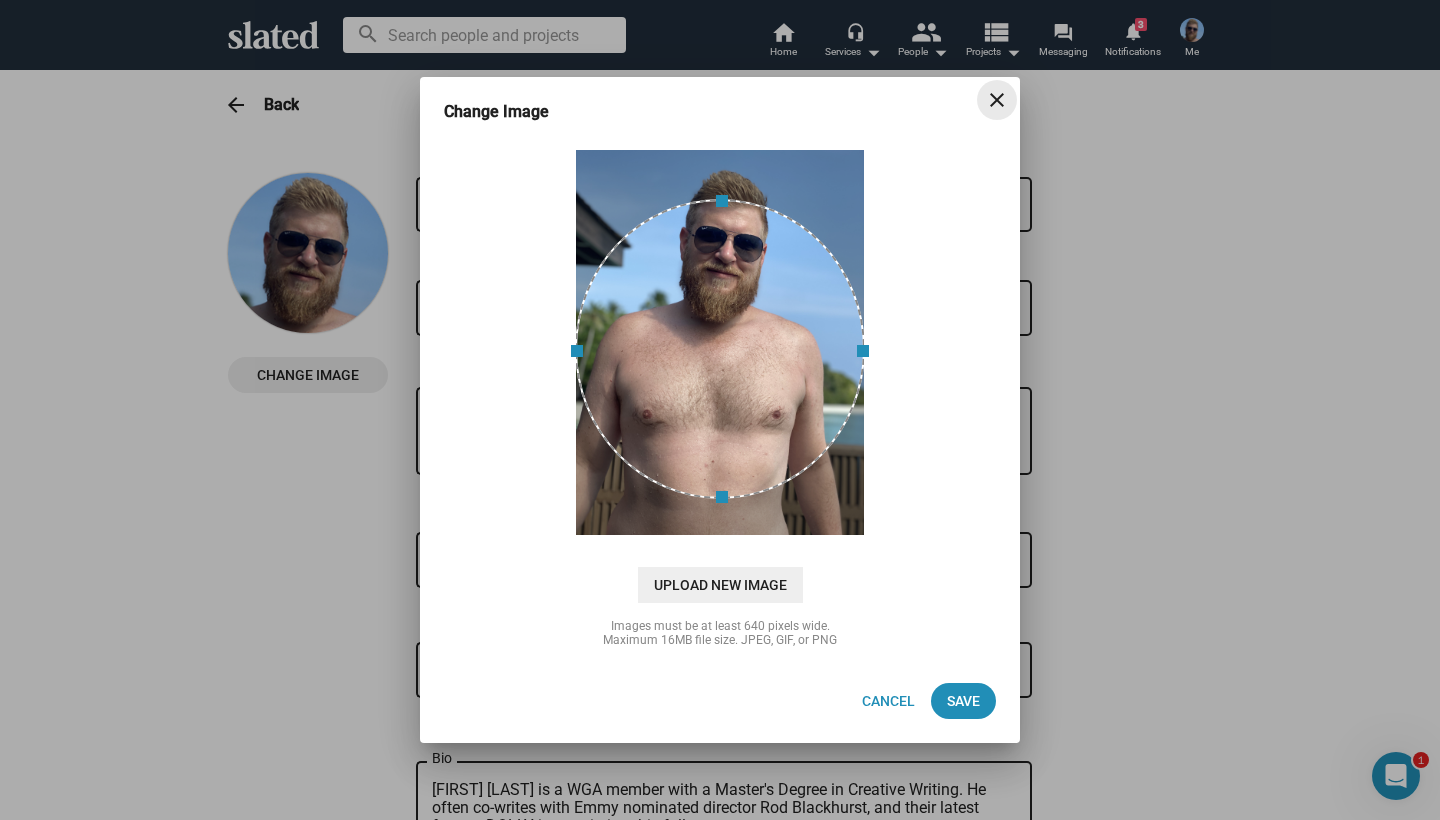 click on "close" at bounding box center (997, 100) 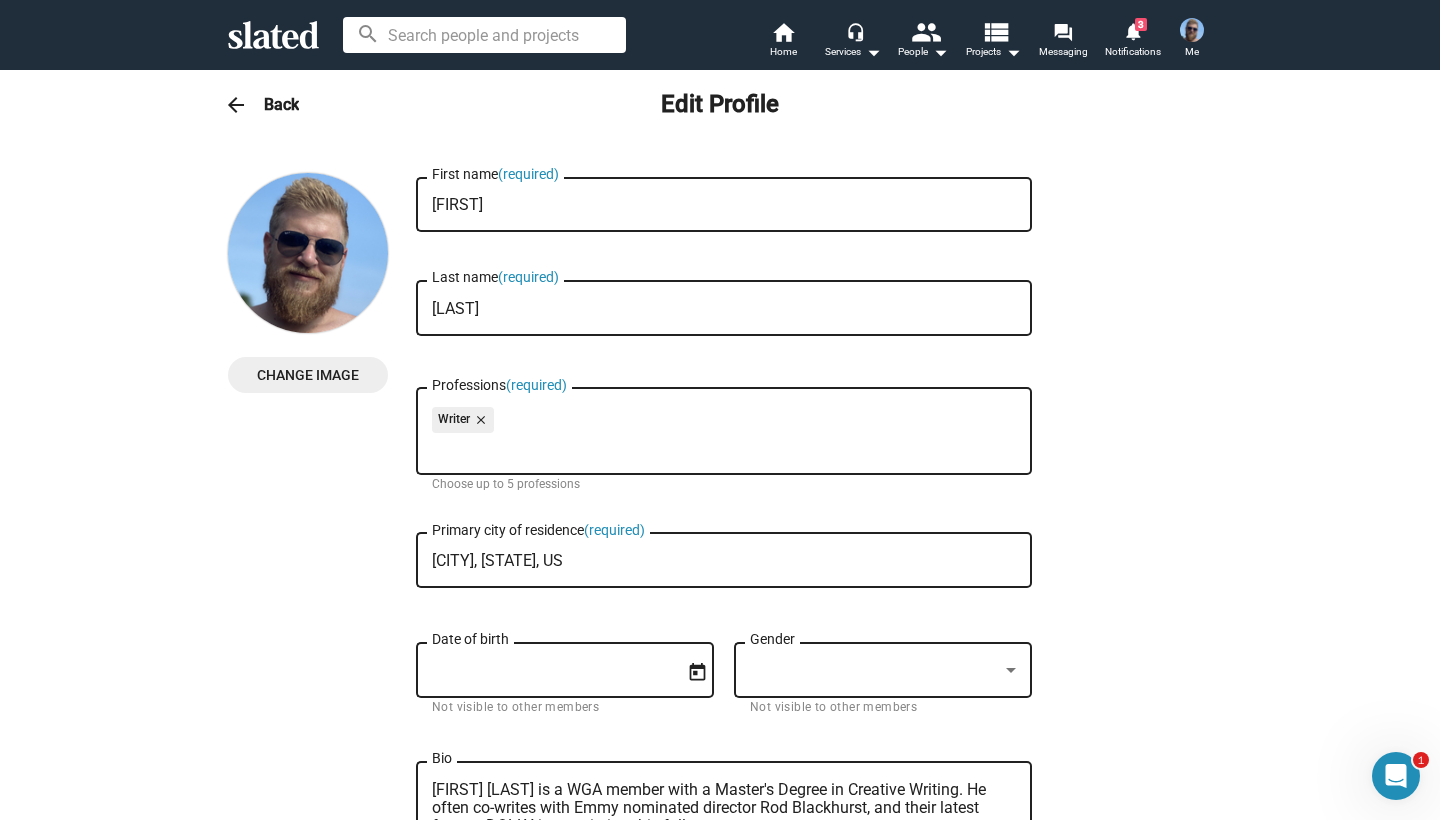 click at bounding box center (308, 253) 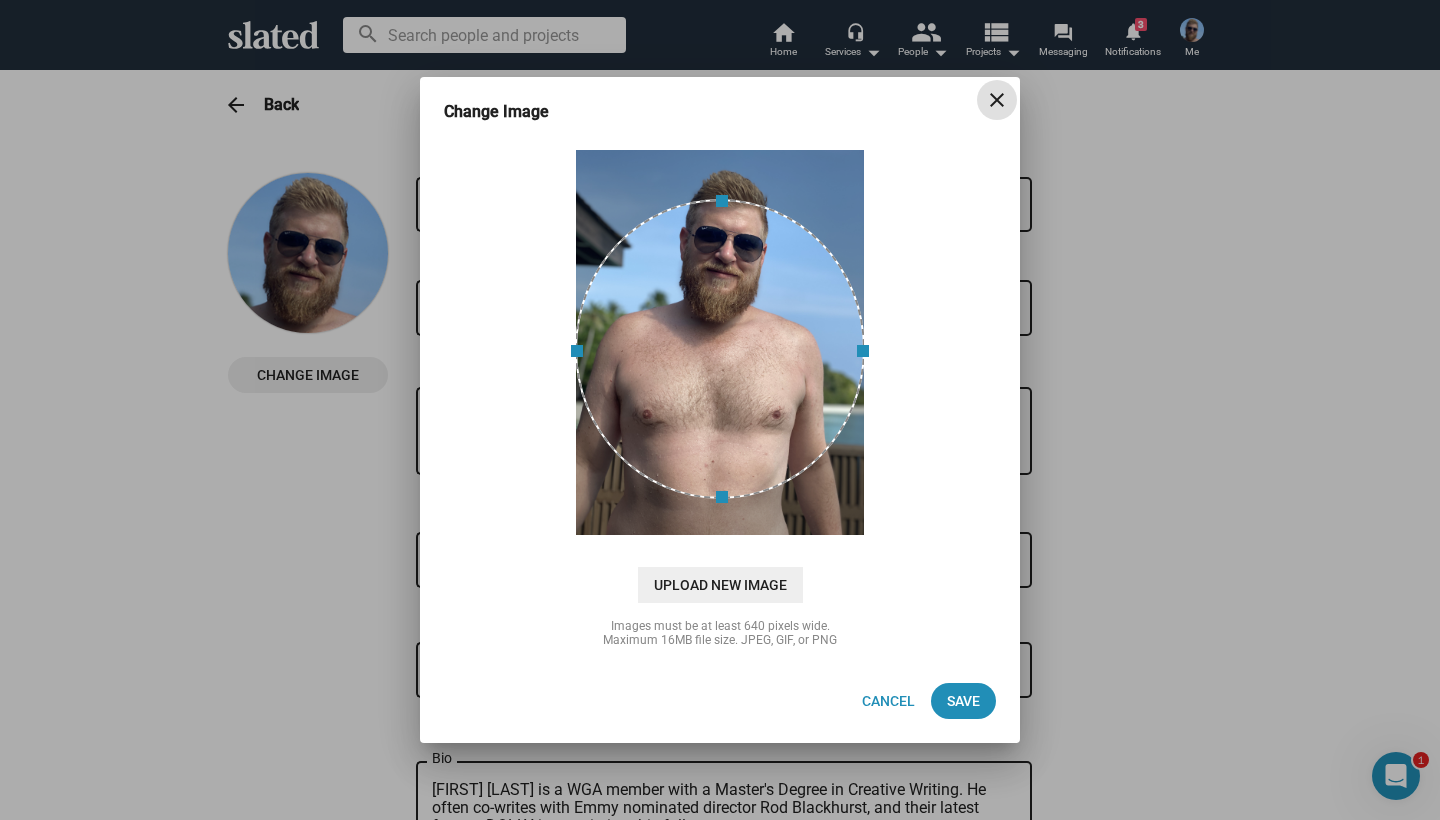 click on "close" at bounding box center [997, 100] 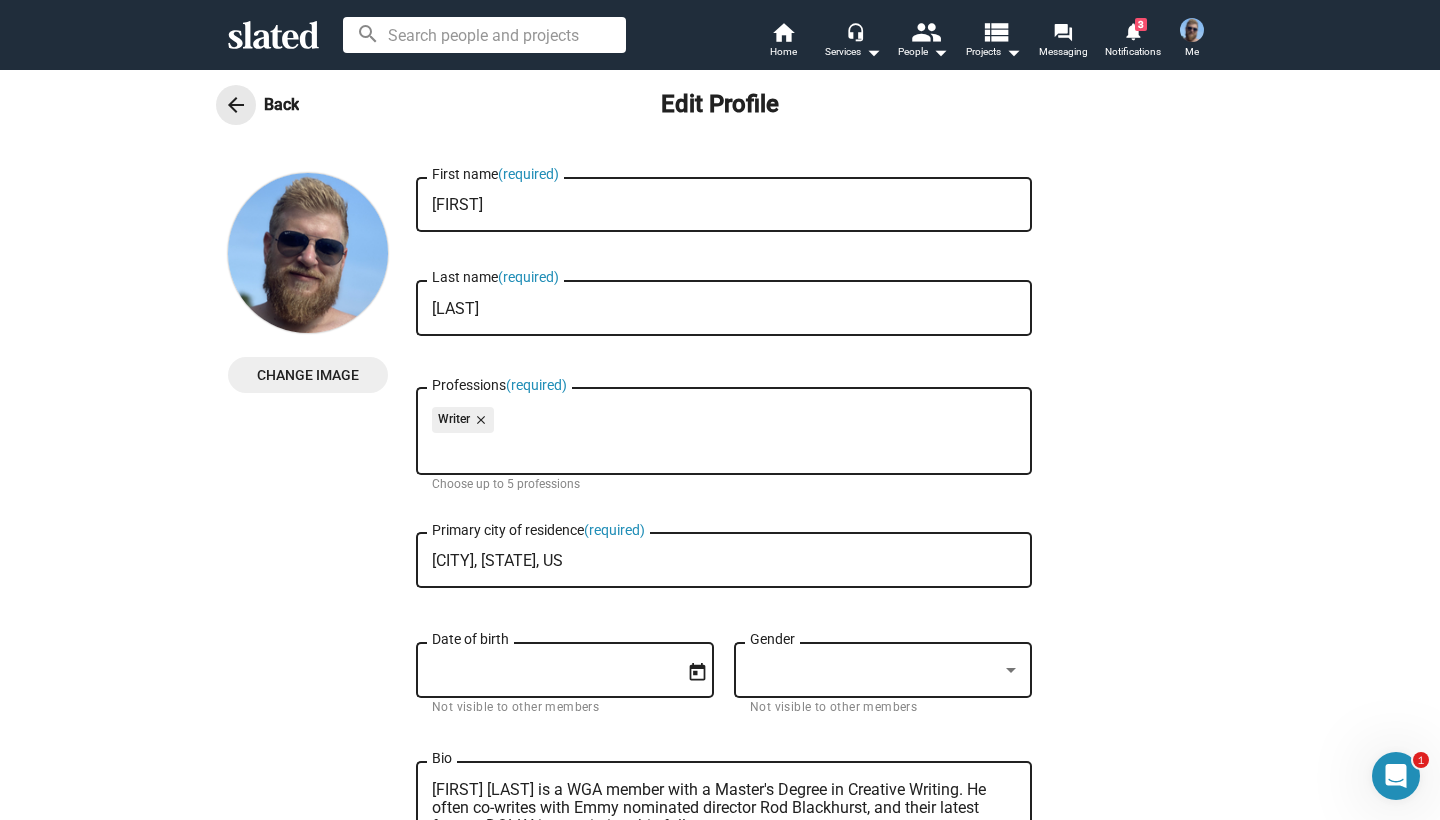 click on "arrow_back" at bounding box center (236, 105) 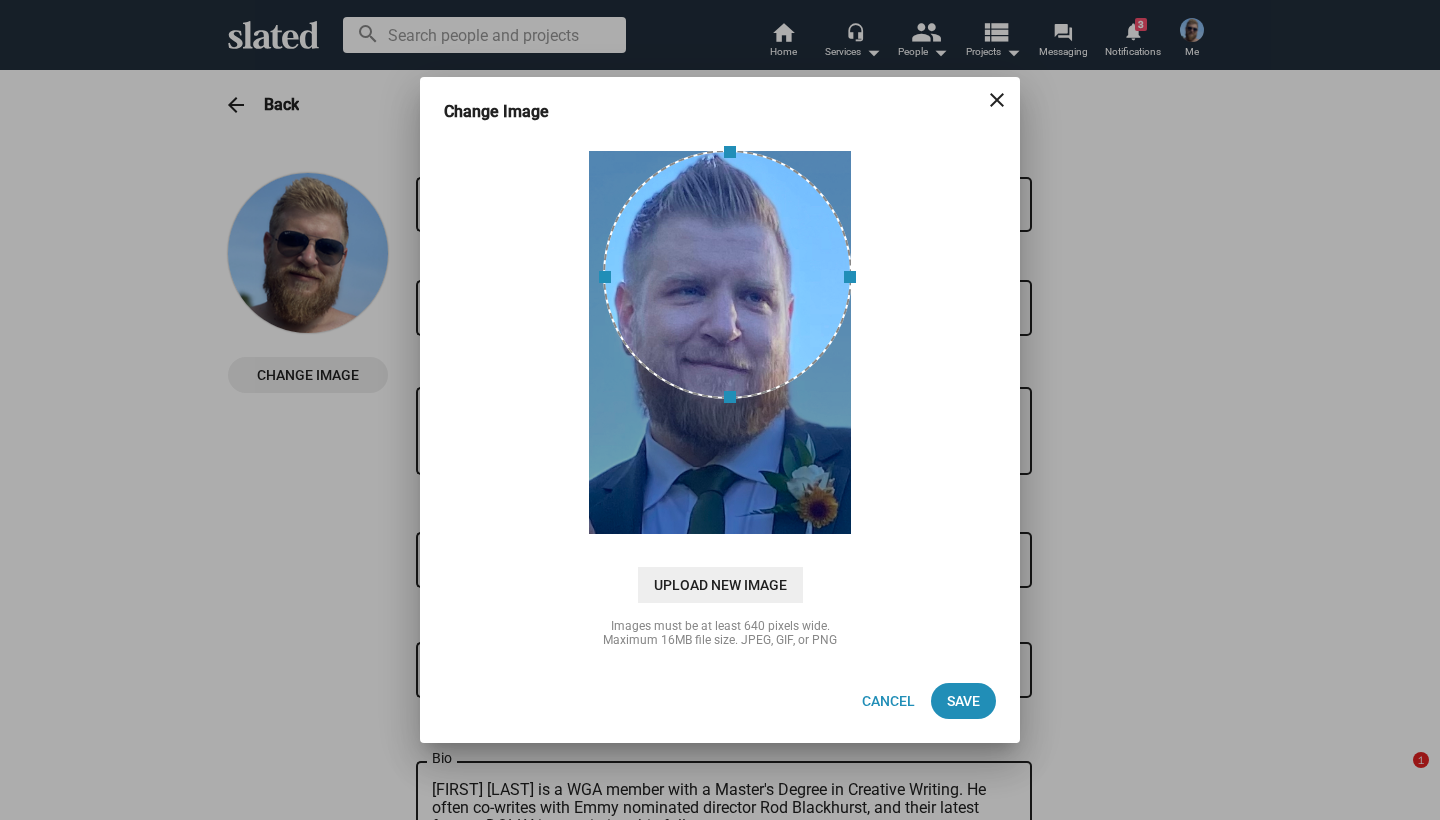scroll, scrollTop: 0, scrollLeft: 0, axis: both 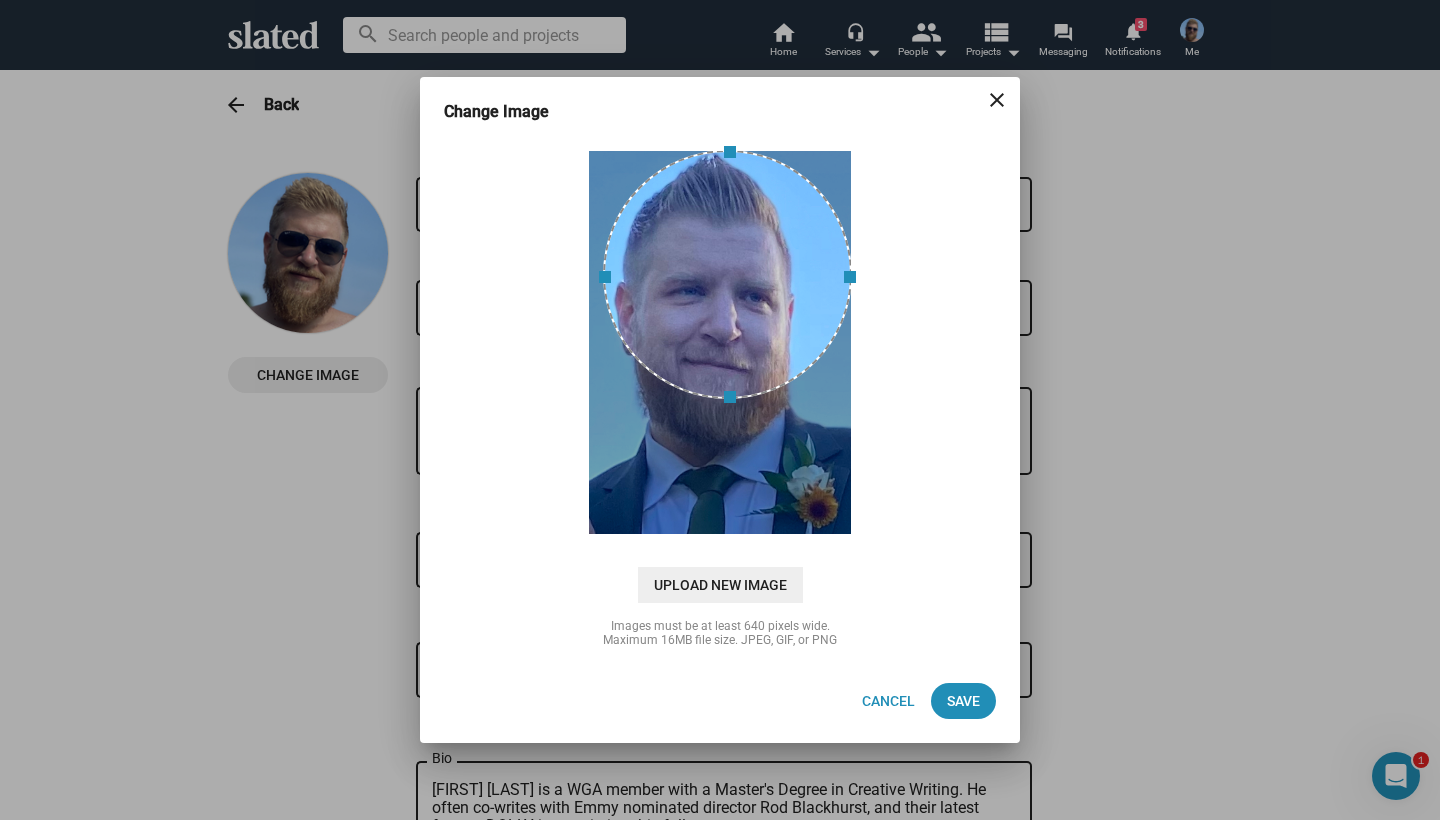 drag, startPoint x: 728, startPoint y: 398, endPoint x: 730, endPoint y: 465, distance: 67.02985 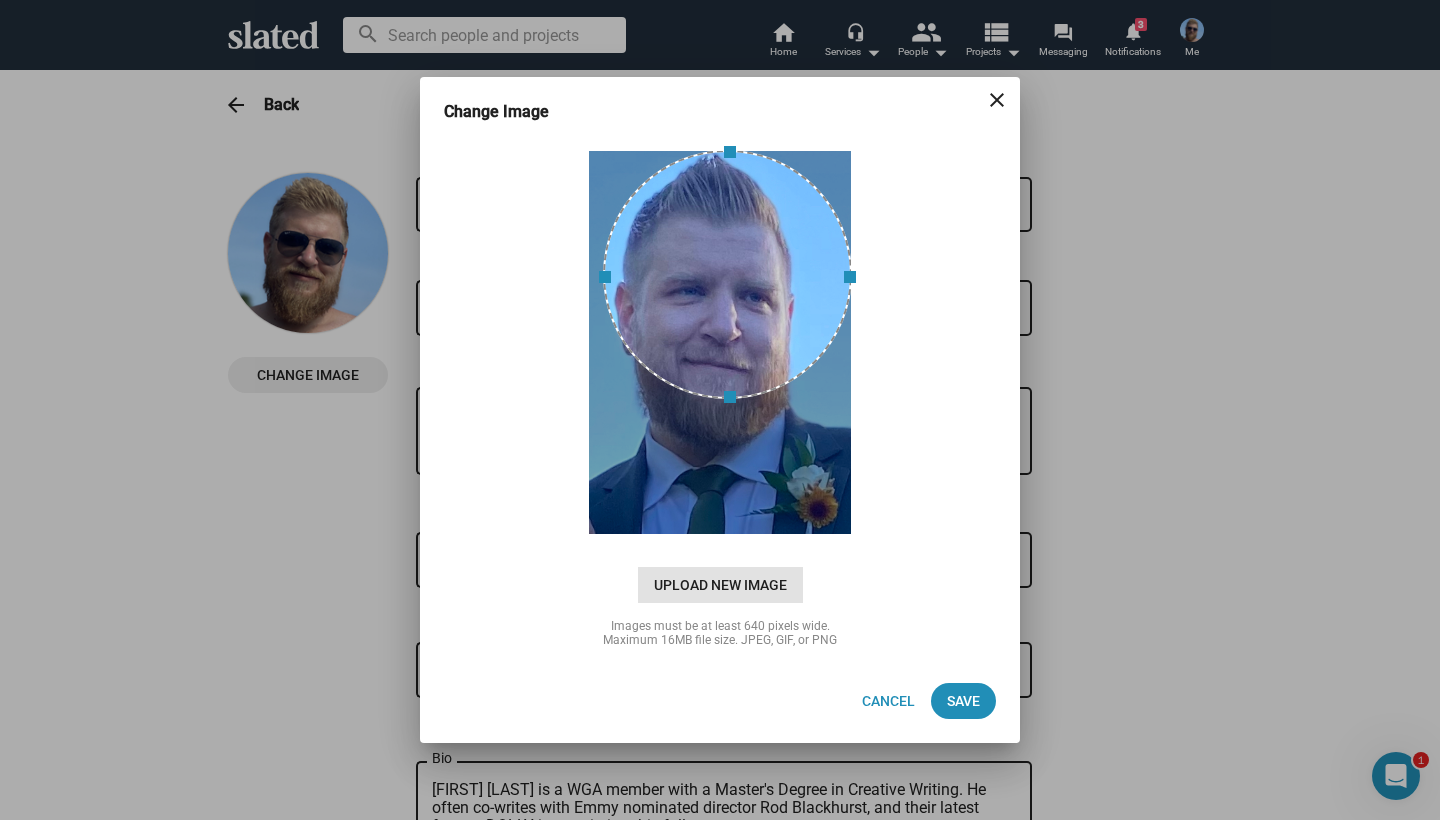 click on "Upload New Image" 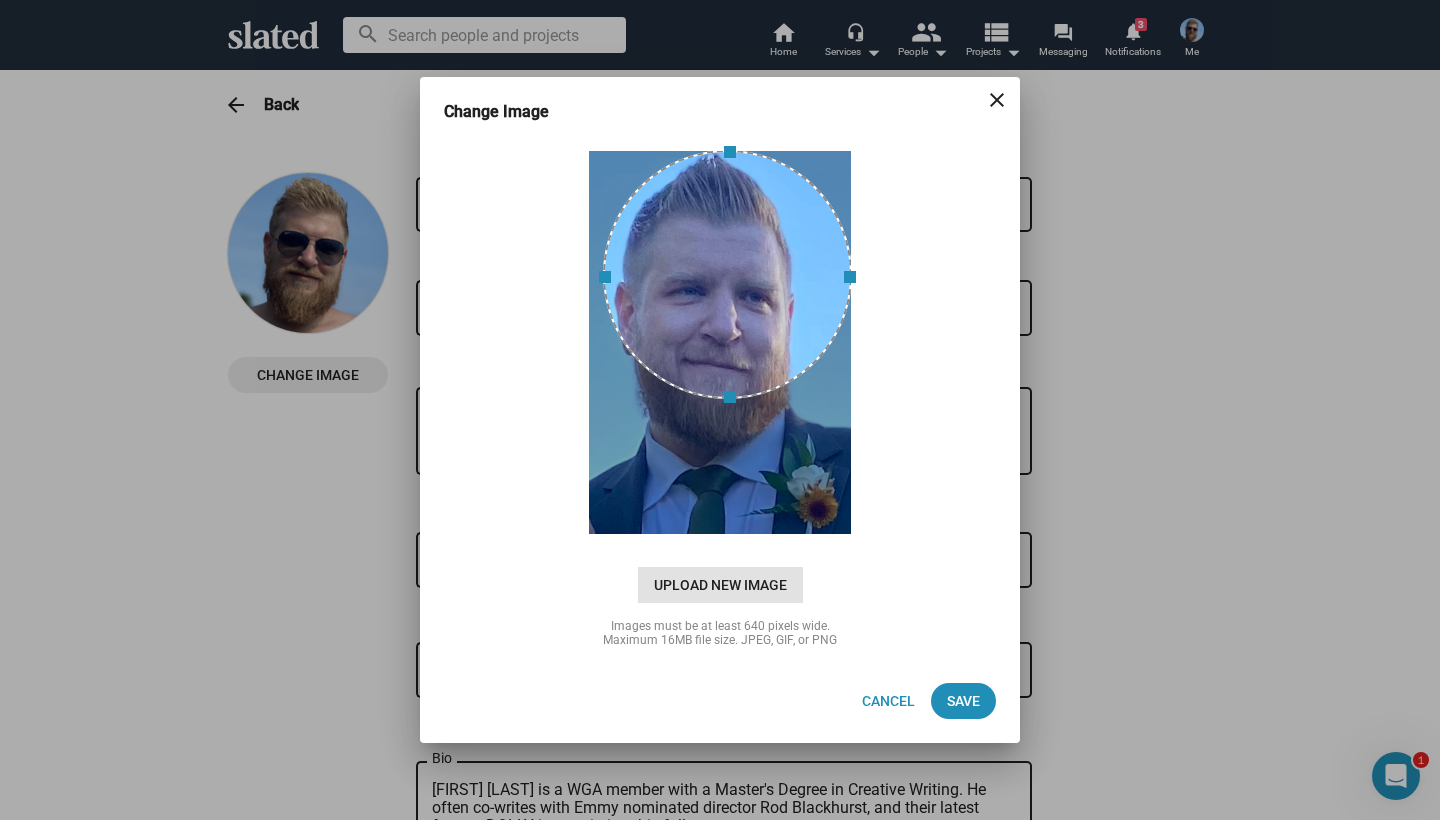 type on "C:\fakepath\IMG_9686.jpg" 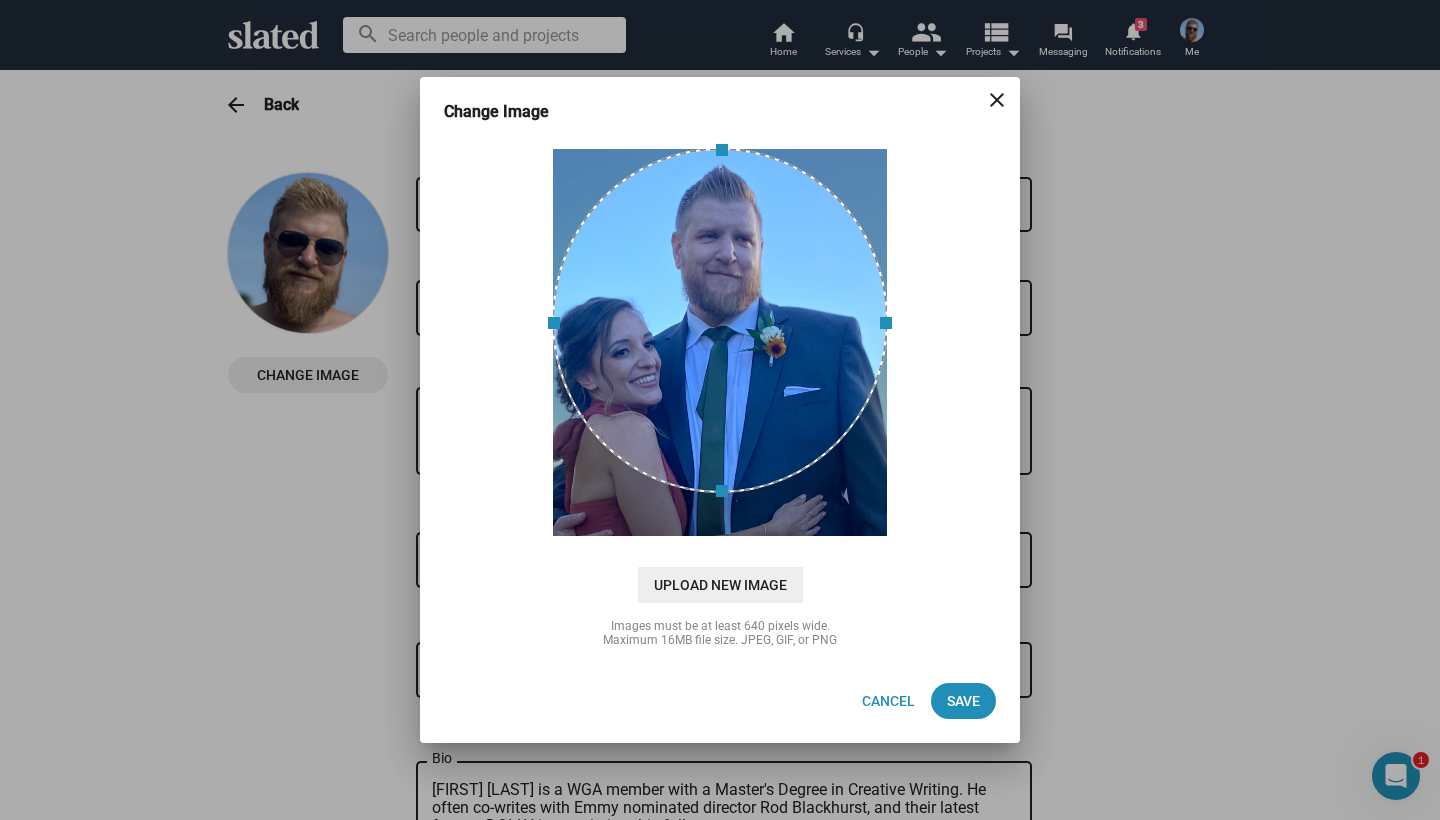 drag, startPoint x: 733, startPoint y: 430, endPoint x: 731, endPoint y: 399, distance: 31.06445 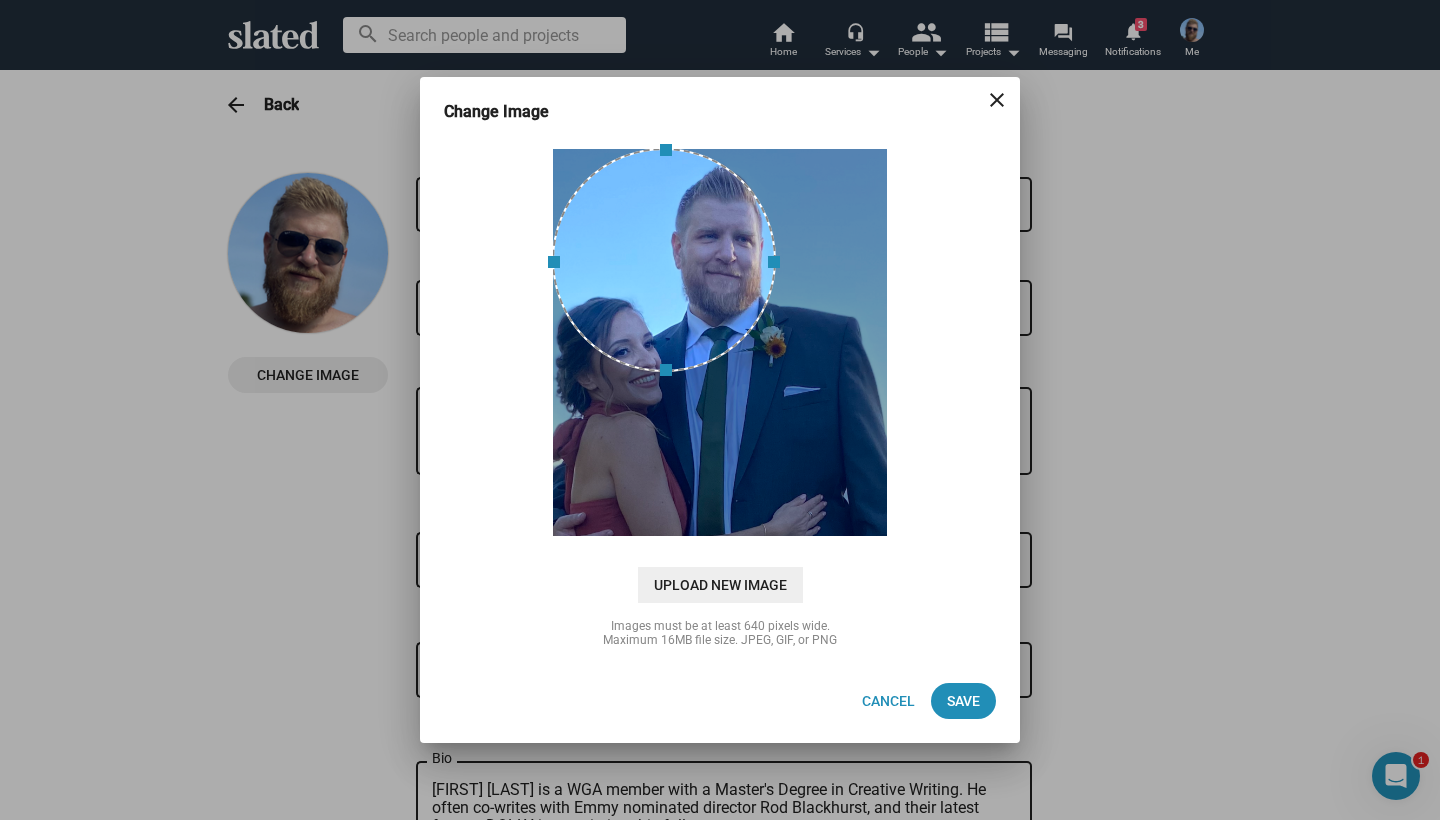 drag, startPoint x: 719, startPoint y: 490, endPoint x: 709, endPoint y: 369, distance: 121.41252 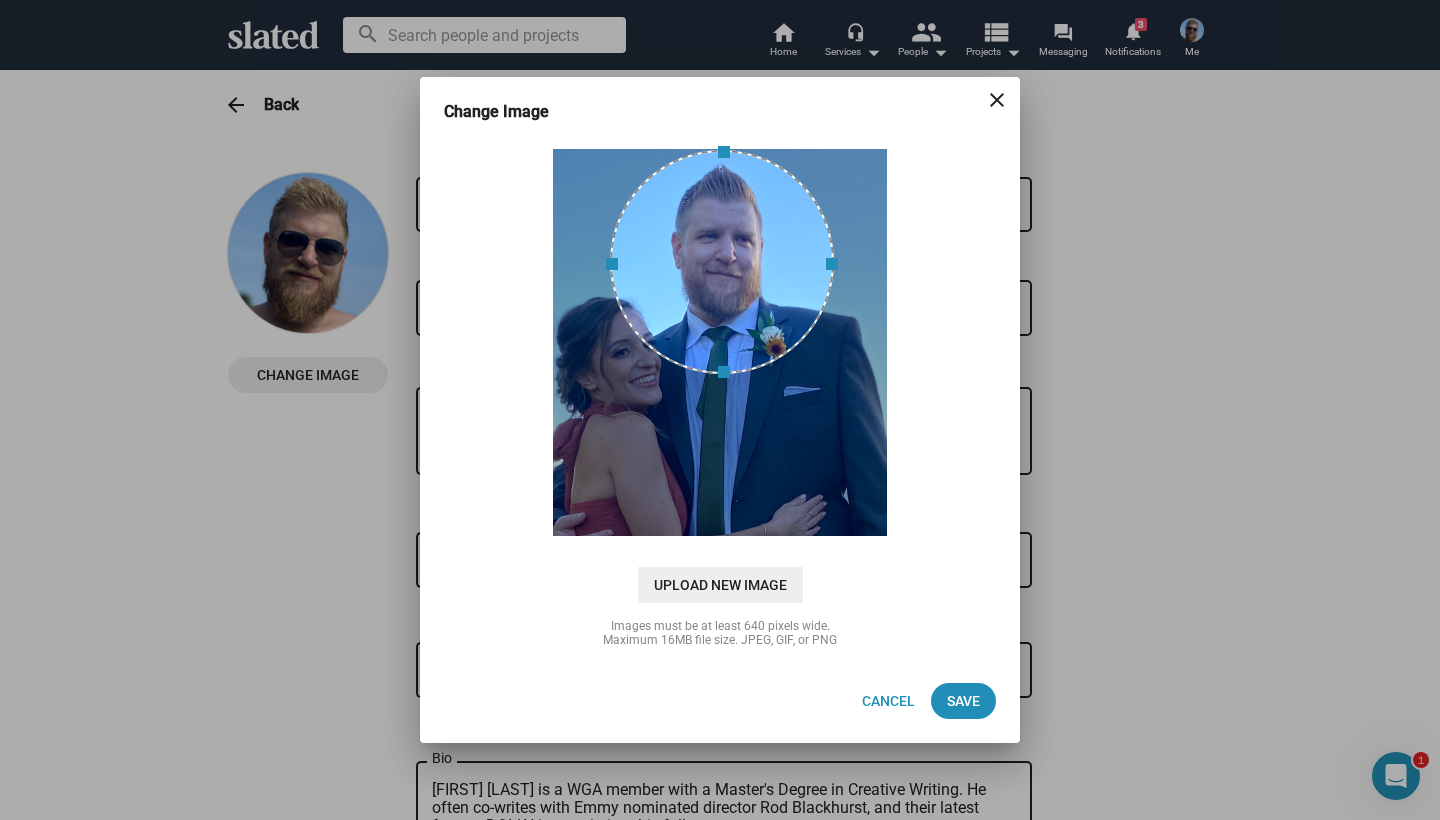 drag, startPoint x: 629, startPoint y: 274, endPoint x: 687, endPoint y: 276, distance: 58.034473 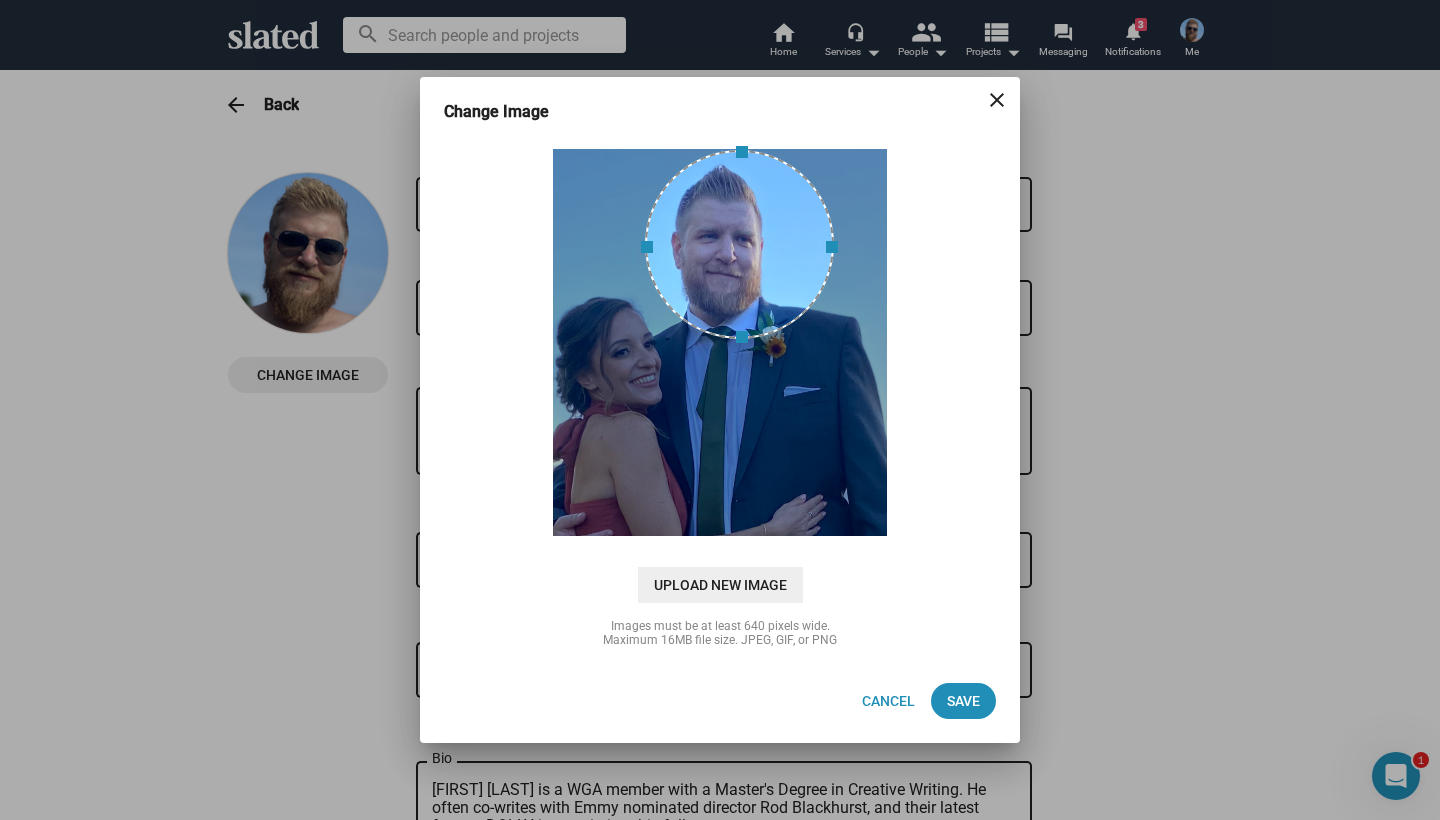 drag, startPoint x: 606, startPoint y: 265, endPoint x: 641, endPoint y: 269, distance: 35.22783 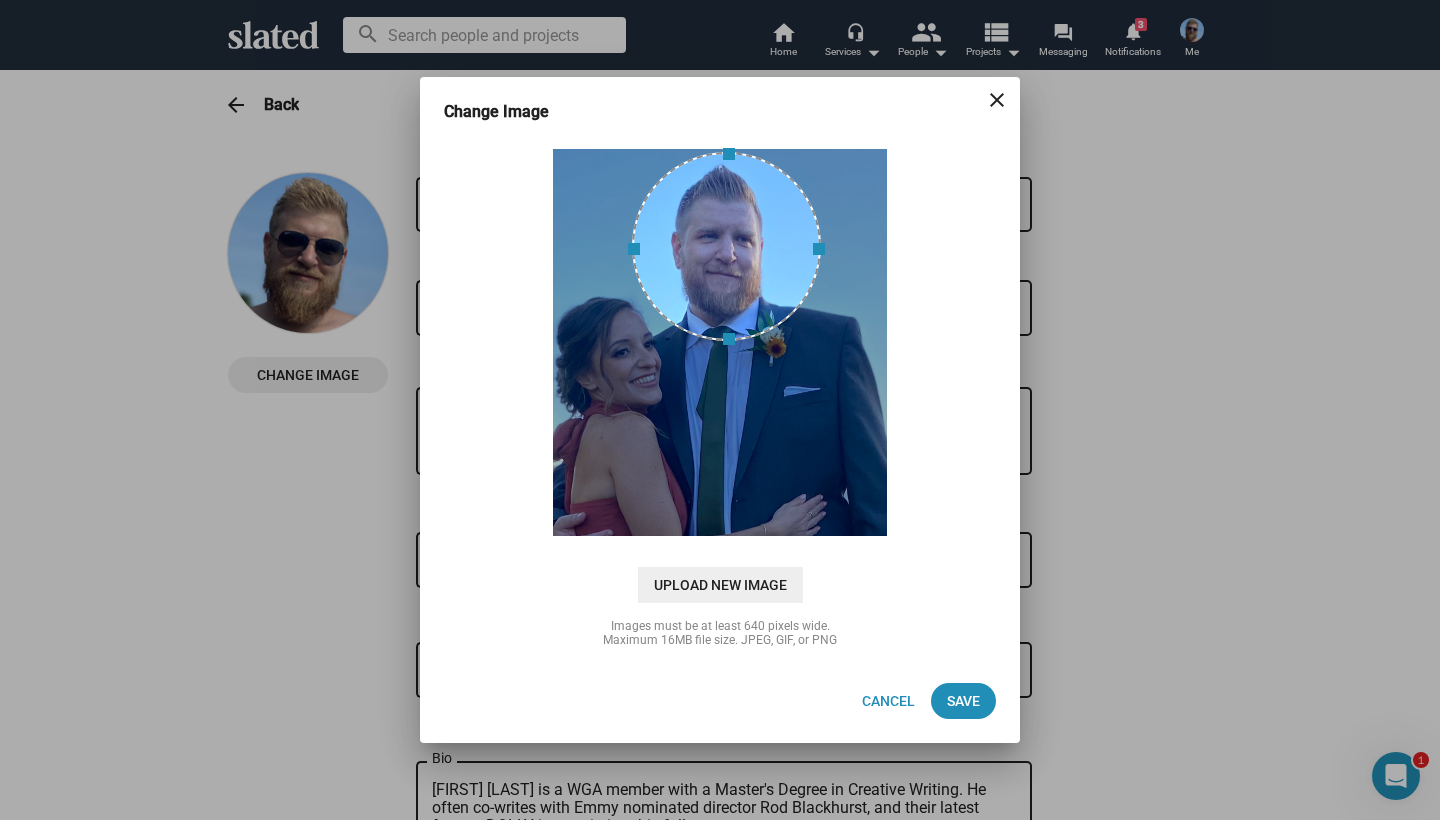 drag, startPoint x: 806, startPoint y: 264, endPoint x: 791, endPoint y: 266, distance: 15.132746 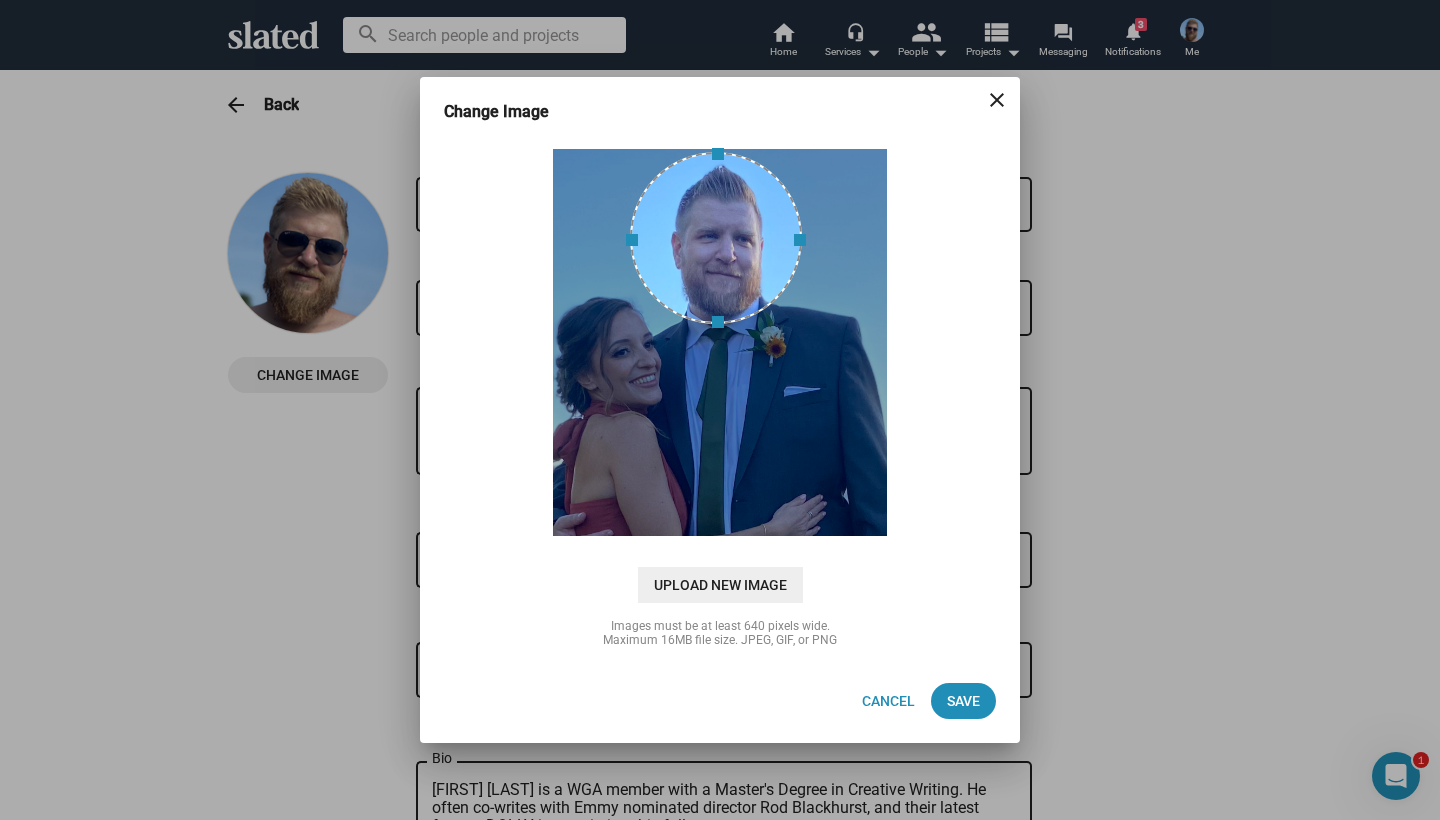 drag, startPoint x: 818, startPoint y: 248, endPoint x: 801, endPoint y: 249, distance: 17.029387 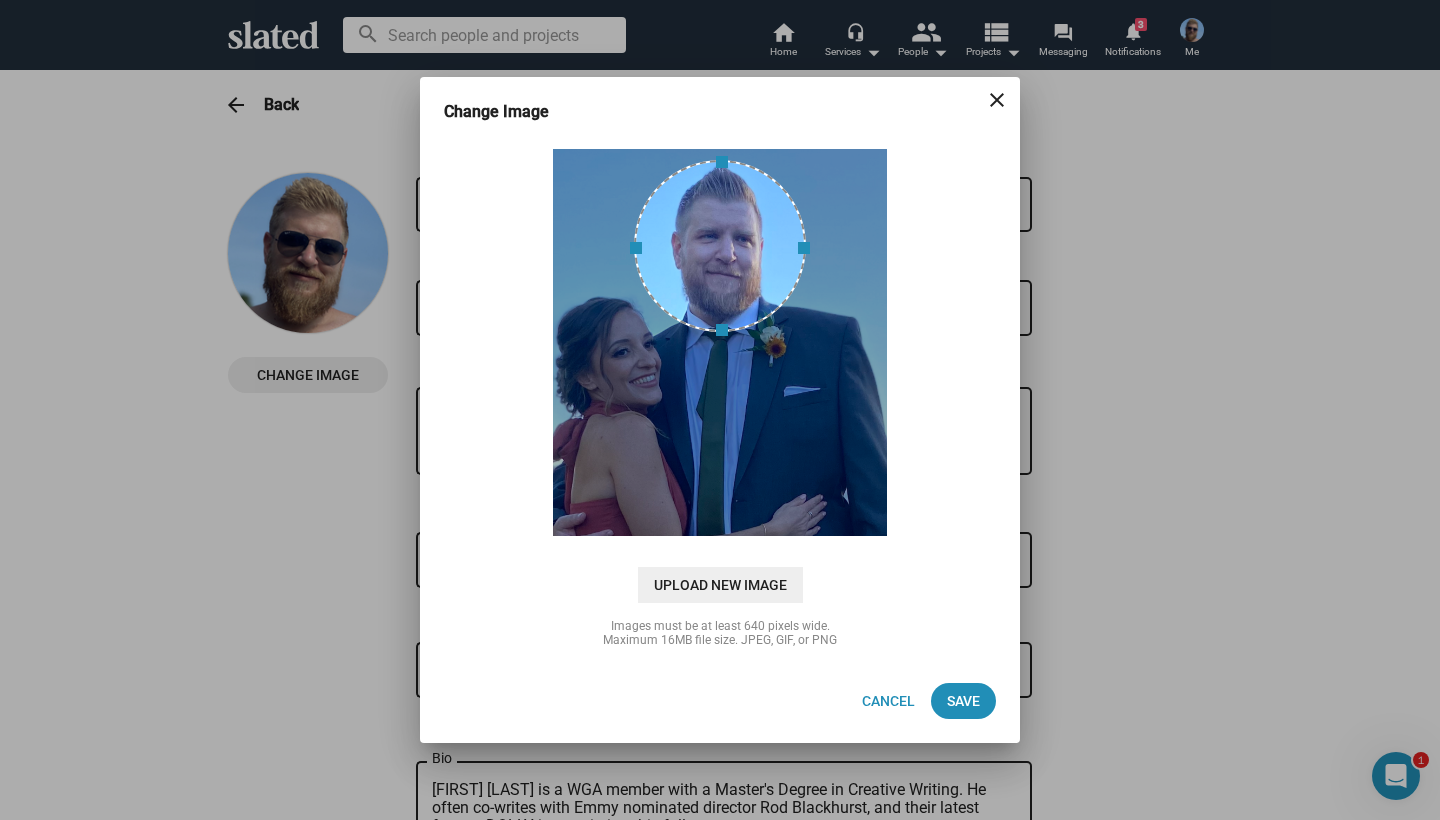 click at bounding box center [720, 246] 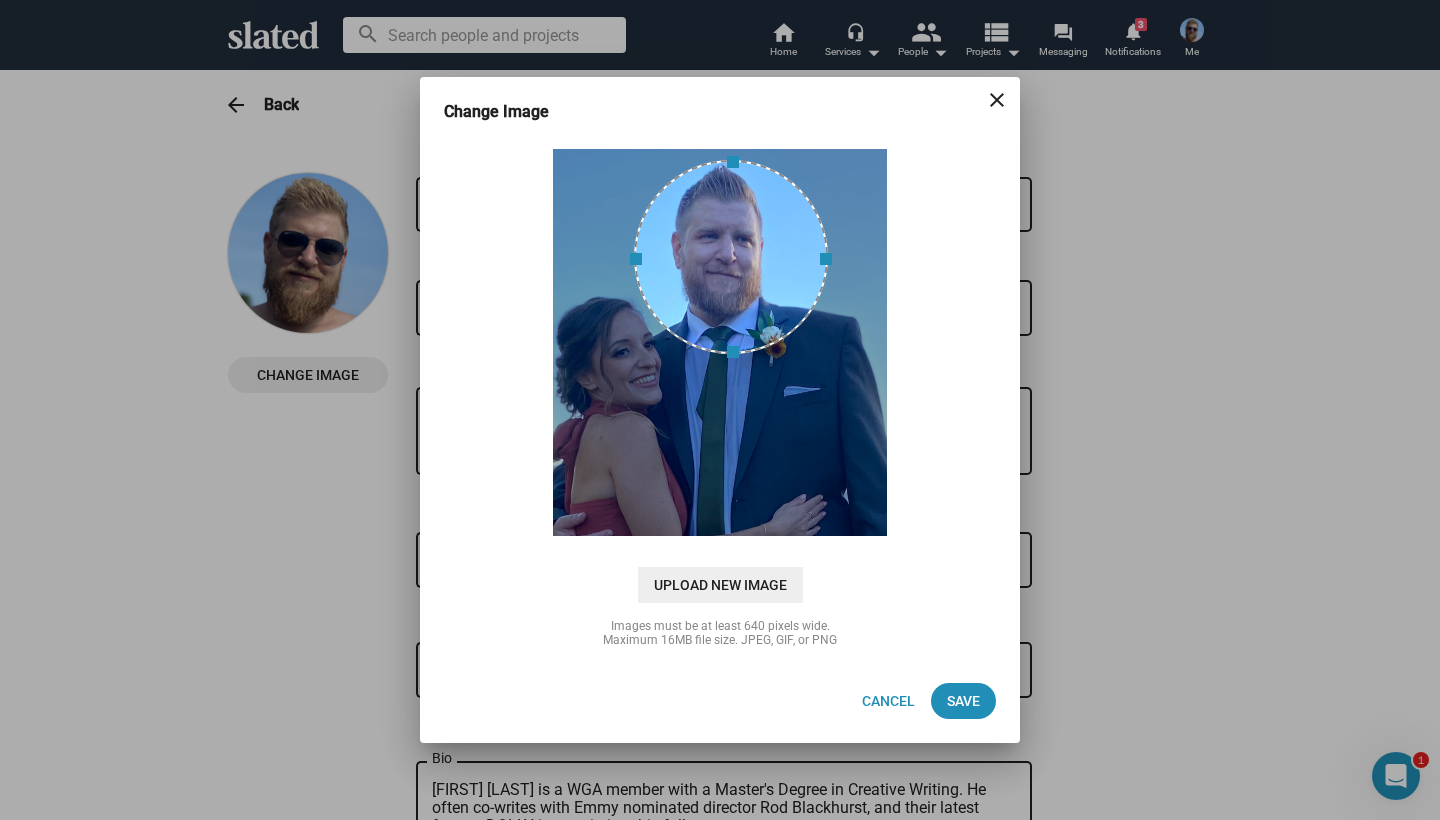 drag, startPoint x: 723, startPoint y: 333, endPoint x: 727, endPoint y: 355, distance: 22.36068 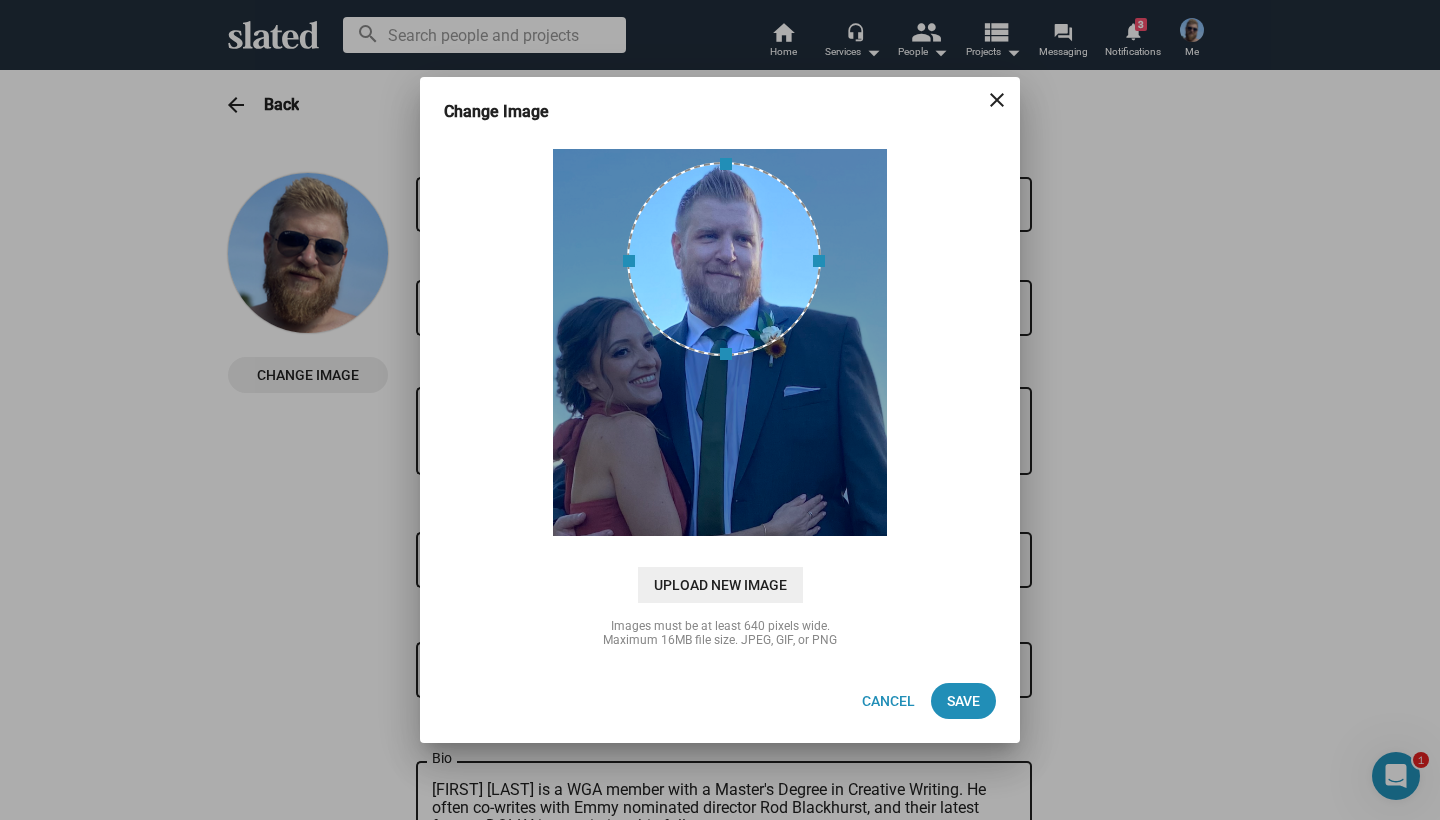 click at bounding box center (724, 259) 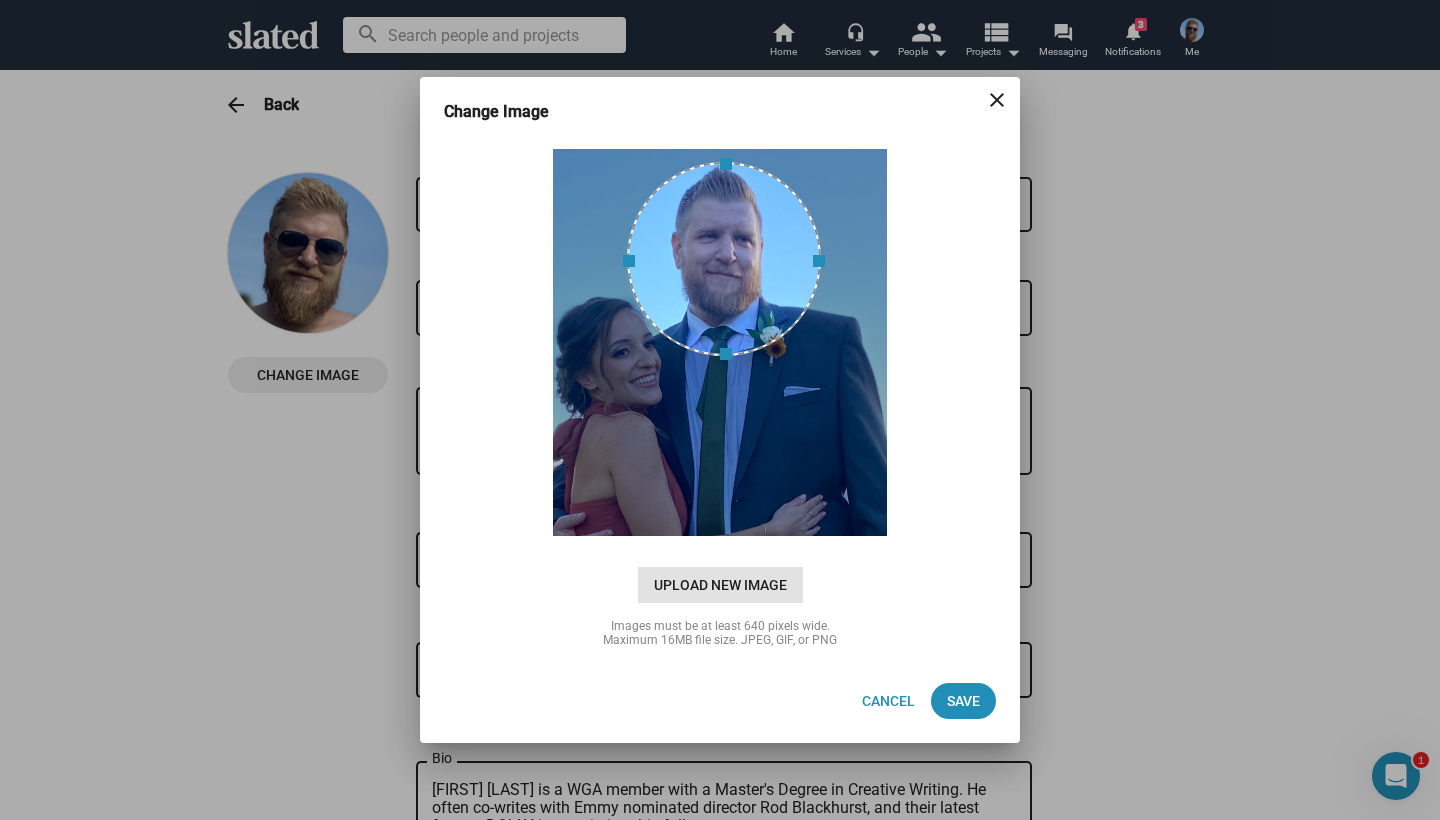click on "Upload New Image" 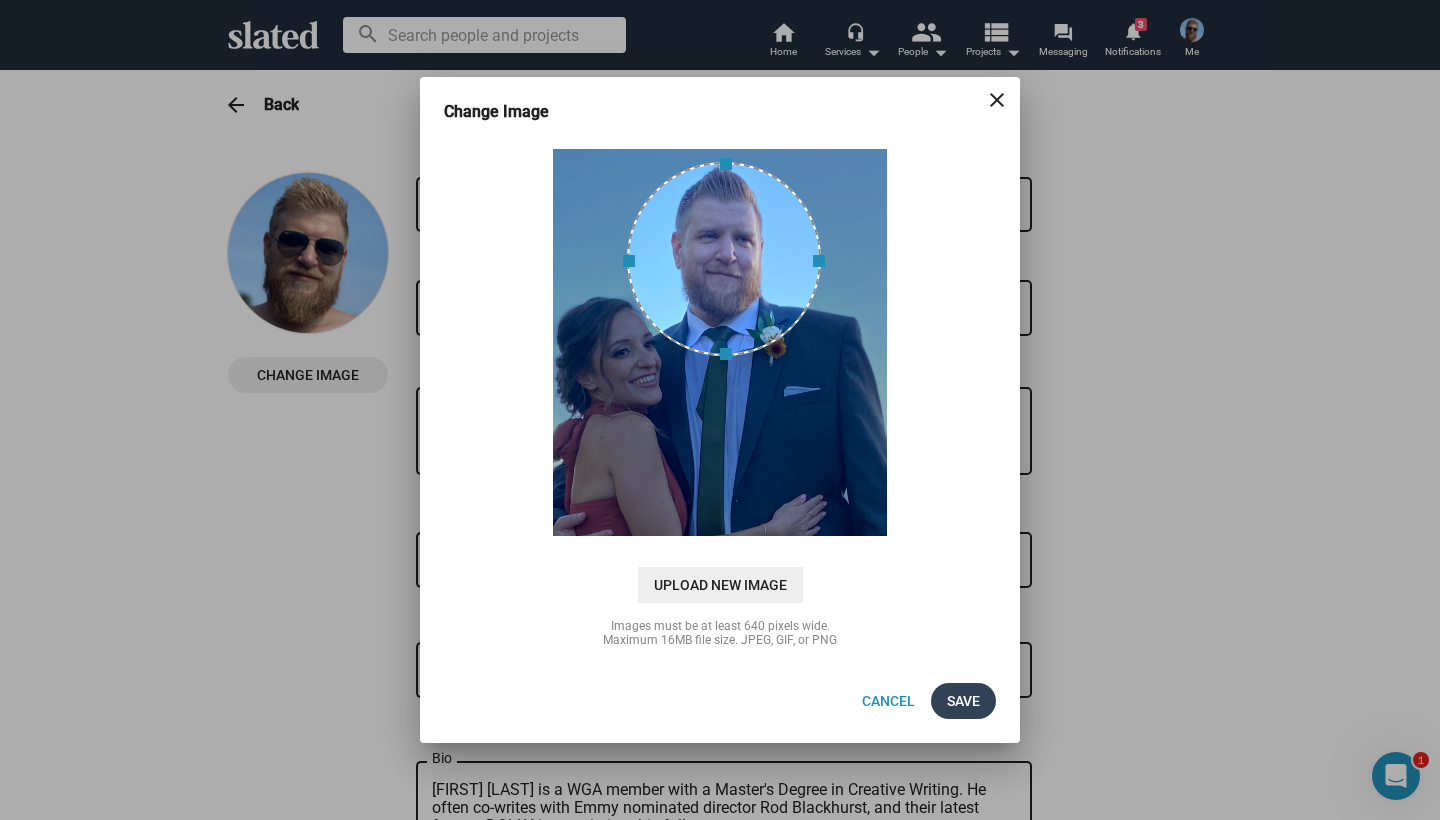 click on "Save" 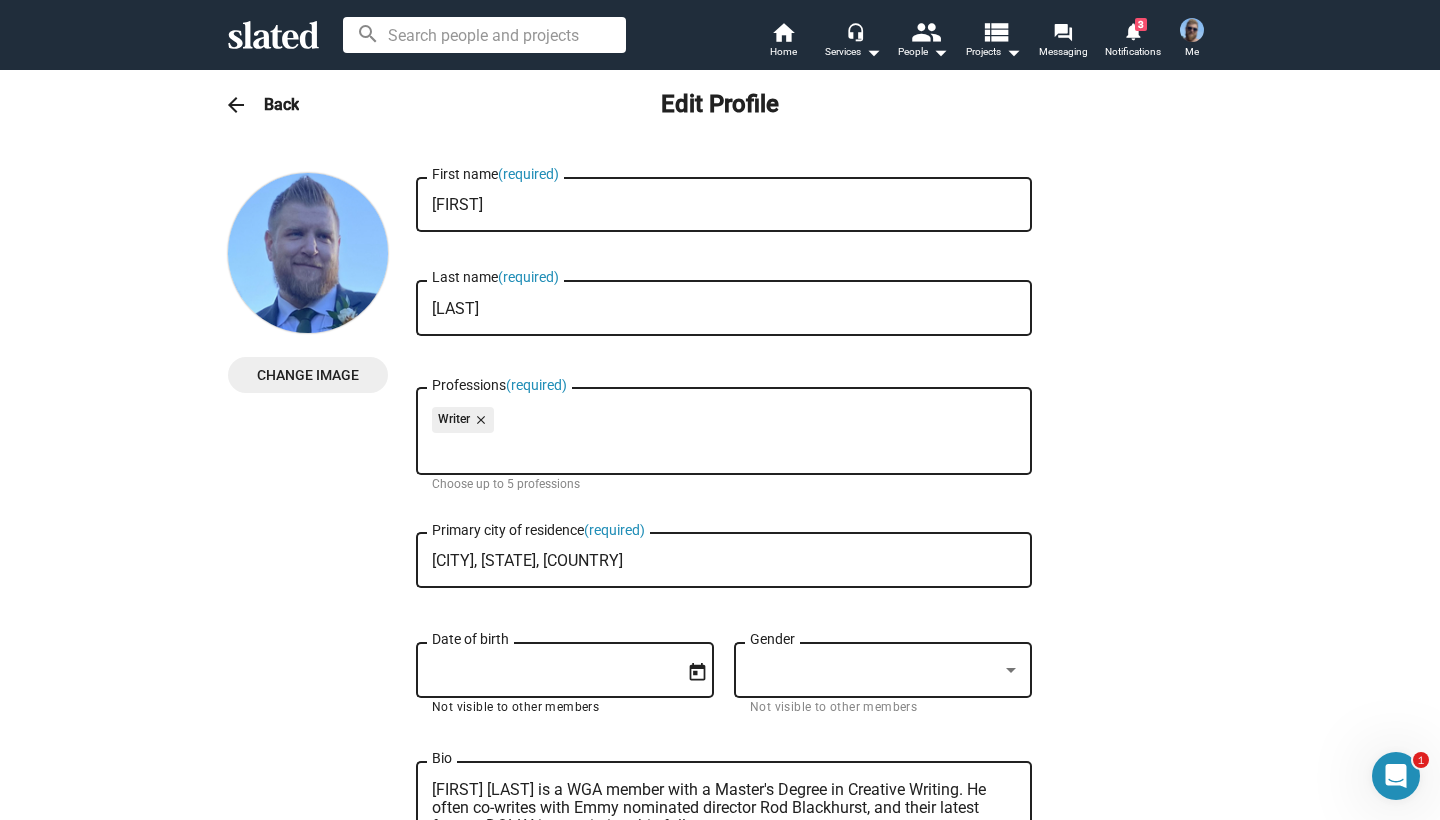 click on "Date of birth" at bounding box center (551, 671) 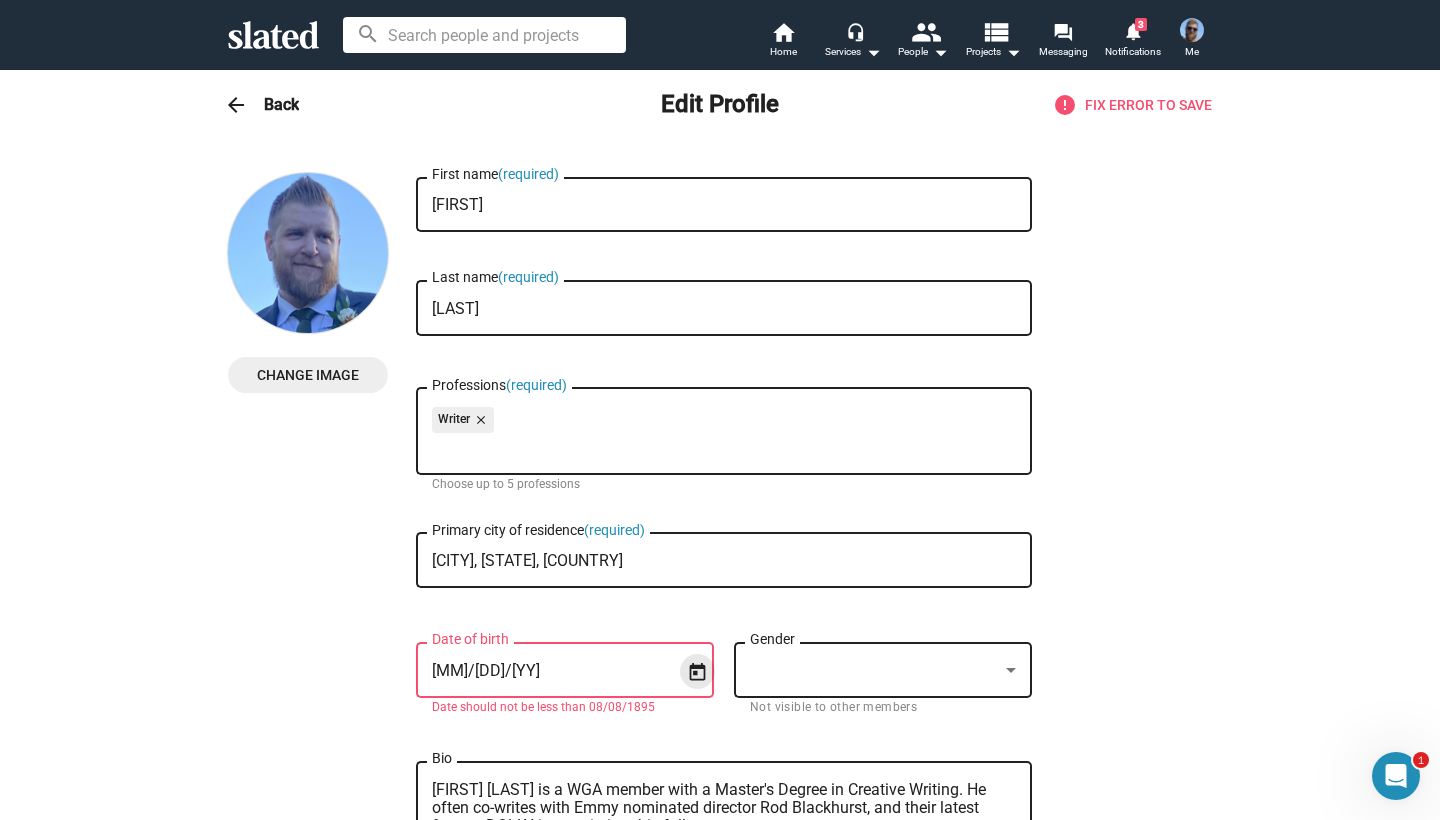 click 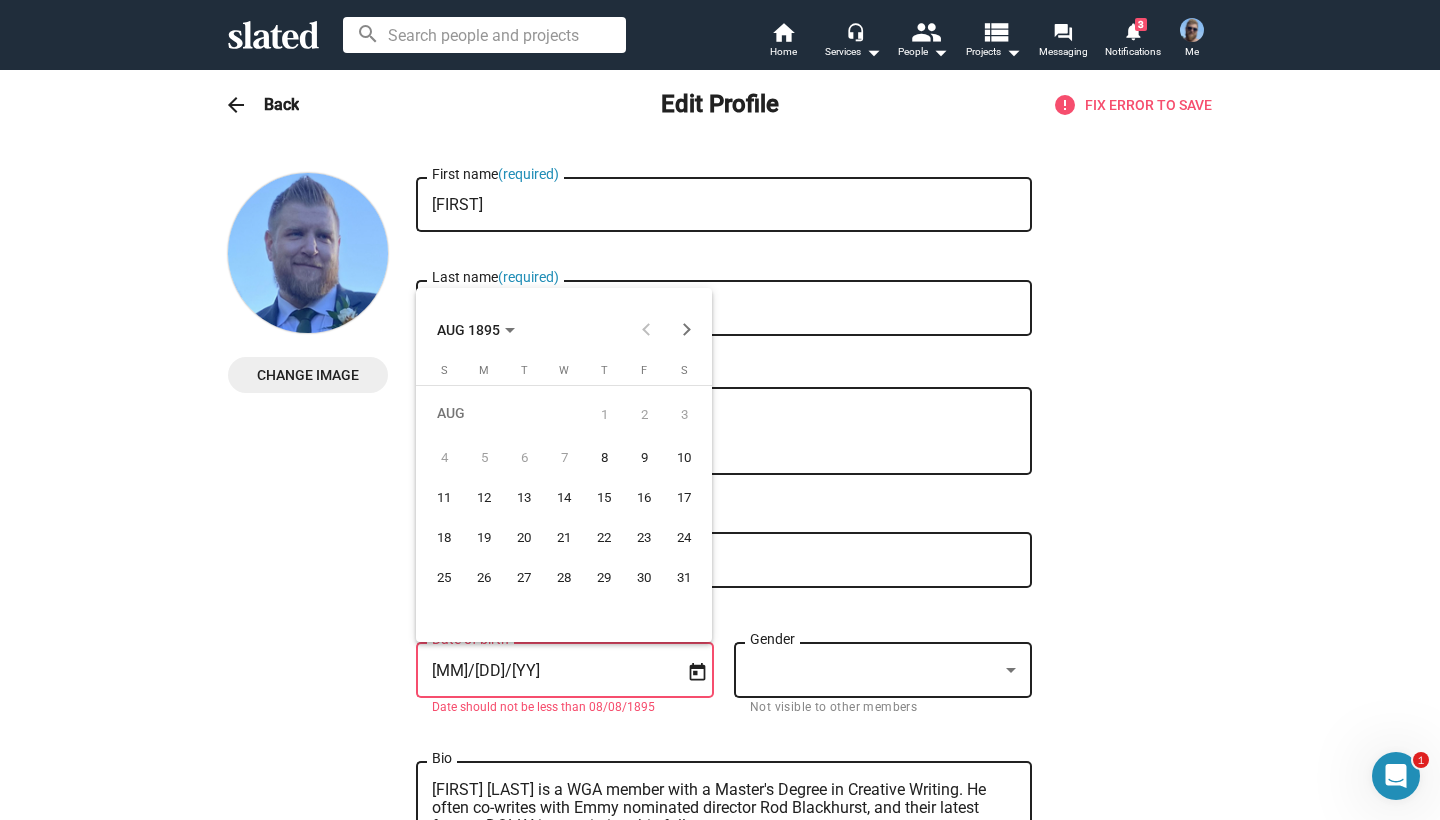 click on "AUG 1895" at bounding box center [476, 329] 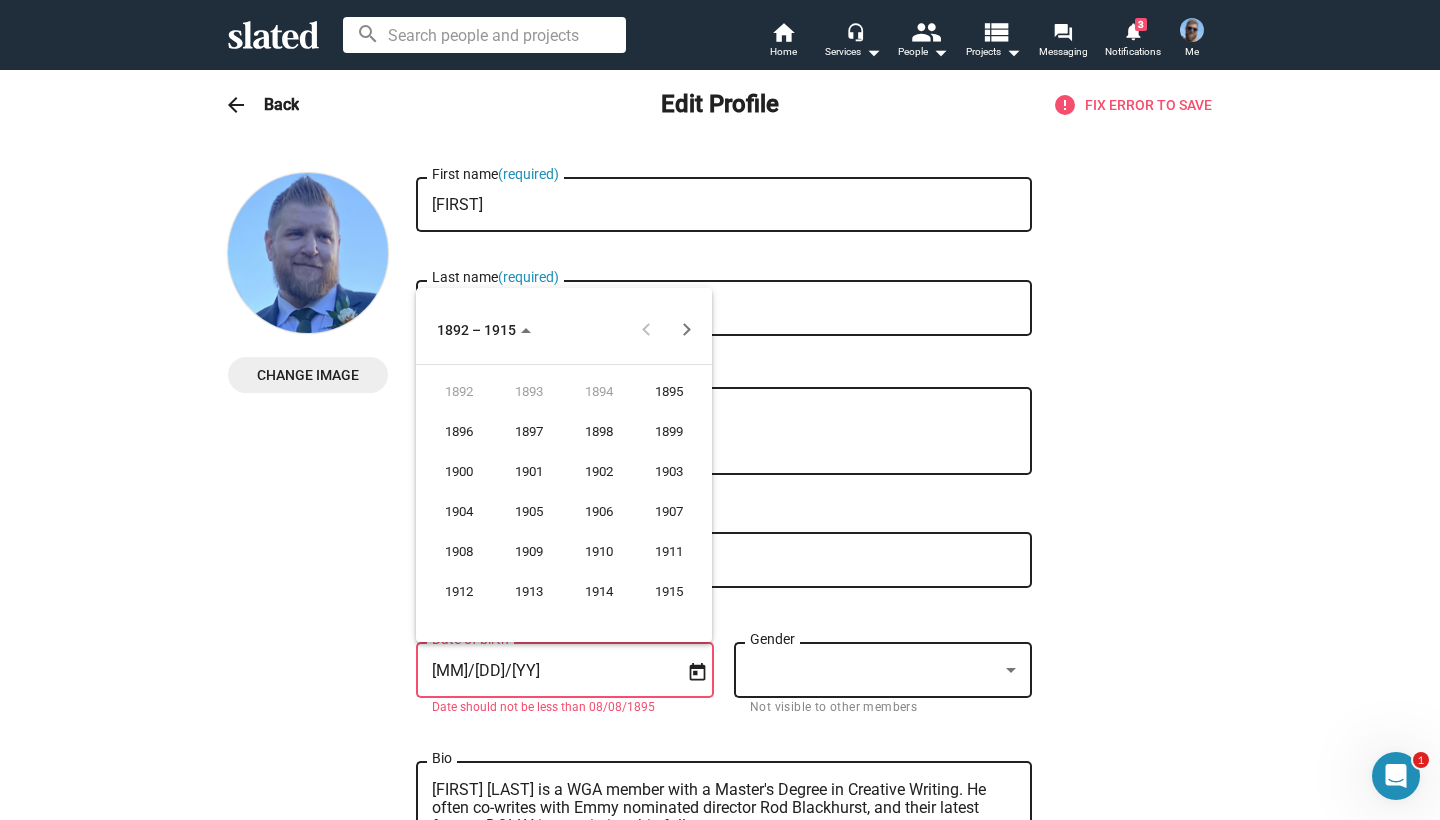drag, startPoint x: 645, startPoint y: 521, endPoint x: 645, endPoint y: 460, distance: 61 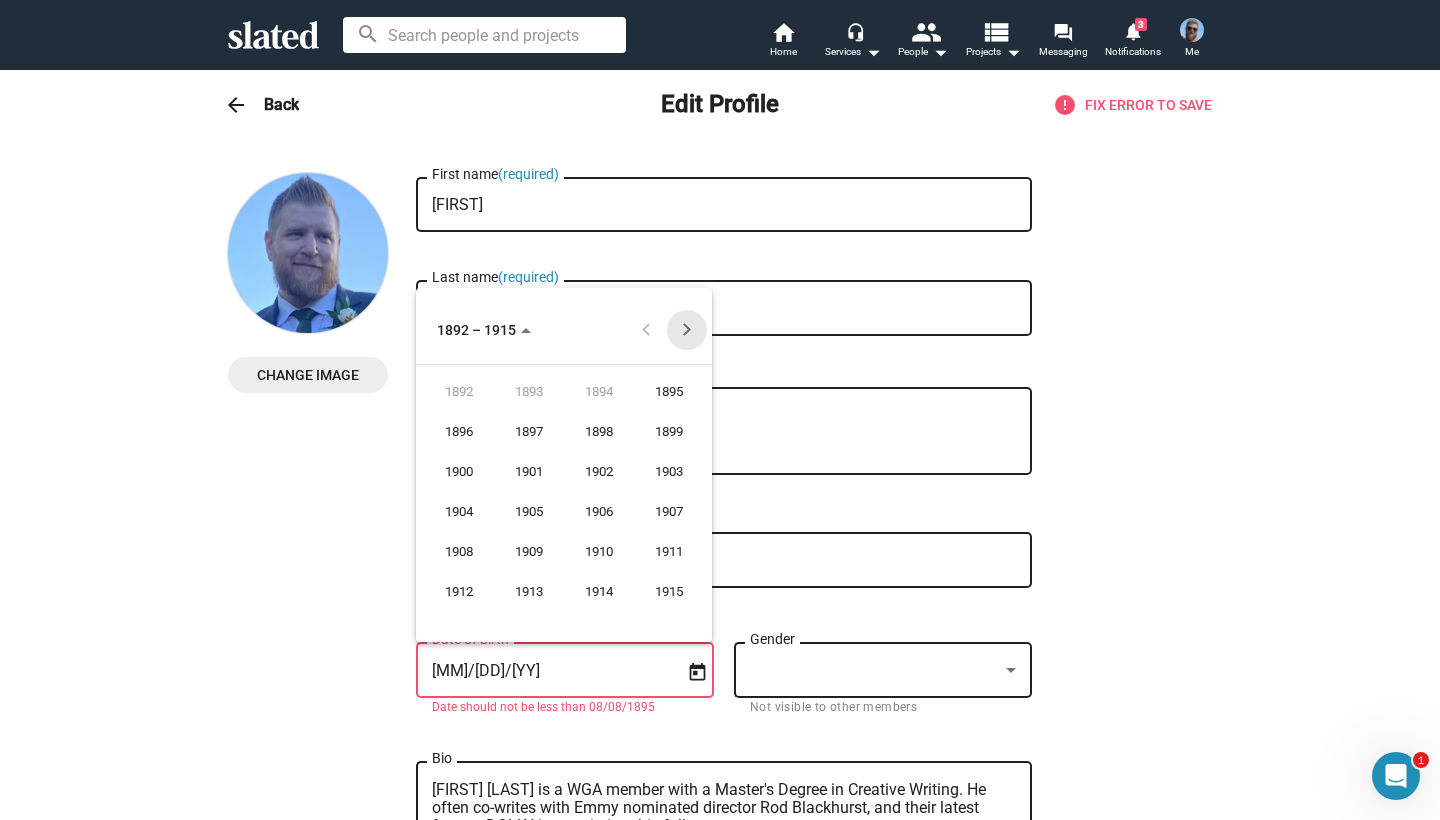 click at bounding box center [687, 330] 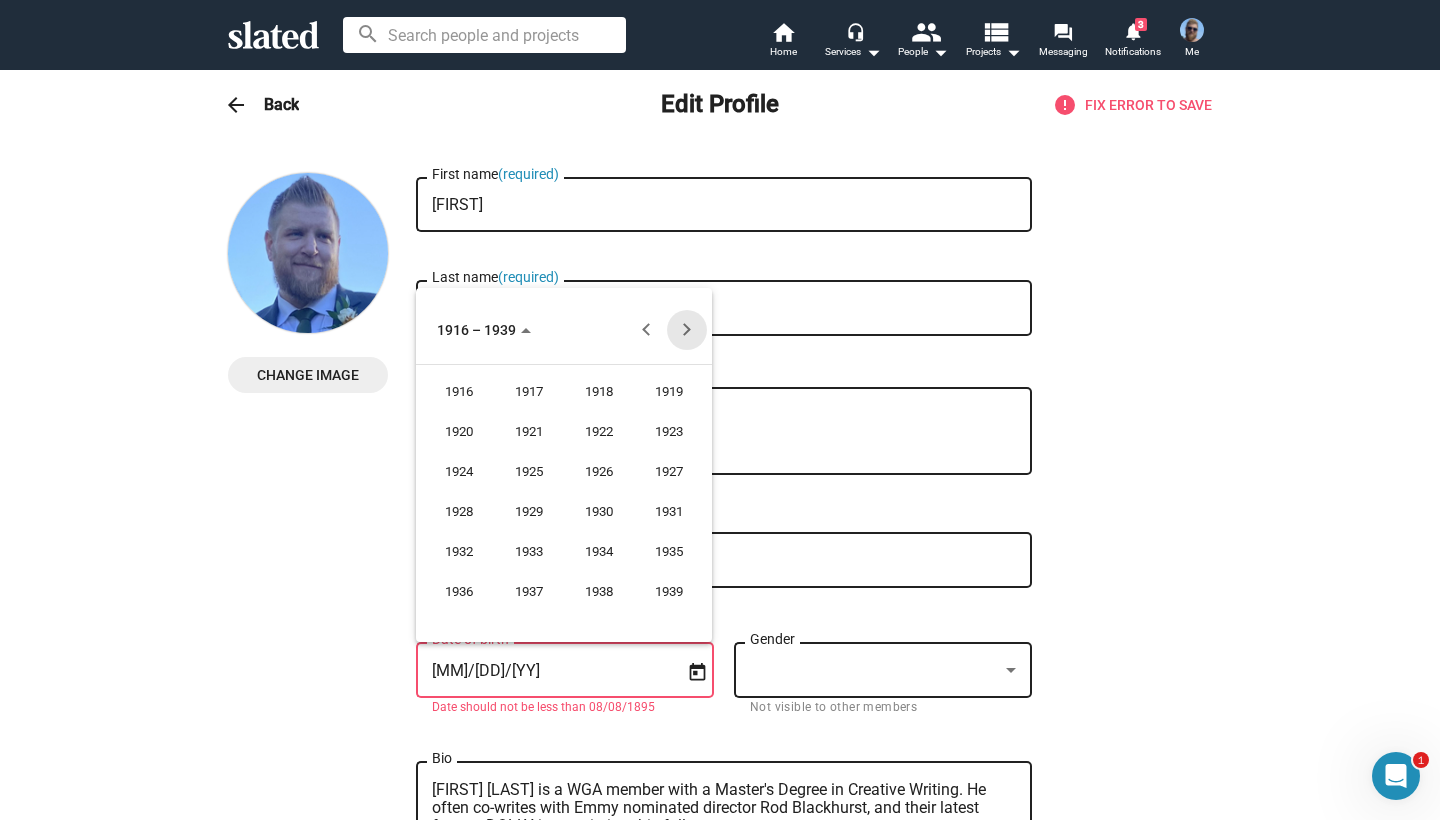 click at bounding box center (687, 330) 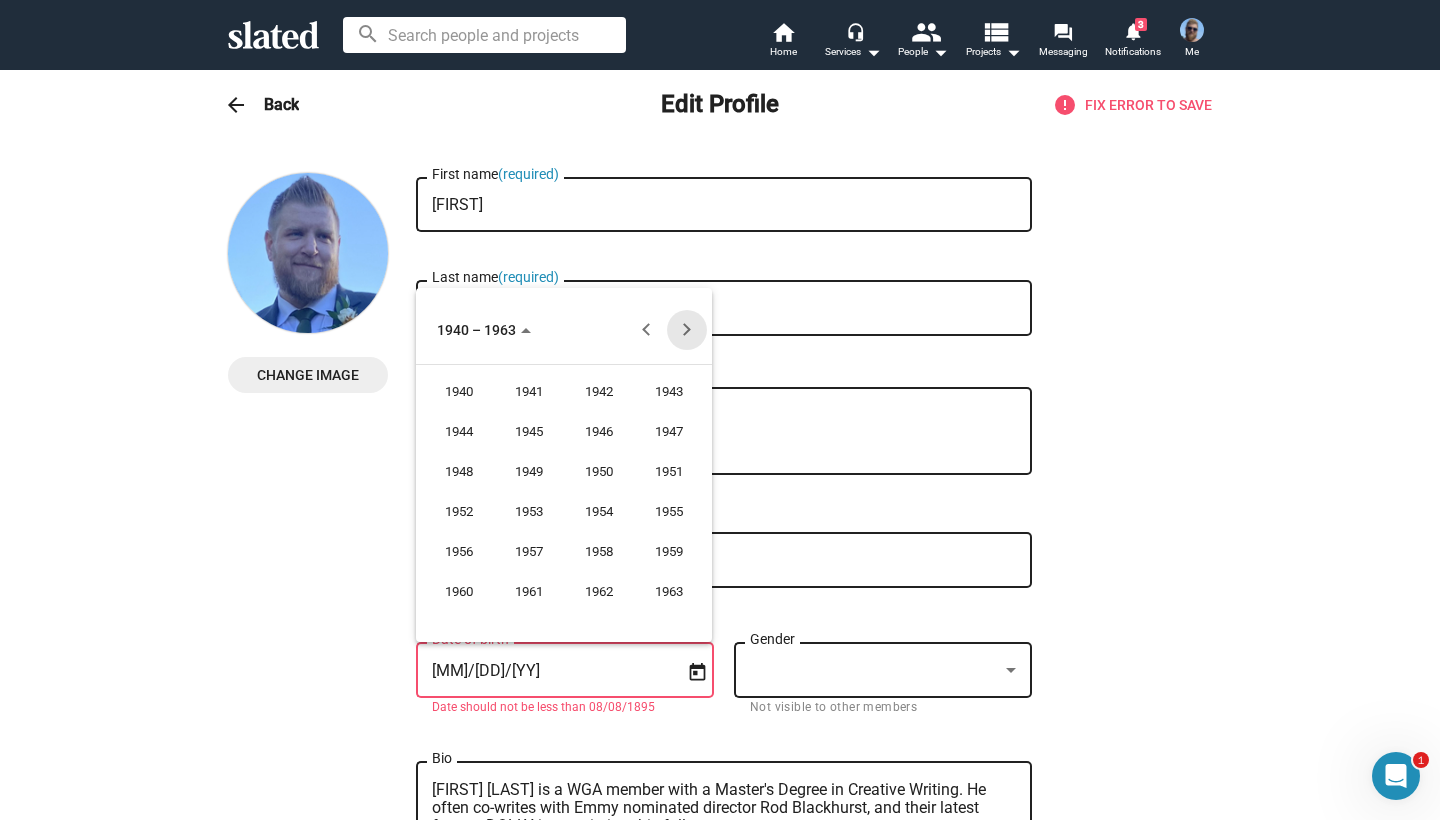 click at bounding box center (687, 330) 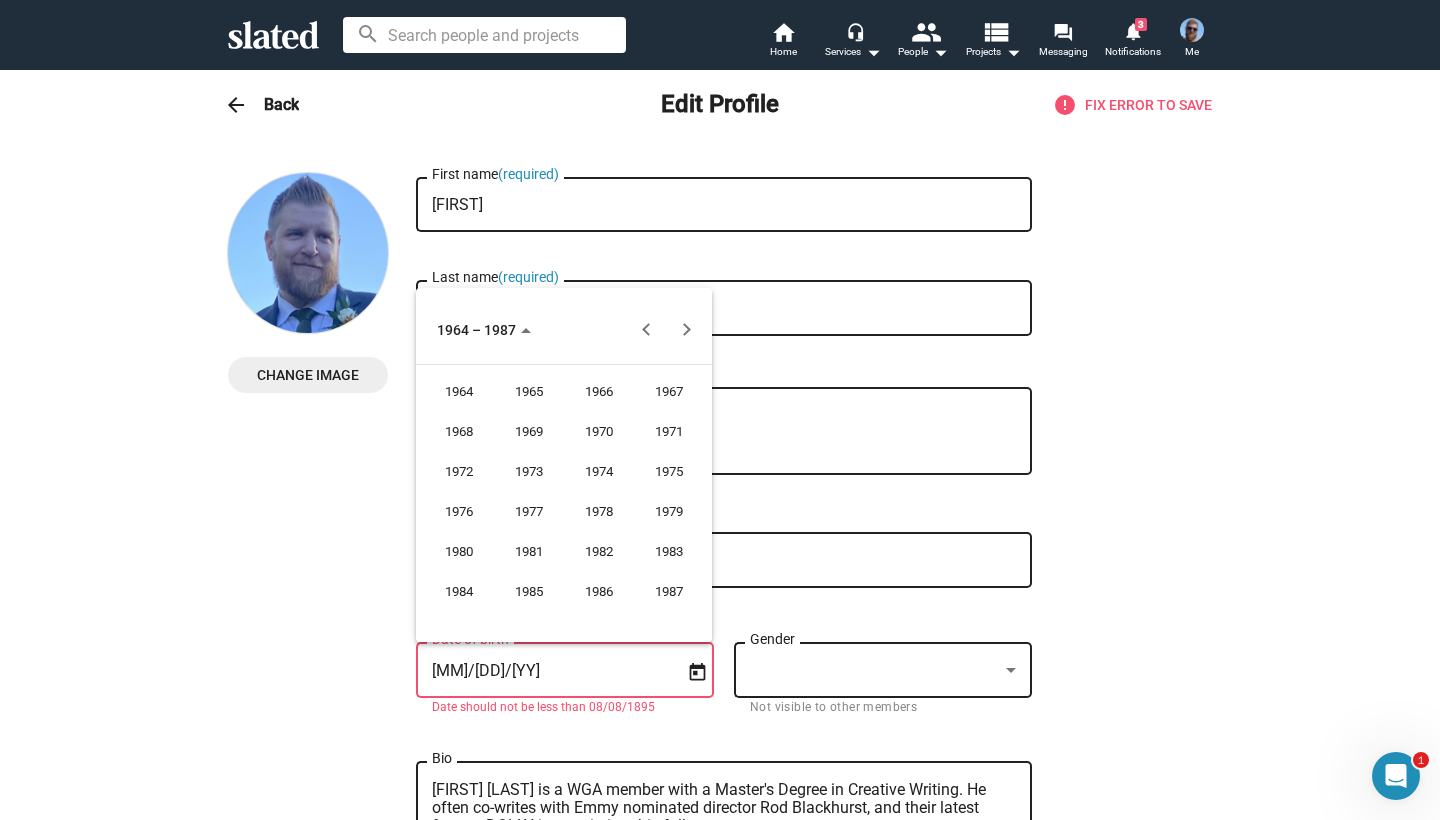 click on "1985" at bounding box center [529, 592] 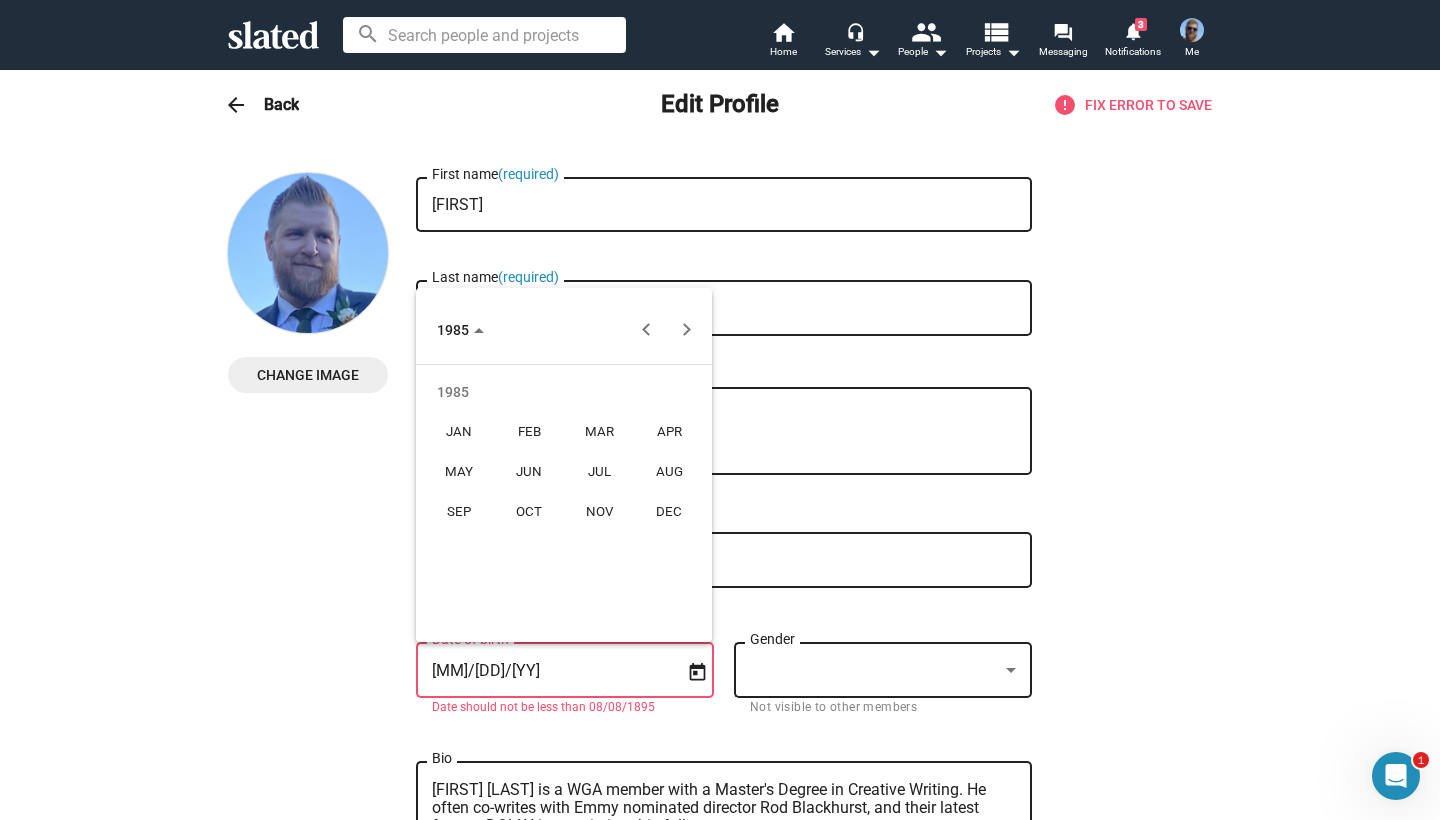 click on "DEC" at bounding box center (669, 512) 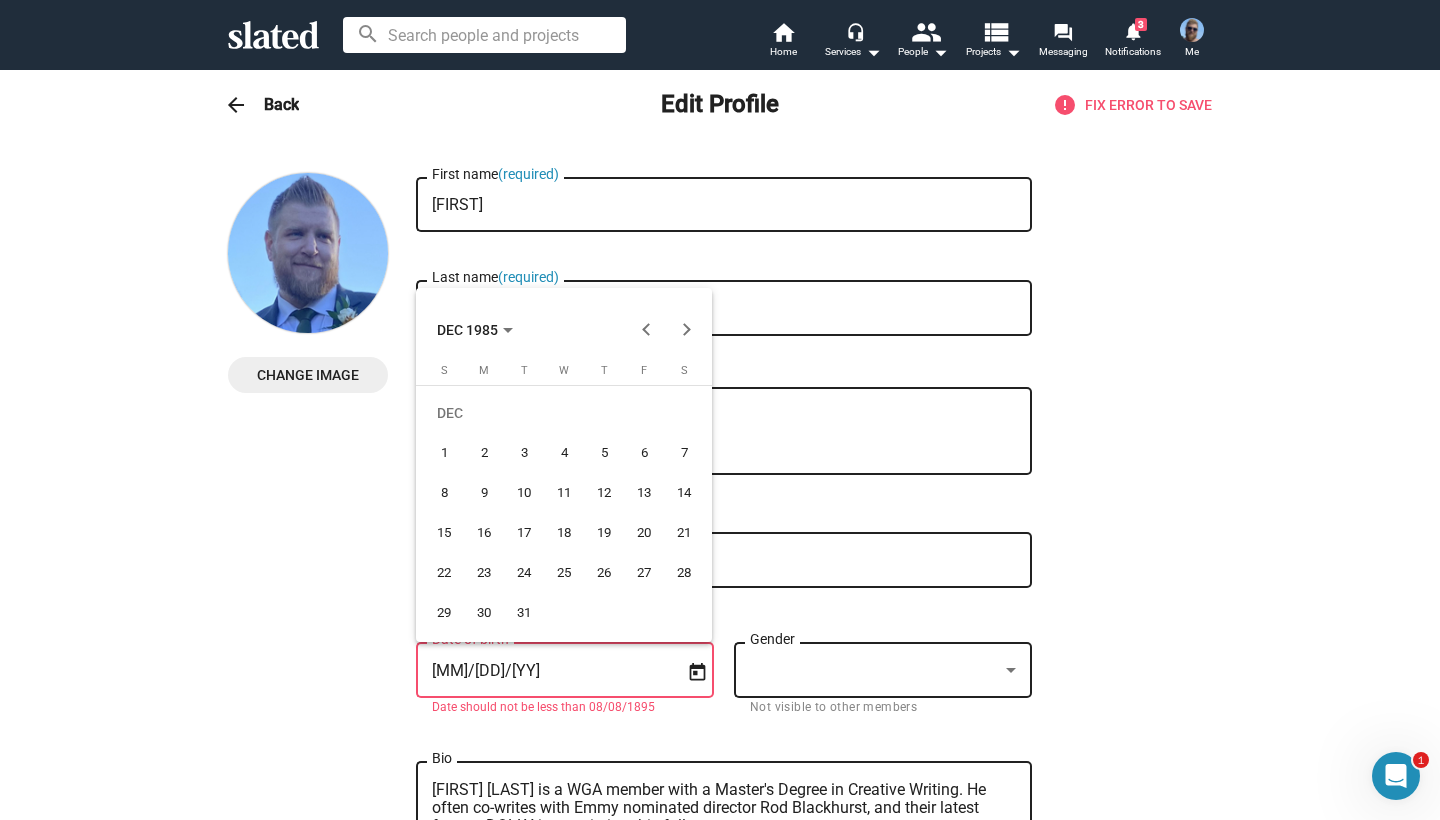 click on "6" at bounding box center [644, 453] 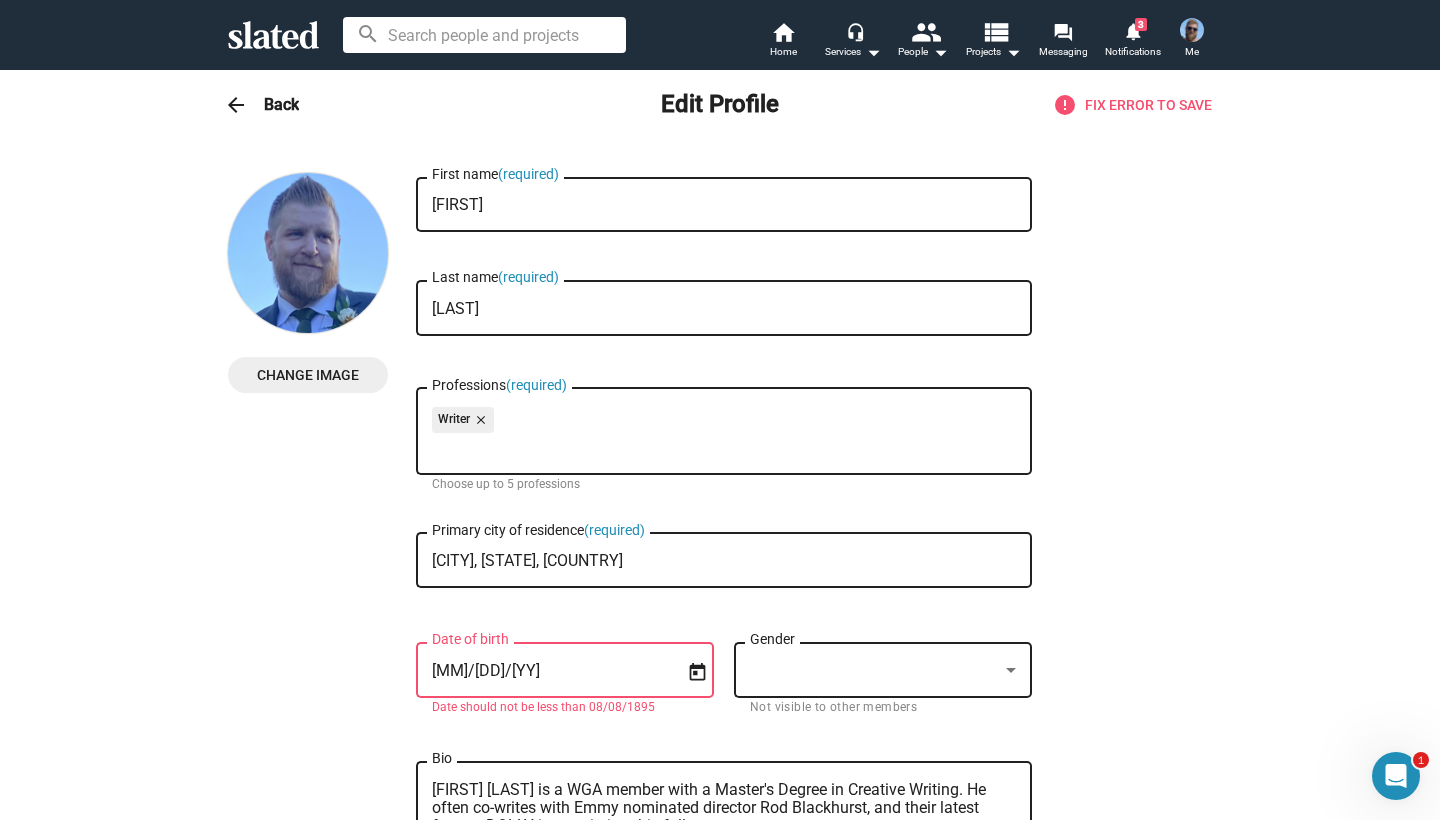 type on "12/6/1985" 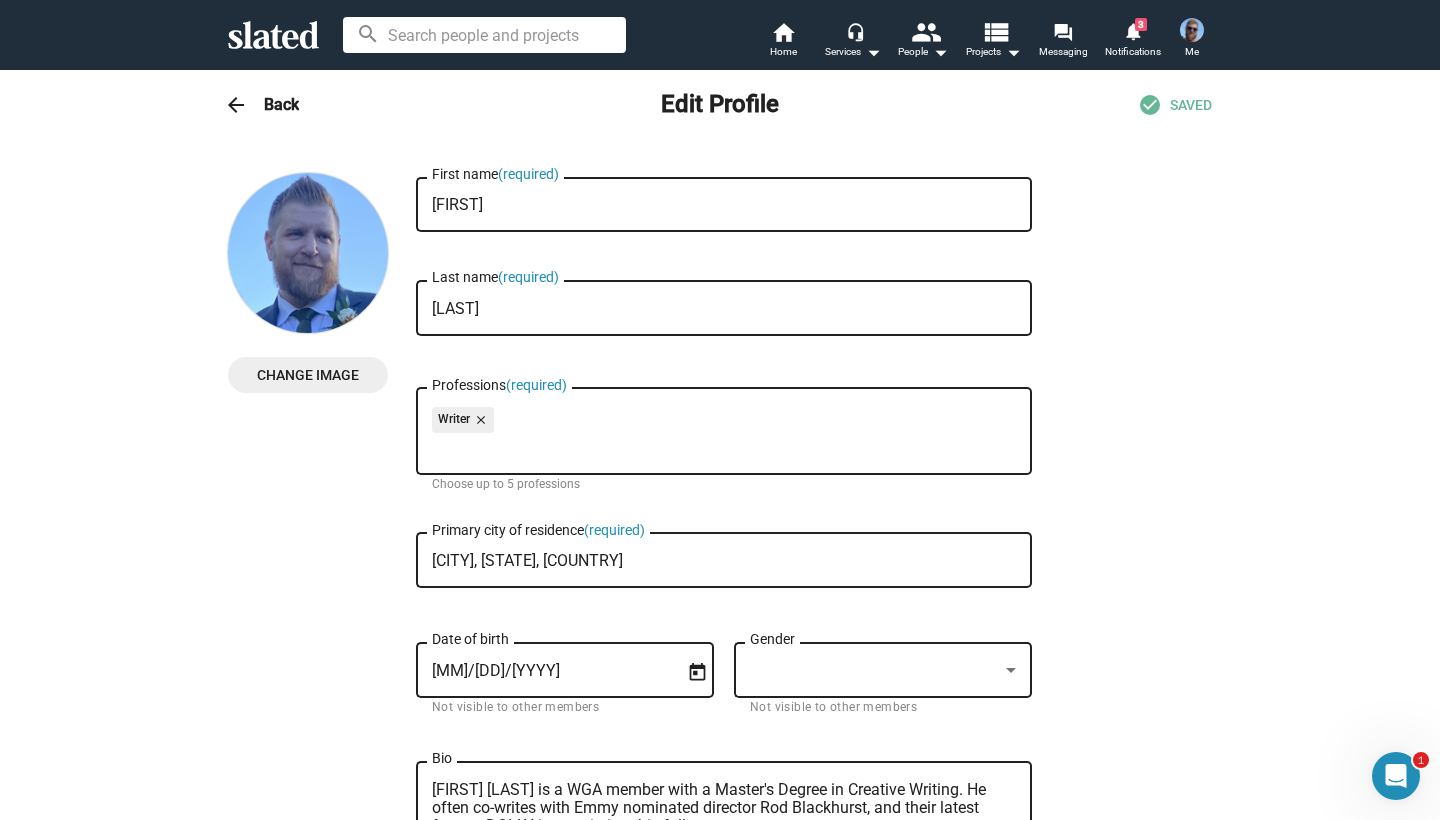 click on "Change Image Change Image Brandon First name  (required) Weavil Last name  (required) Writer close Professions  (required) Choose up to 5 professions Winston-Salem, NC, US Primary city of residence  (required) 12/6/1985 Date of birth Not visible to other members Gender Not visible to other members Brandon Weavil is a WGA member with a Master's Degree in Creative Writing. He often co-writes with Emmy nominated director Rod Blackhurst, and their latest feature DOLLY is premiering this fall. Bio 194/200 https://www.youtube.com/watch?v=Ljt4kOWi1nk YouTube or Vimeo link Be sure video is set to public on YouTube or Vimeo 43/200 https://www.officialstuntlist.com/brandon-weavil Website 48/200 https://www.imdb.com/name/nm13399813/ IMDb 37/200 LinkedIn 0/200 Twitter 0/200 Instagram 0/200 Facebook 0/200   I'm an investor  (apply for investor status)" at bounding box center [720, 904] 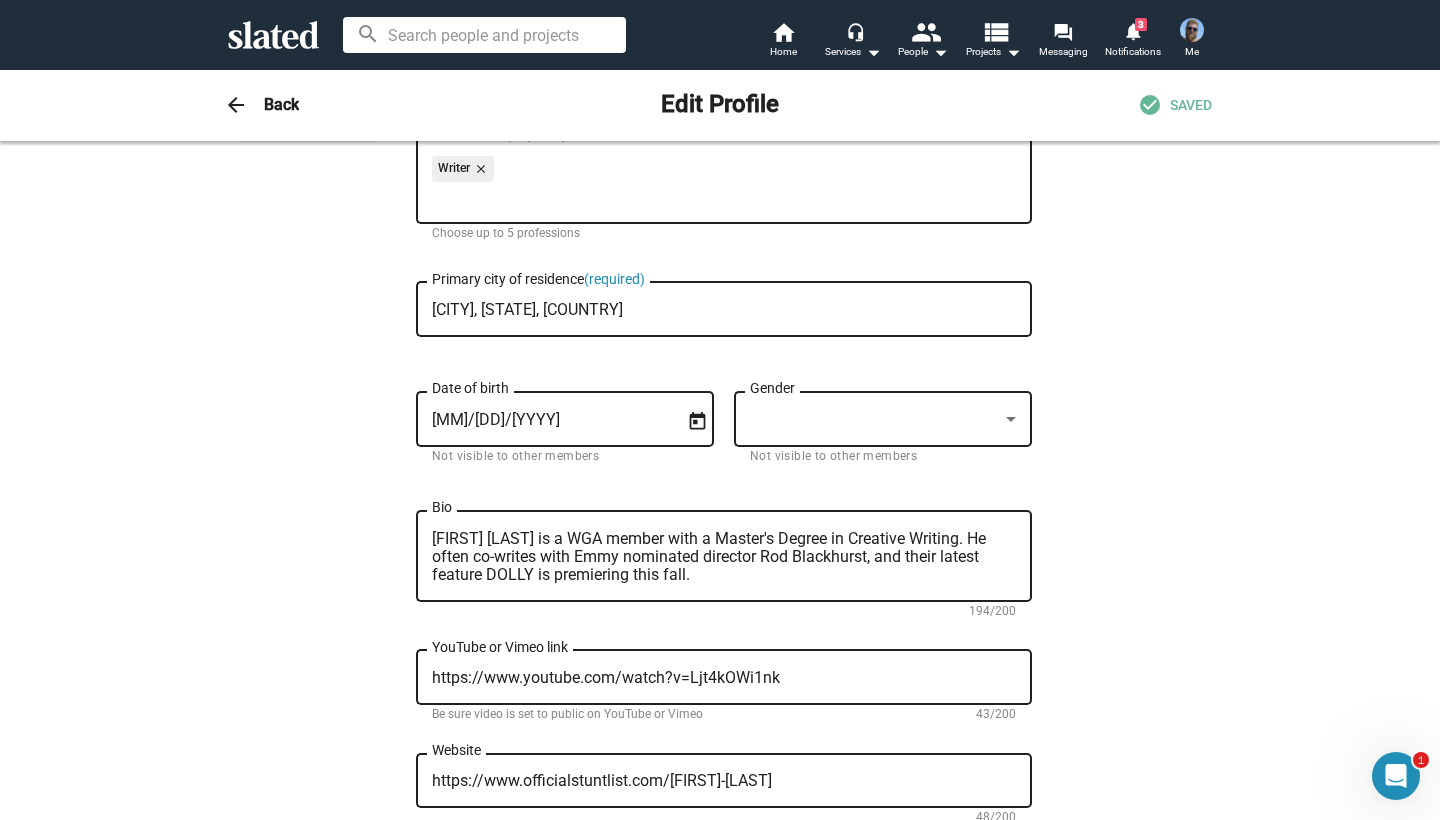 scroll, scrollTop: 422, scrollLeft: 0, axis: vertical 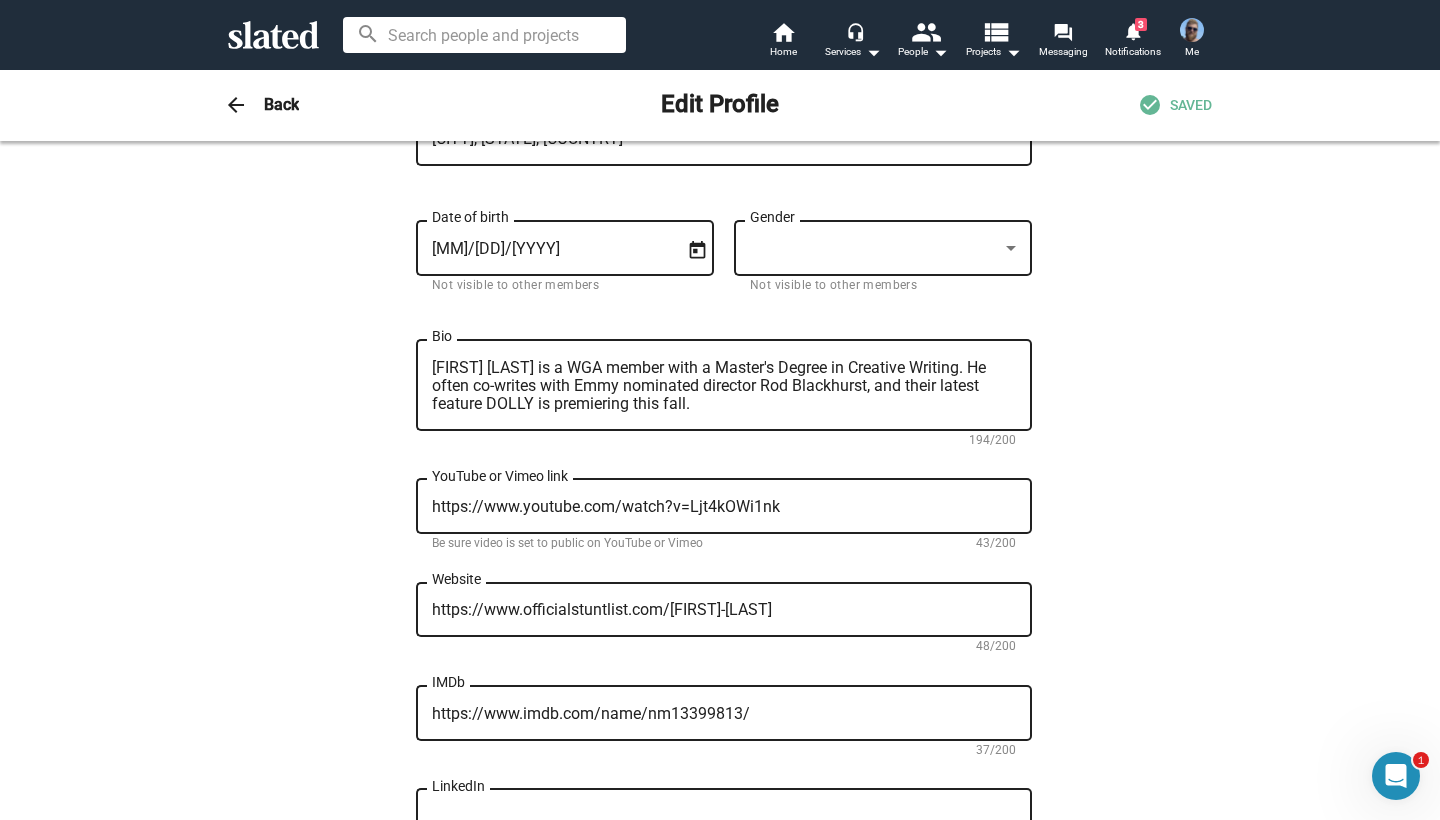 click on "Gender" at bounding box center (883, 245) 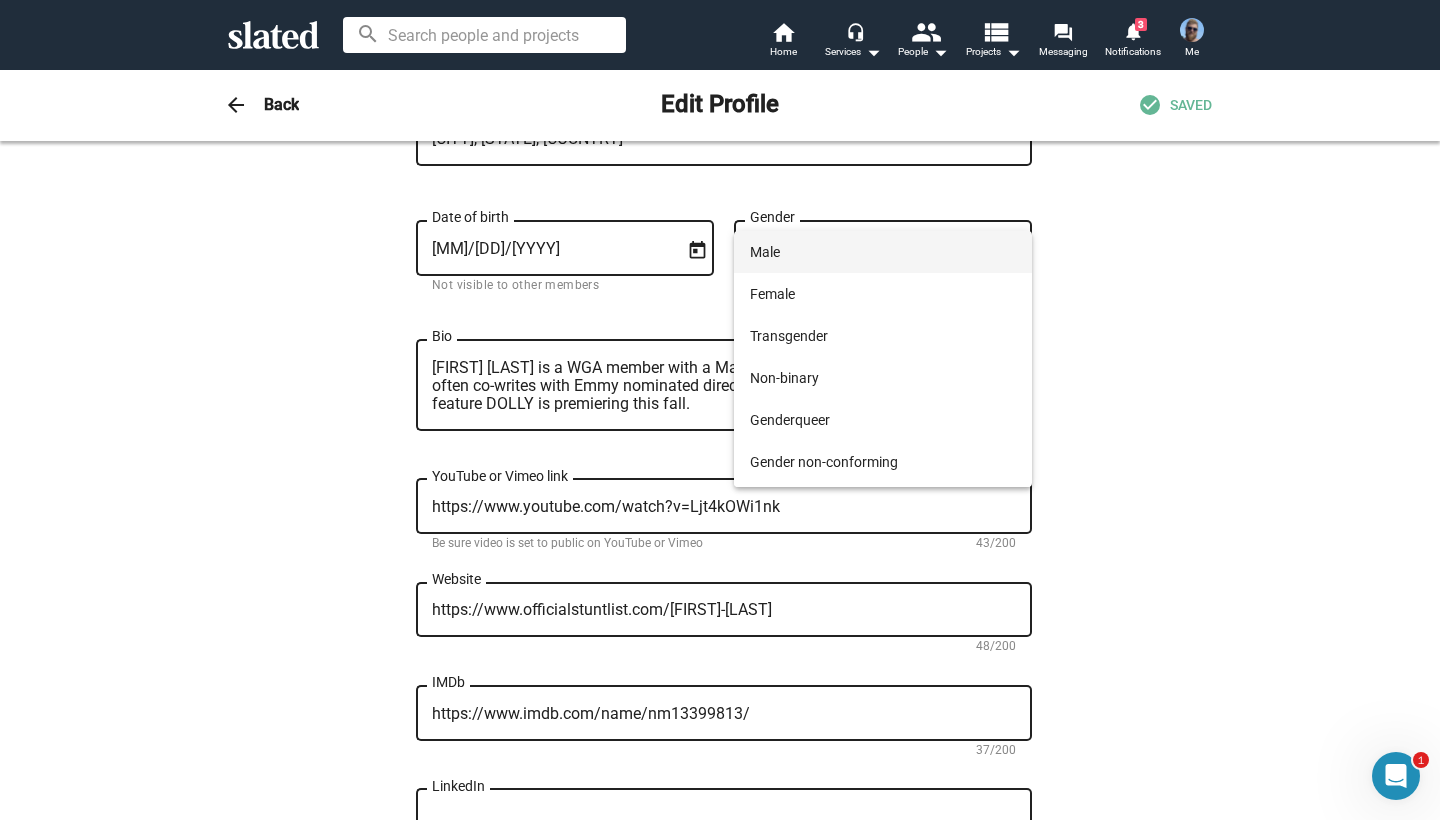 click at bounding box center (720, 410) 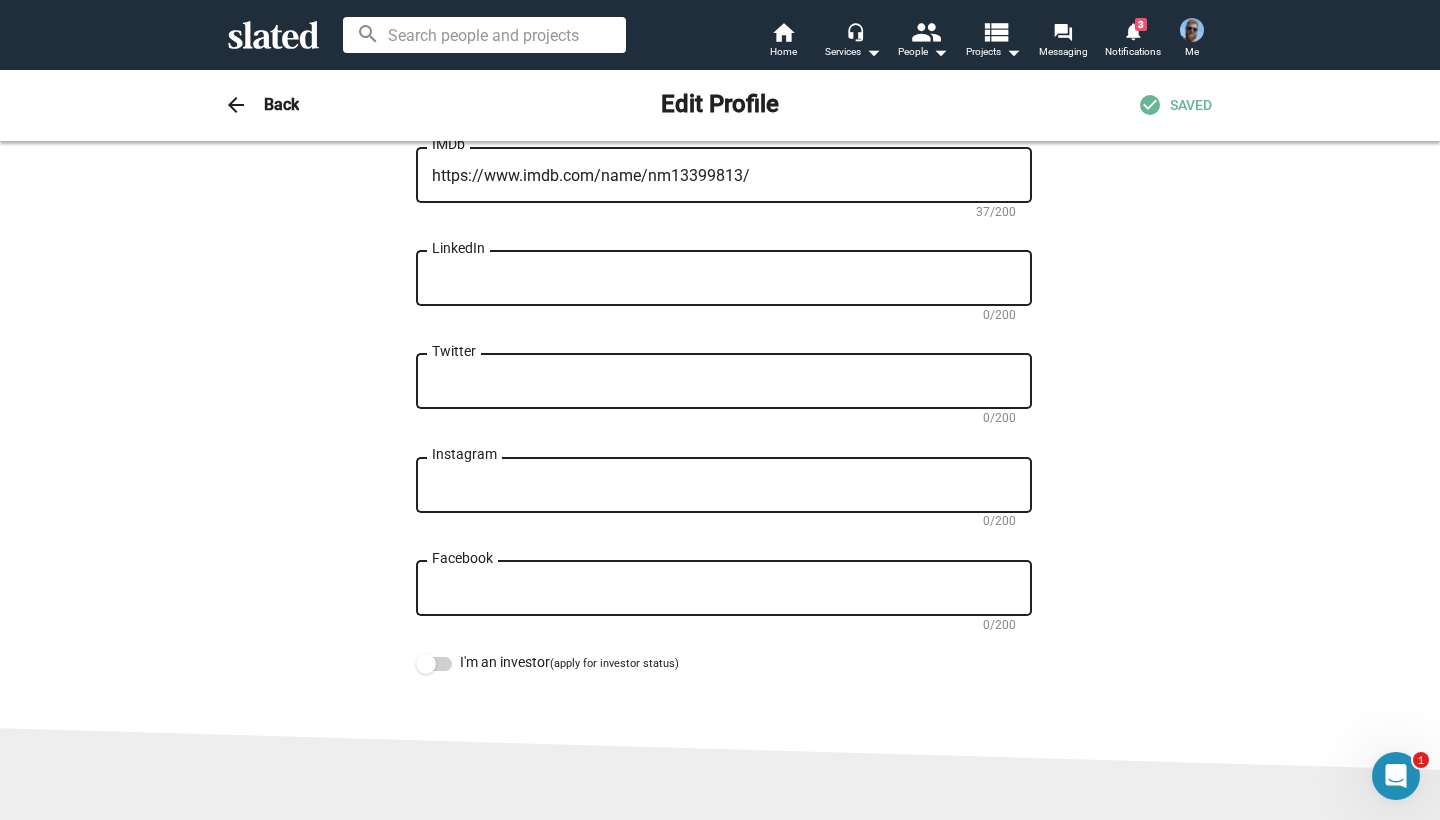 scroll, scrollTop: 932, scrollLeft: 0, axis: vertical 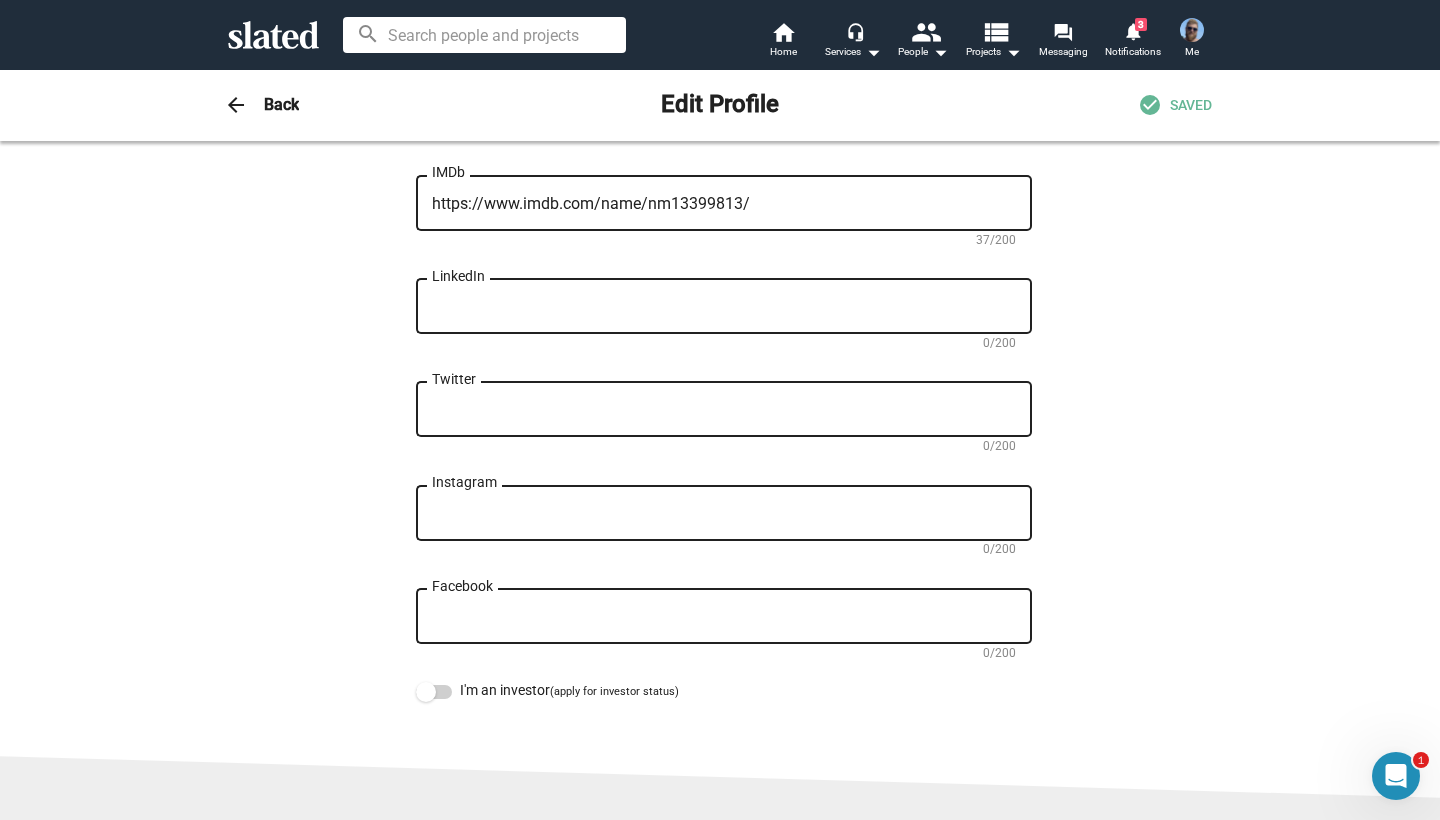 click on "Change Image Change Image Brandon First name  (required) Weavil Last name  (required) Writer close Professions  (required) Choose up to 5 professions Winston-Salem, NC, US Primary city of residence  (required) 12/6/1985 Date of birth Not visible to other members Gender Not visible to other members Brandon Weavil is a WGA member with a Master's Degree in Creative Writing. He often co-writes with Emmy nominated director Rod Blackhurst, and their latest feature DOLLY is premiering this fall. Bio 194/200 https://www.youtube.com/watch?v=Ljt4kOWi1nk YouTube or Vimeo link Be sure video is set to public on YouTube or Vimeo 43/200 https://www.officialstuntlist.com/brandon-weavil Website 48/200 https://www.imdb.com/name/nm13399813/ IMDb 37/200 LinkedIn 0/200 Twitter 0/200 Instagram 0/200 Facebook 0/200   I'm an investor  (apply for investor status)" at bounding box center (720, -28) 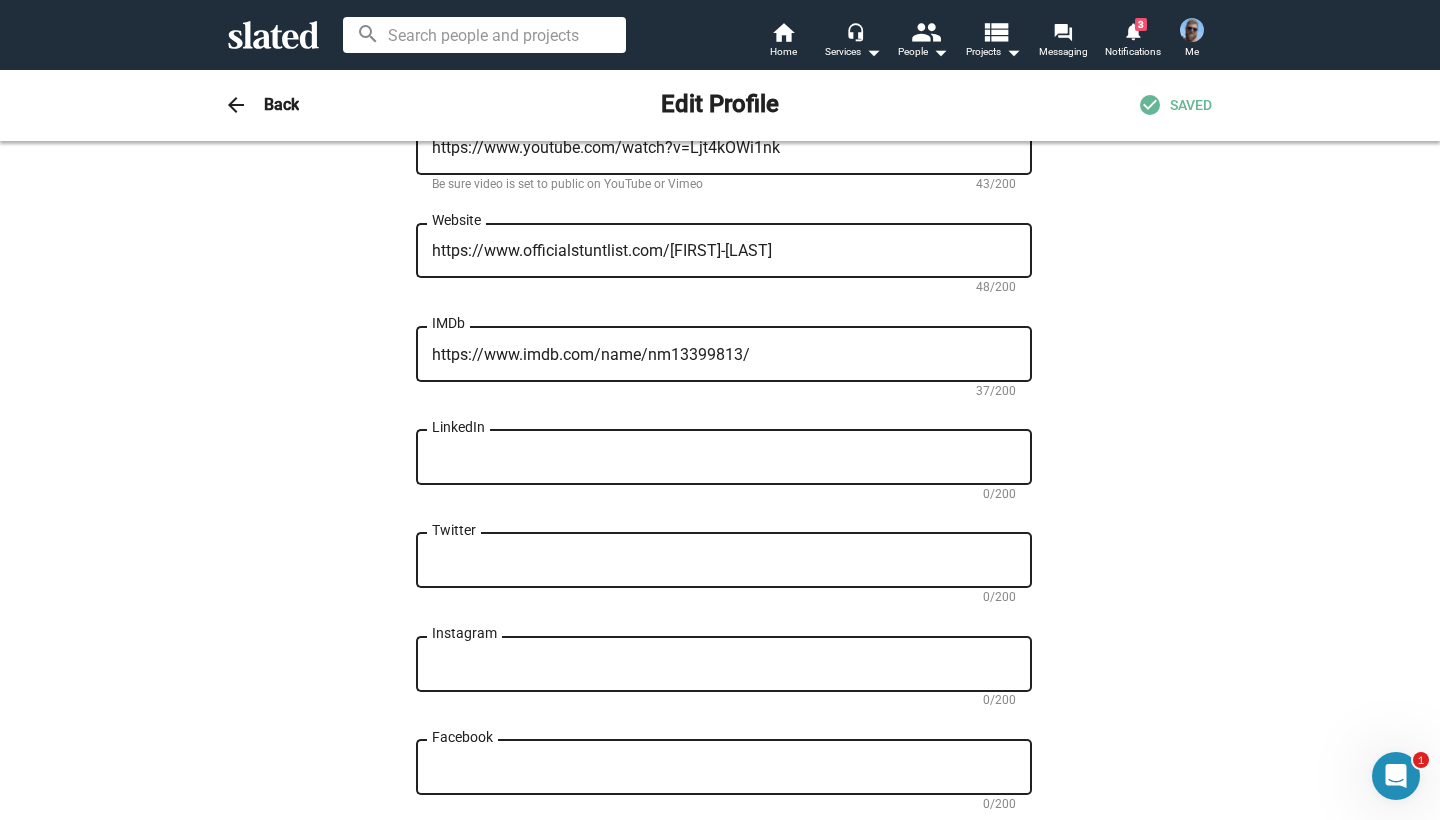 scroll, scrollTop: 784, scrollLeft: 0, axis: vertical 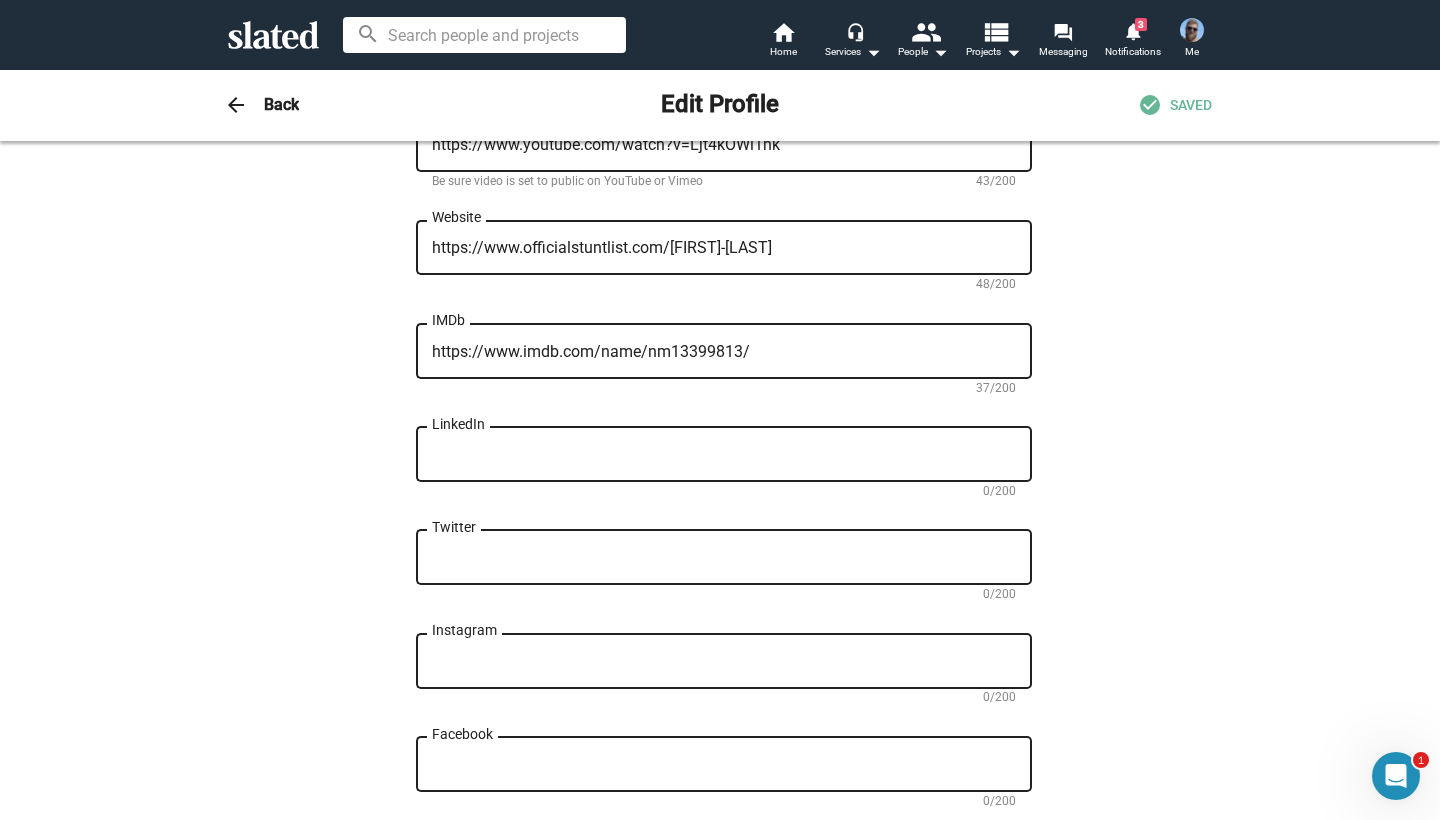 click on "Twitter" at bounding box center (724, 558) 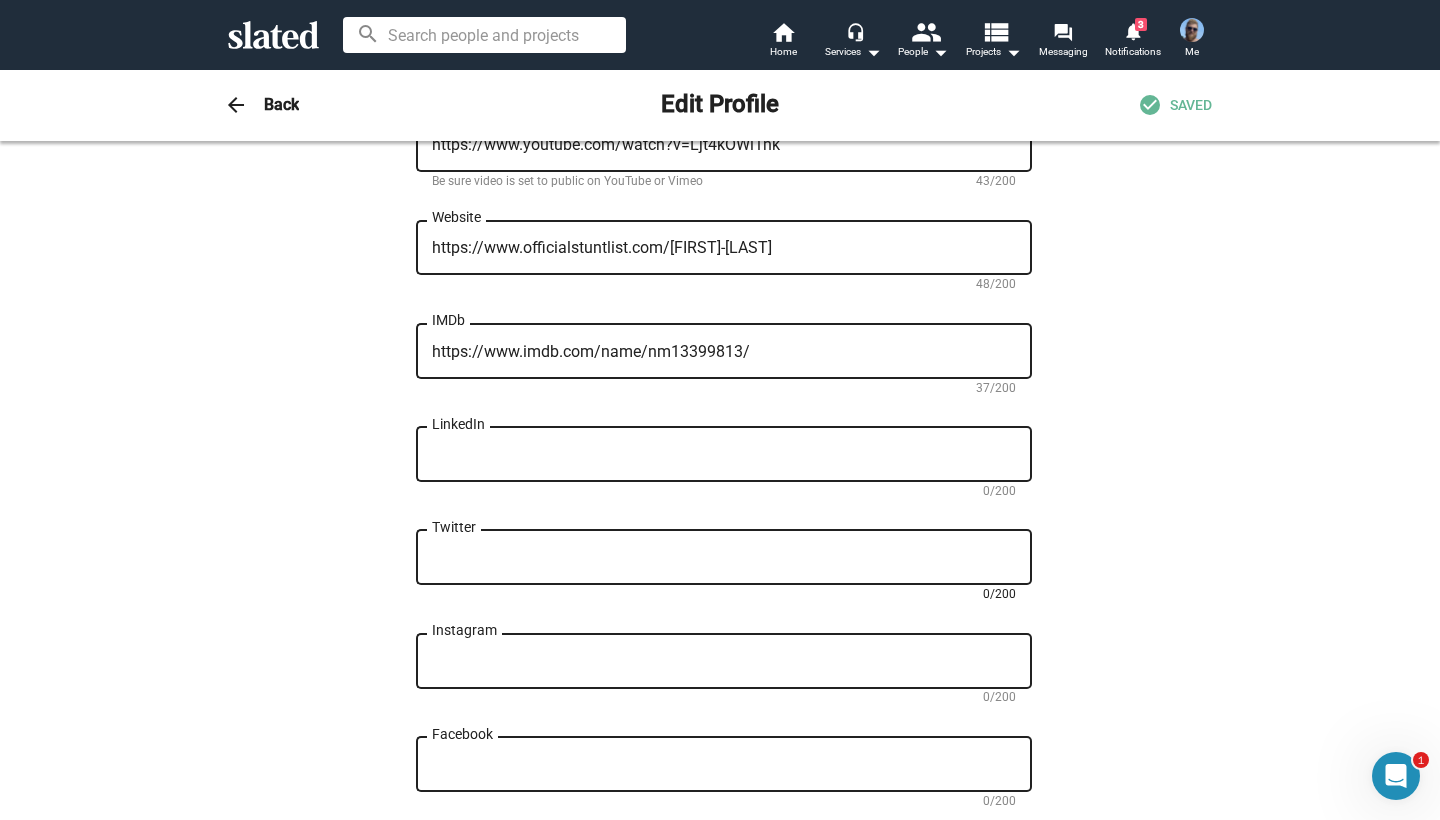 paste on "https://x.com/BrandonWeavil" 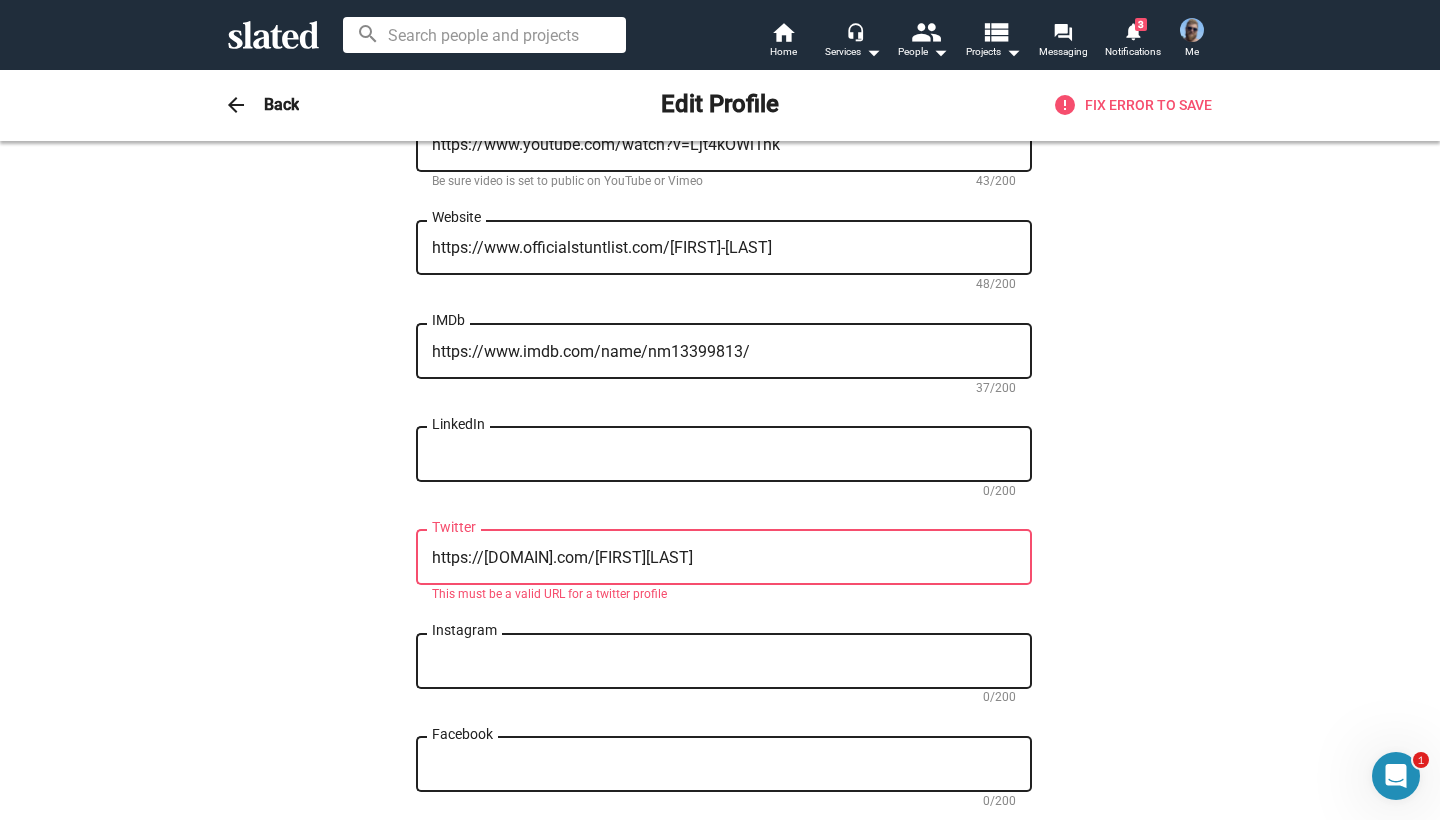 click on "Change Image Change Image Brandon First name  (required) Weavil Last name  (required) Writer close Professions  (required) Choose up to 5 professions Winston-Salem, NC, US Primary city of residence  (required) 12/6/1985 Date of birth Not visible to other members Gender Not visible to other members Brandon Weavil is a WGA member with a Master's Degree in Creative Writing. He often co-writes with Emmy nominated director Rod Blackhurst, and their latest feature DOLLY is premiering this fall. Bio 194/200 https://www.youtube.com/watch?v=Ljt4kOWi1nk YouTube or Vimeo link Be sure video is set to public on YouTube or Vimeo 43/200 https://www.officialstuntlist.com/brandon-weavil Website 48/200 https://www.imdb.com/name/nm13399813/ IMDb 37/200 LinkedIn 0/200 https://x.com/BrandonWeavil Twitter This must be a valid URL for a twitter profile Instagram 0/200 Facebook 0/200   I'm an investor  (apply for investor status)" at bounding box center [720, 120] 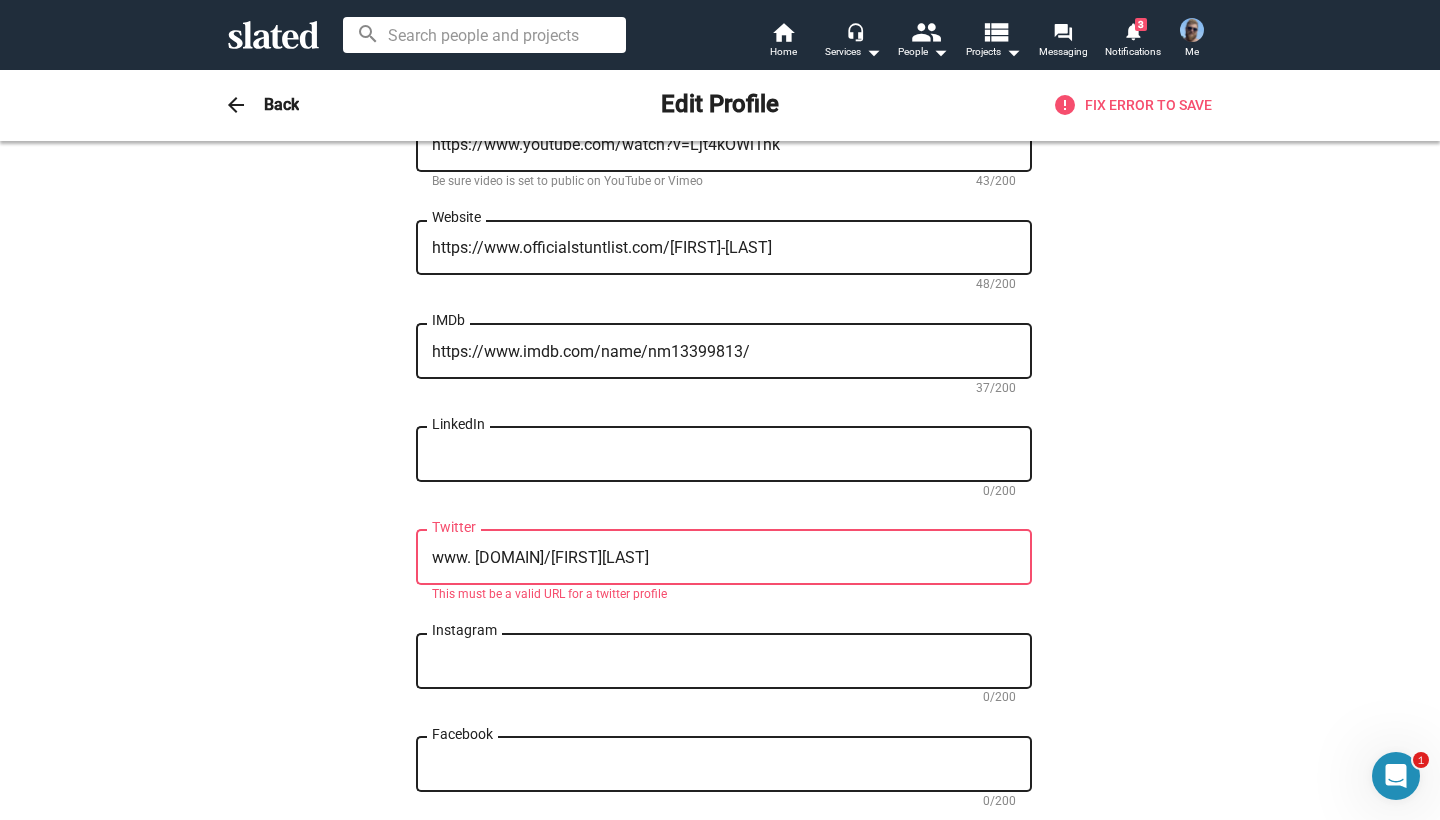 type on "www.x.com/BrandonWeavil" 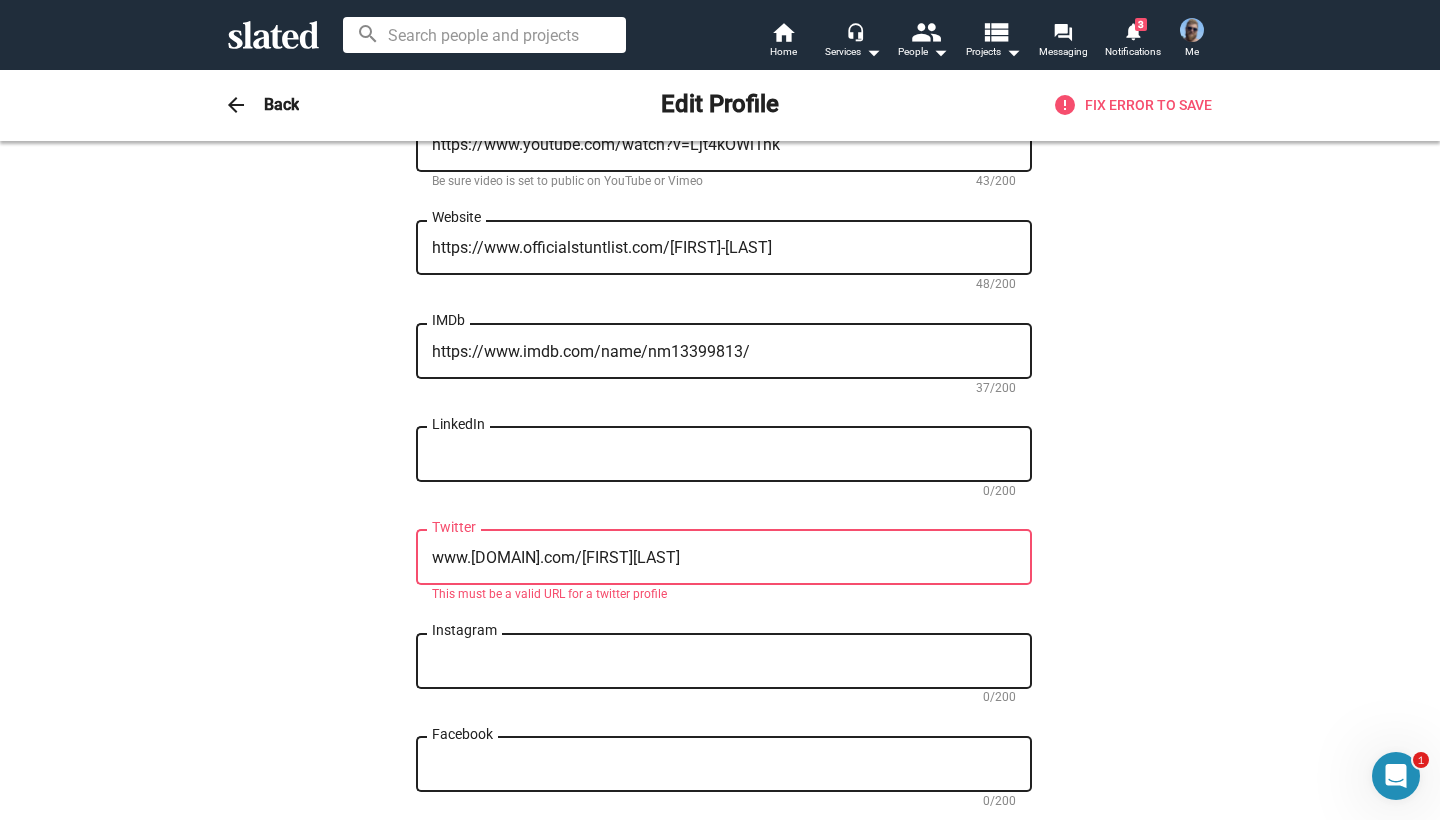 click on "www.x.com/BrandonWeavil" at bounding box center [724, 558] 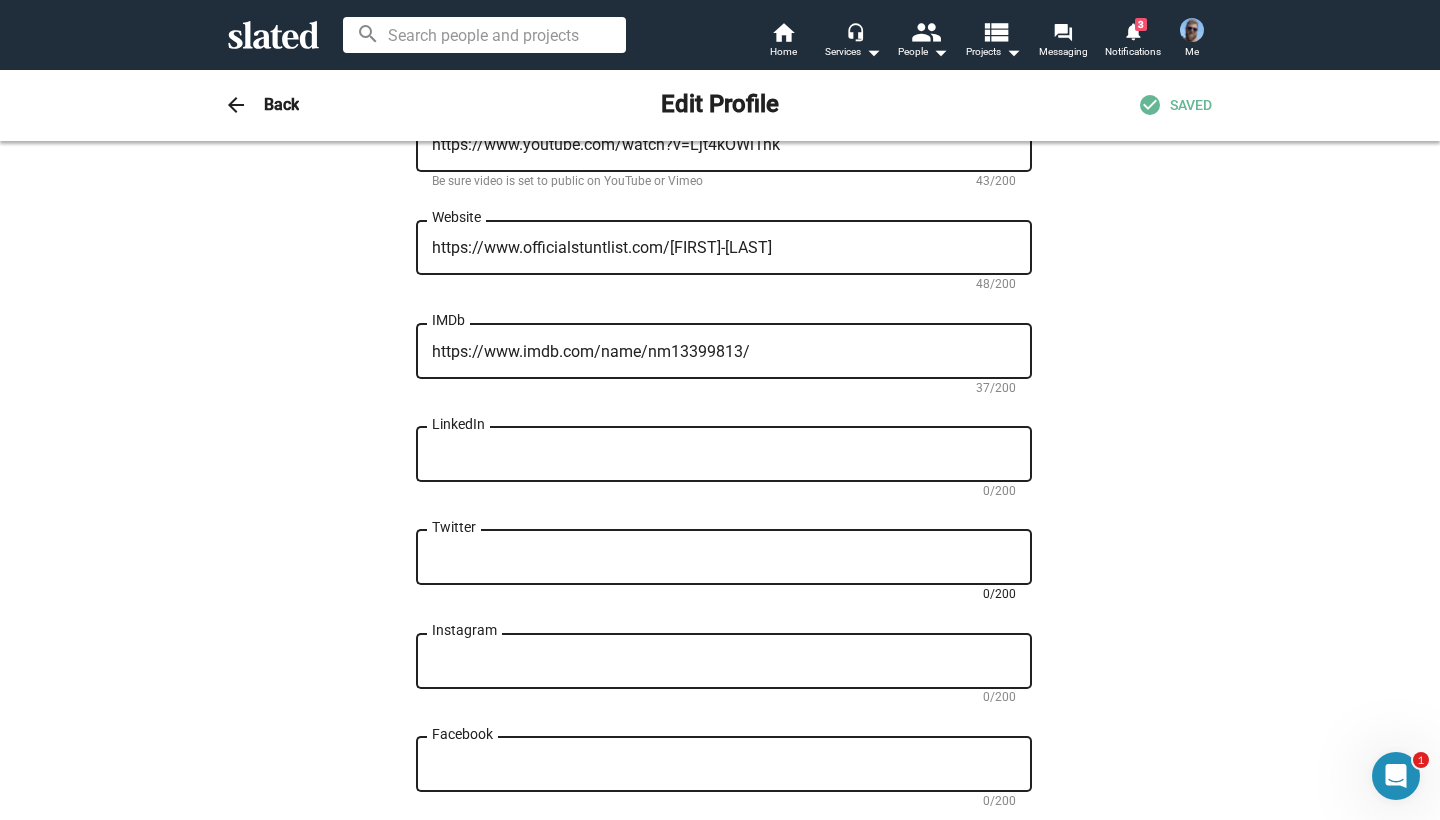 click on "Change Image Change Image Brandon First name  (required) Weavil Last name  (required) Writer close Professions  (required) Choose up to 5 professions Winston-Salem, NC, US Primary city of residence  (required) 12/6/1985 Date of birth Not visible to other members Gender Not visible to other members Brandon Weavil is a WGA member with a Master's Degree in Creative Writing. He often co-writes with Emmy nominated director Rod Blackhurst, and their latest feature DOLLY is premiering this fall. Bio 194/200 https://www.youtube.com/watch?v=Ljt4kOWi1nk YouTube or Vimeo link Be sure video is set to public on YouTube or Vimeo 43/200 https://www.officialstuntlist.com/brandon-weavil Website 48/200 https://www.imdb.com/name/nm13399813/ IMDb 37/200 LinkedIn 0/200 Twitter 0/200 Instagram 0/200 Facebook 0/200   I'm an investor  (apply for investor status)" at bounding box center (720, 120) 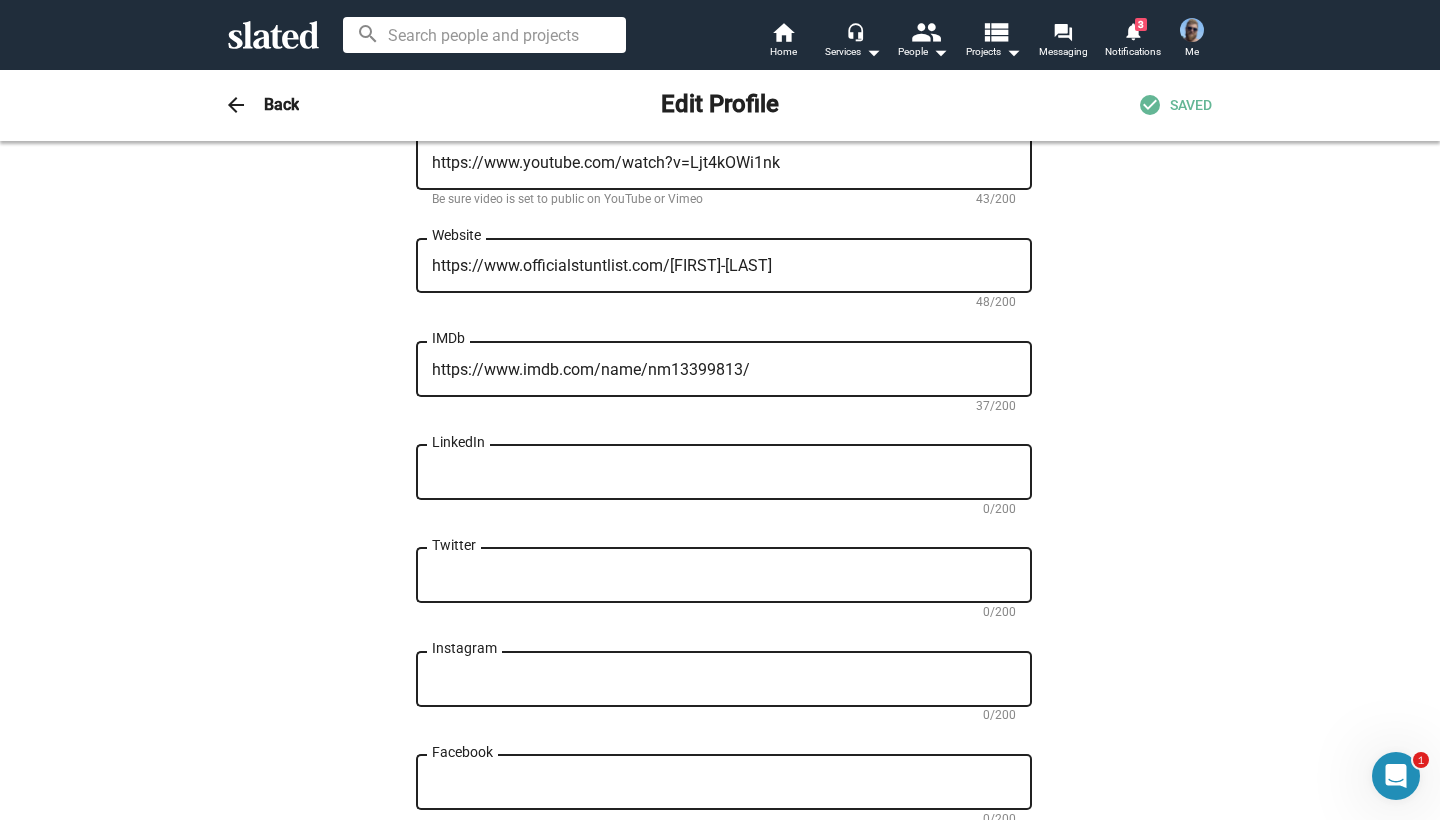 scroll, scrollTop: 795, scrollLeft: 0, axis: vertical 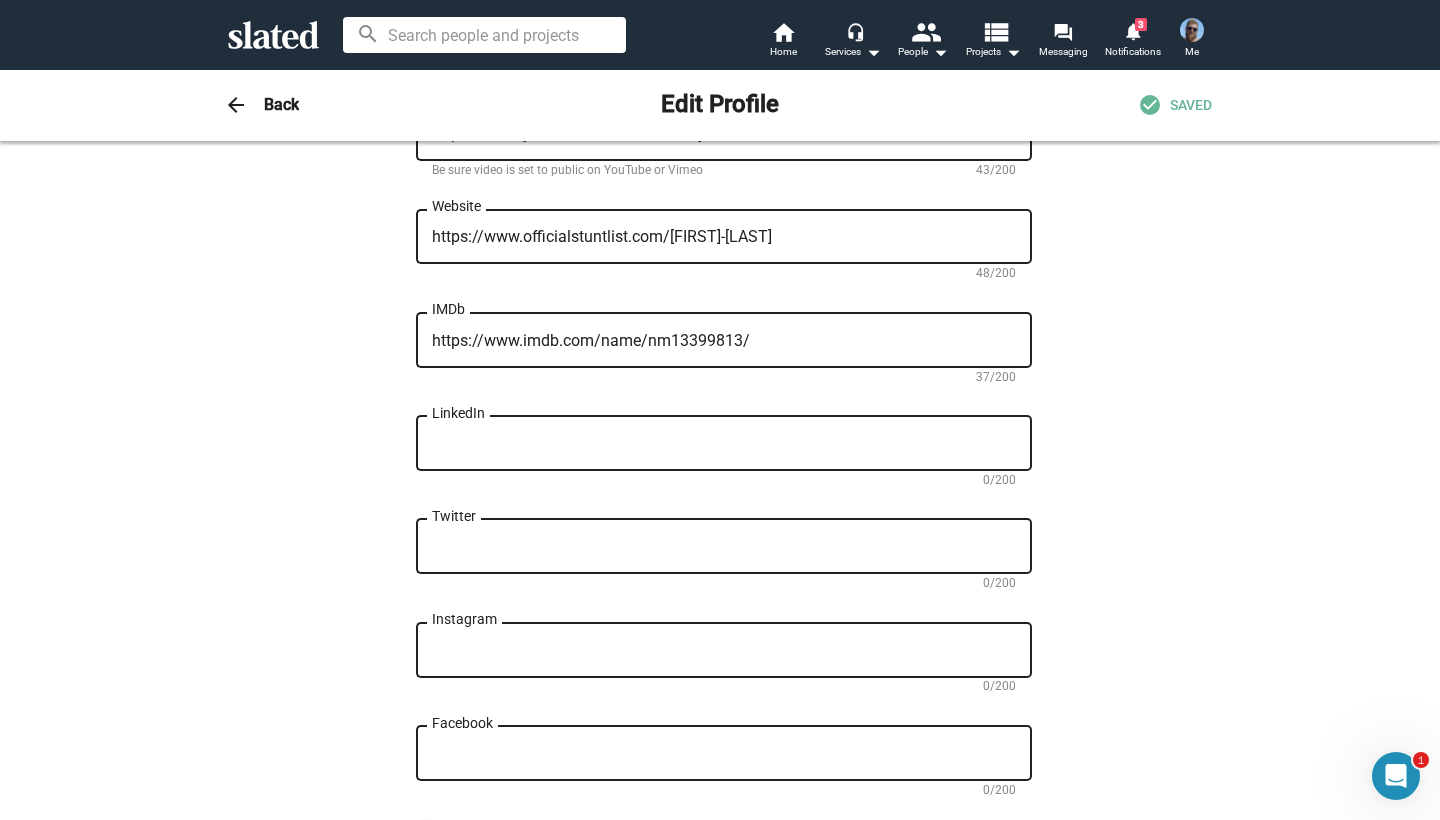 click on "Change Image Change Image Brandon First name  (required) Weavil Last name  (required) Writer close Professions  (required) Choose up to 5 professions Winston-Salem, NC, US Primary city of residence  (required) 12/6/1985 Date of birth Not visible to other members Gender Not visible to other members Brandon Weavil is a WGA member with a Master's Degree in Creative Writing. He often co-writes with Emmy nominated director Rod Blackhurst, and their latest feature DOLLY is premiering this fall. Bio 194/200 https://www.youtube.com/watch?v=Ljt4kOWi1nk YouTube or Vimeo link Be sure video is set to public on YouTube or Vimeo 43/200 https://www.officialstuntlist.com/brandon-weavil Website 48/200 https://www.imdb.com/name/nm13399813/ IMDb 37/200 LinkedIn 0/200 Twitter 0/200 Instagram 0/200 Facebook 0/200   I'm an investor  (apply for investor status)" at bounding box center (720, 109) 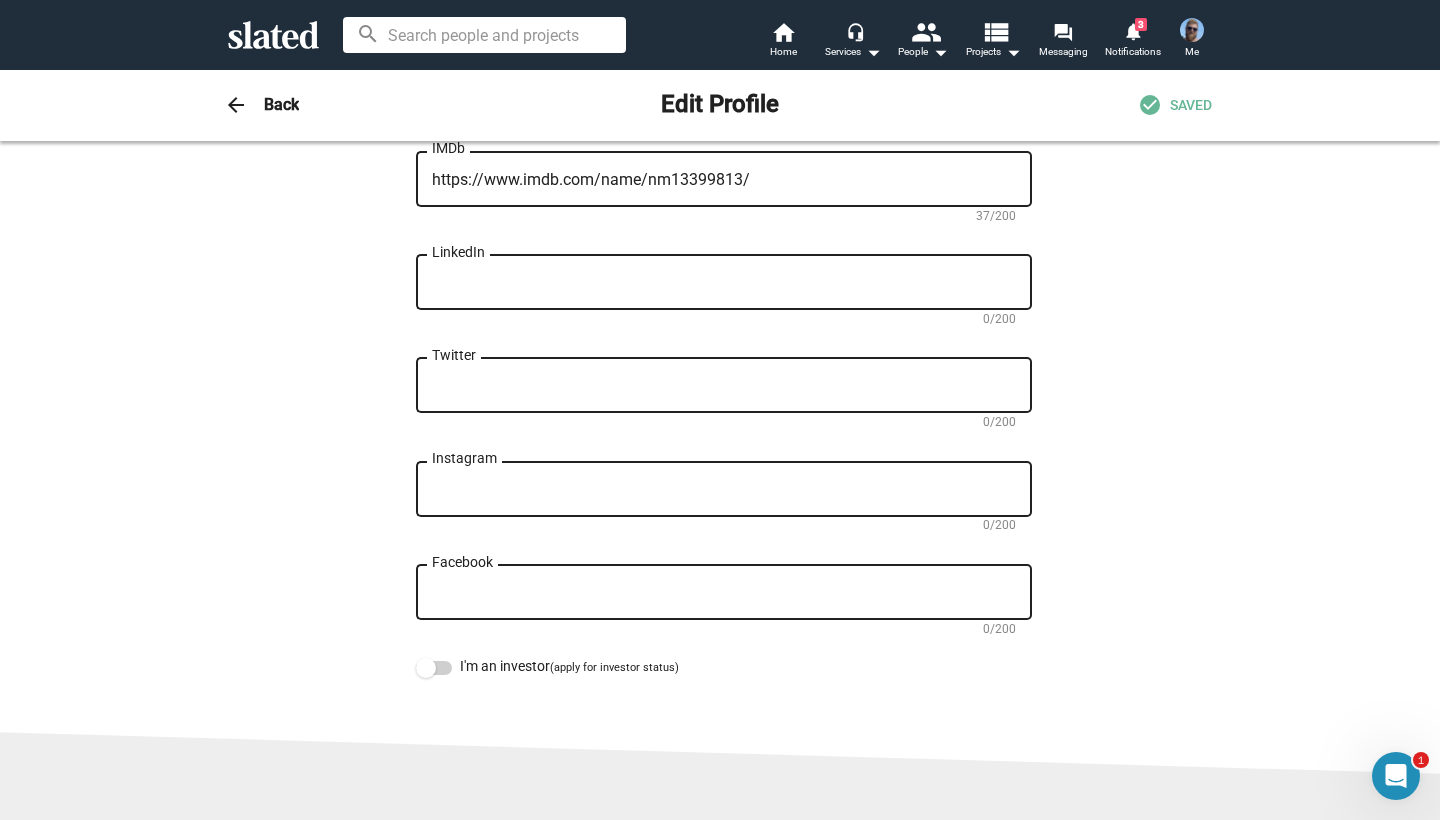 scroll, scrollTop: 1006, scrollLeft: 0, axis: vertical 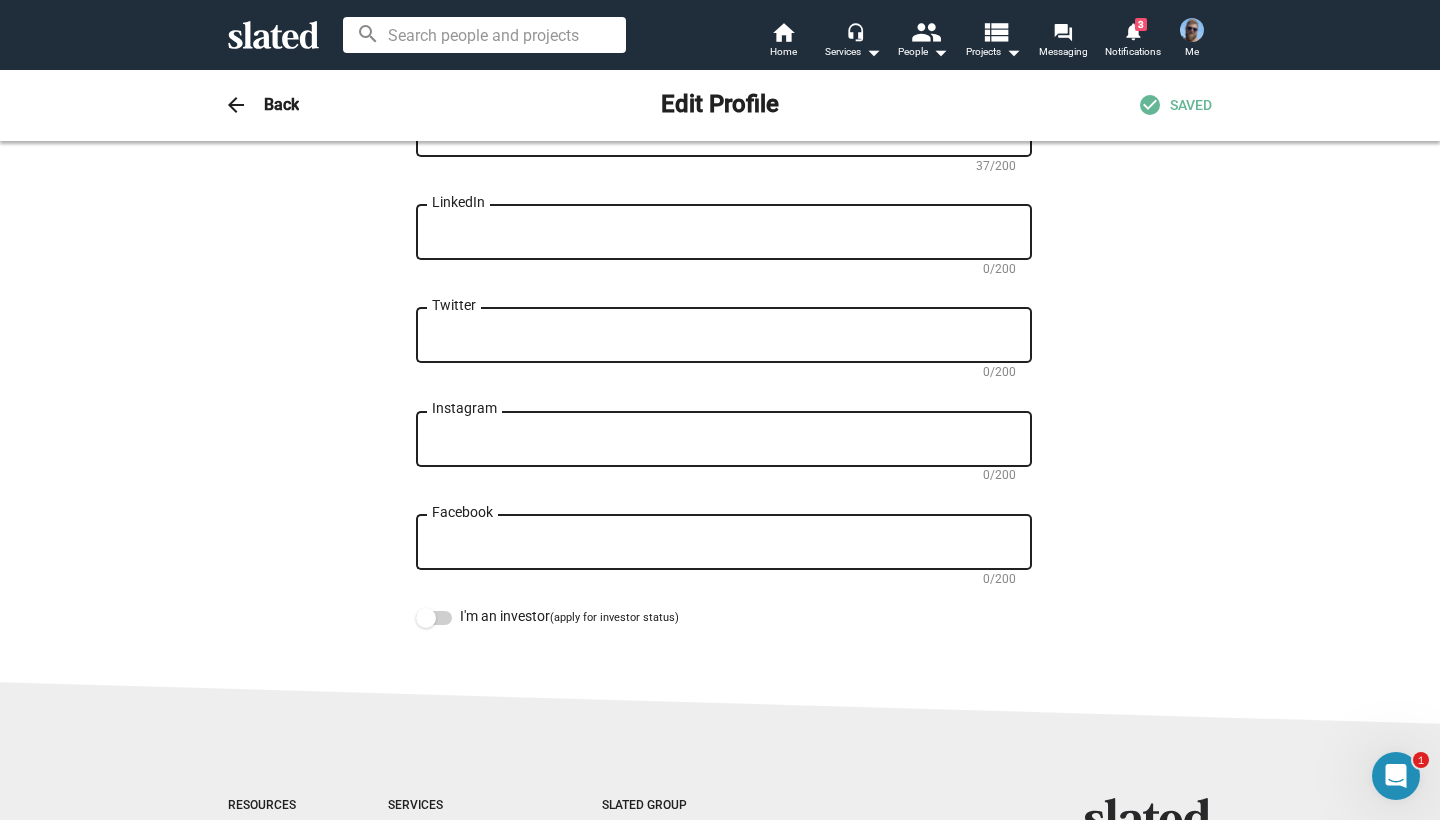 click on "Twitter" 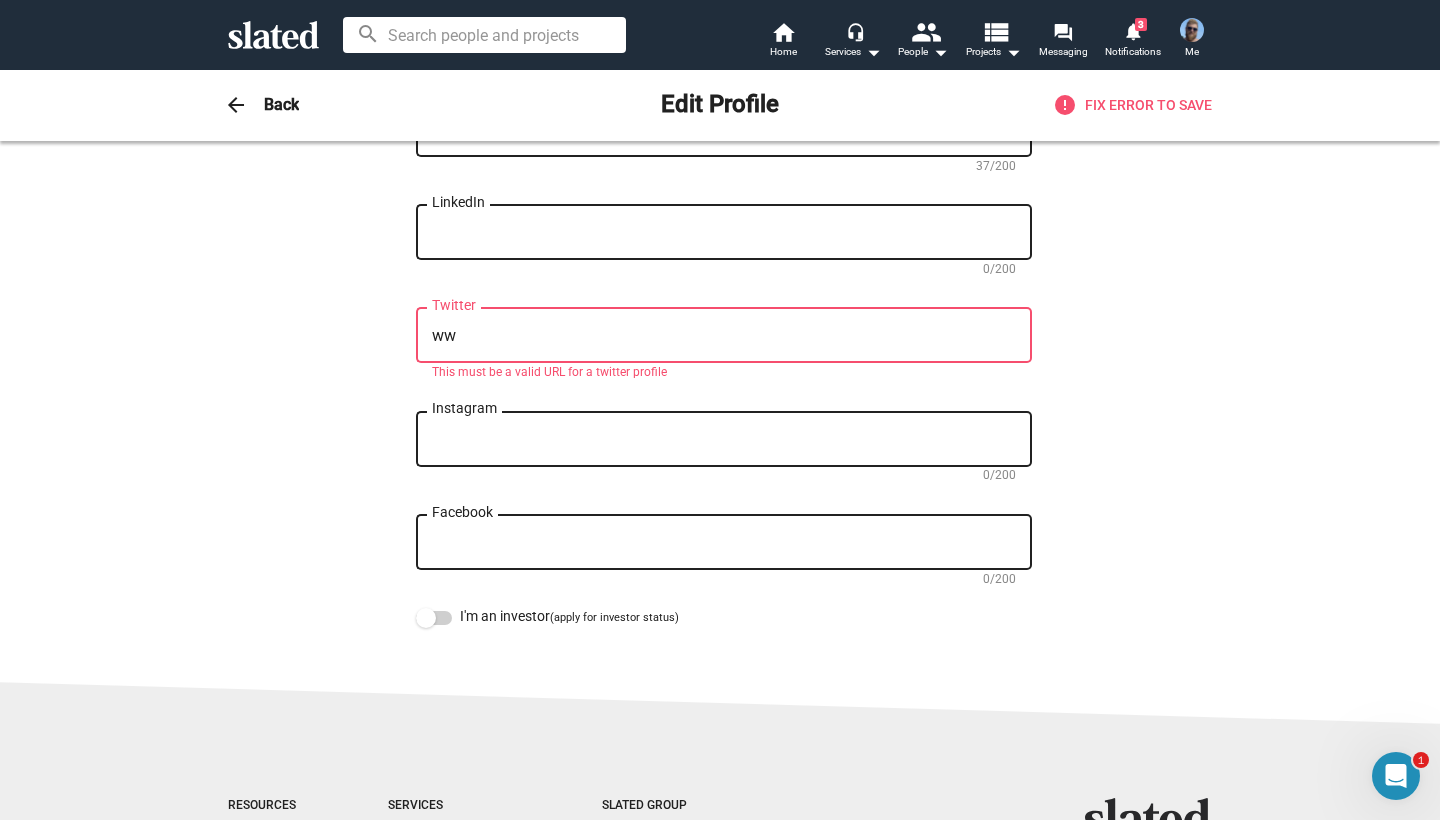 type on "w" 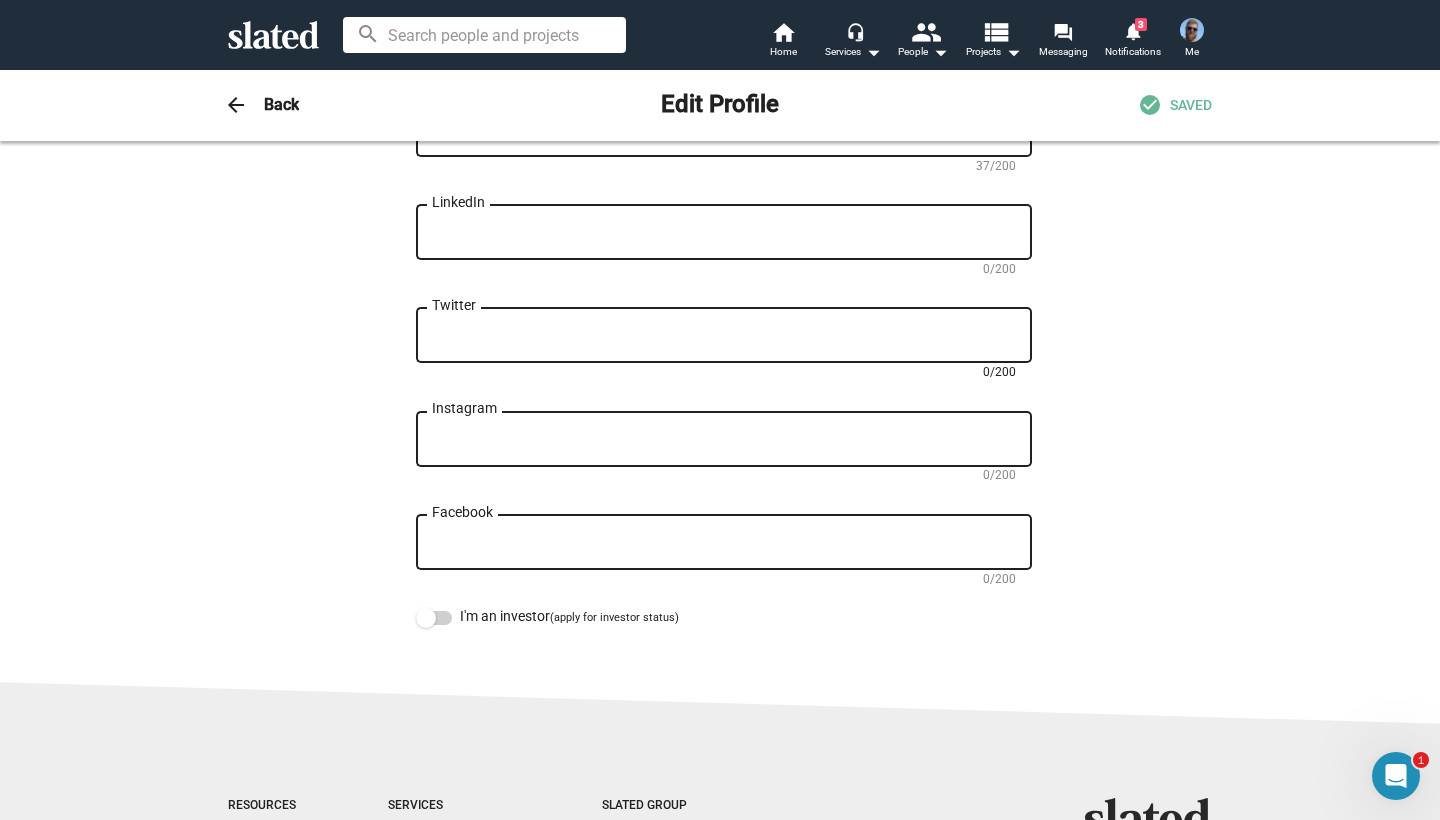 type on "@" 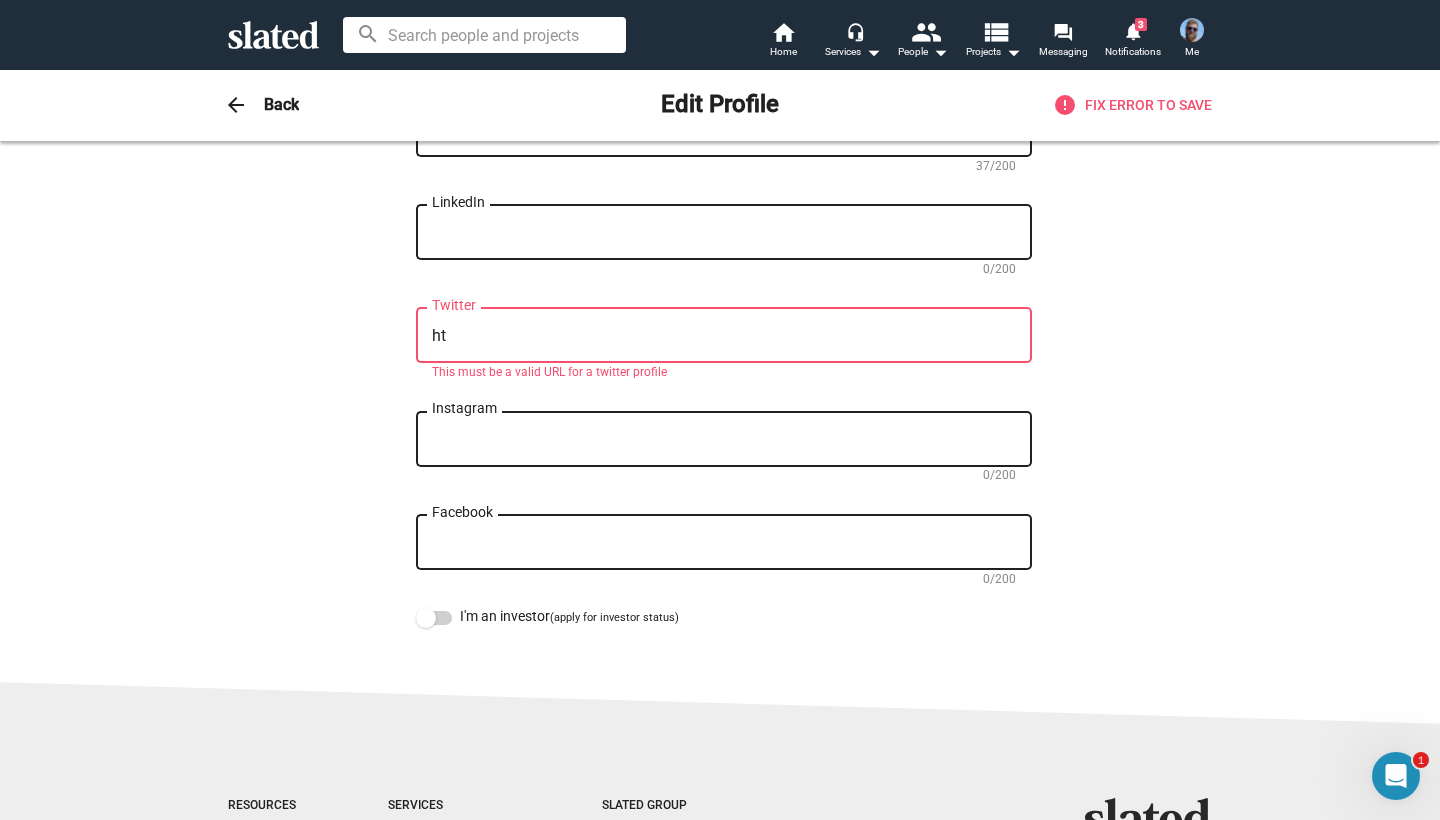 type on "h" 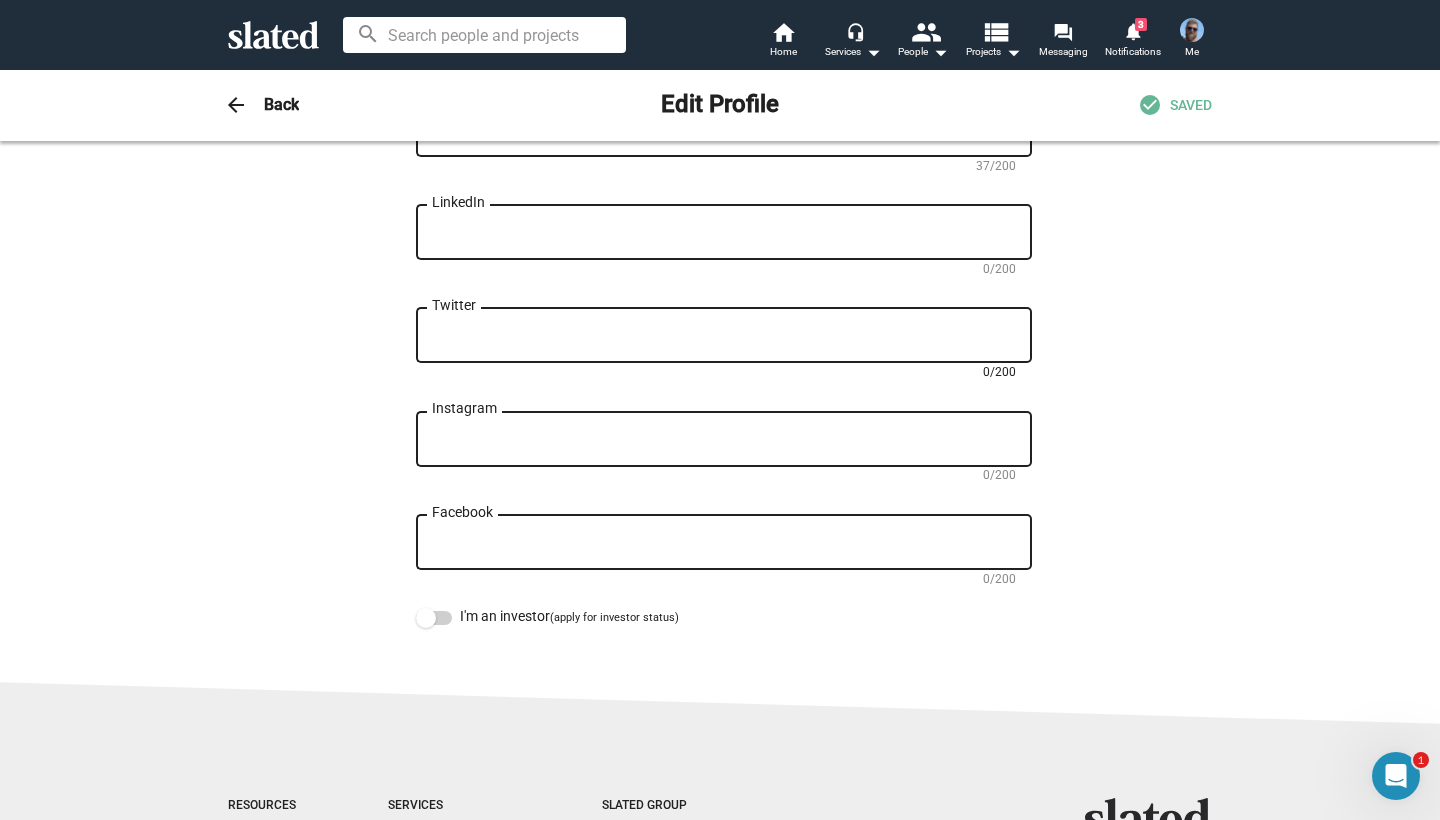 paste on "https://x.com/BrandonWeavil" 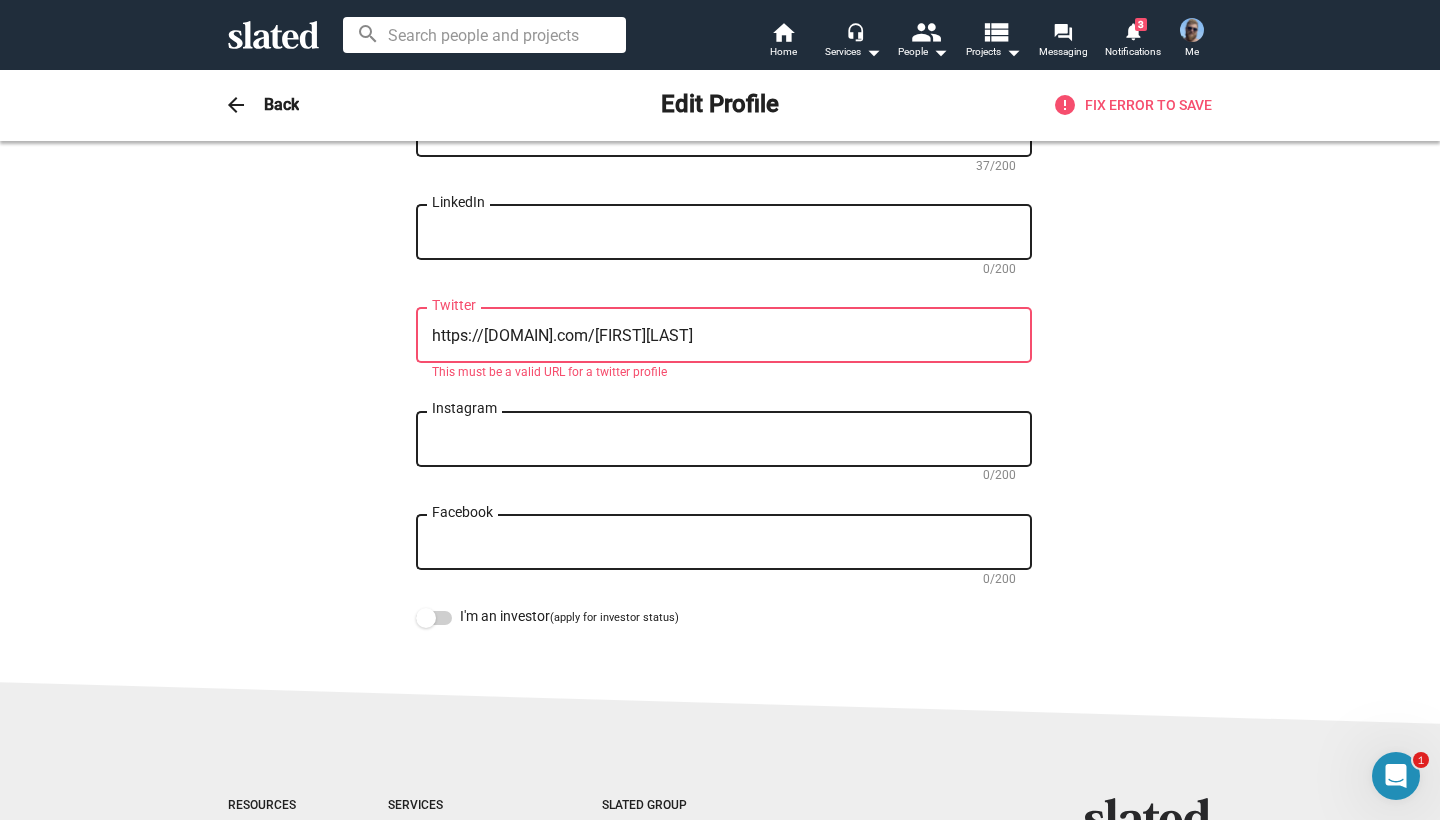 click on "https://x.com/BrandonWeavil" at bounding box center (724, 336) 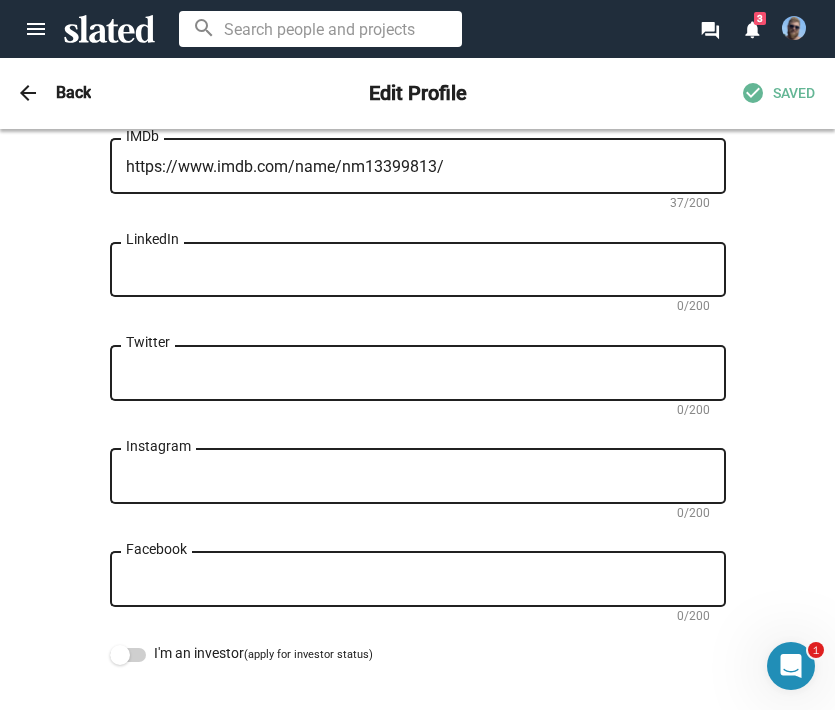click on "Twitter" 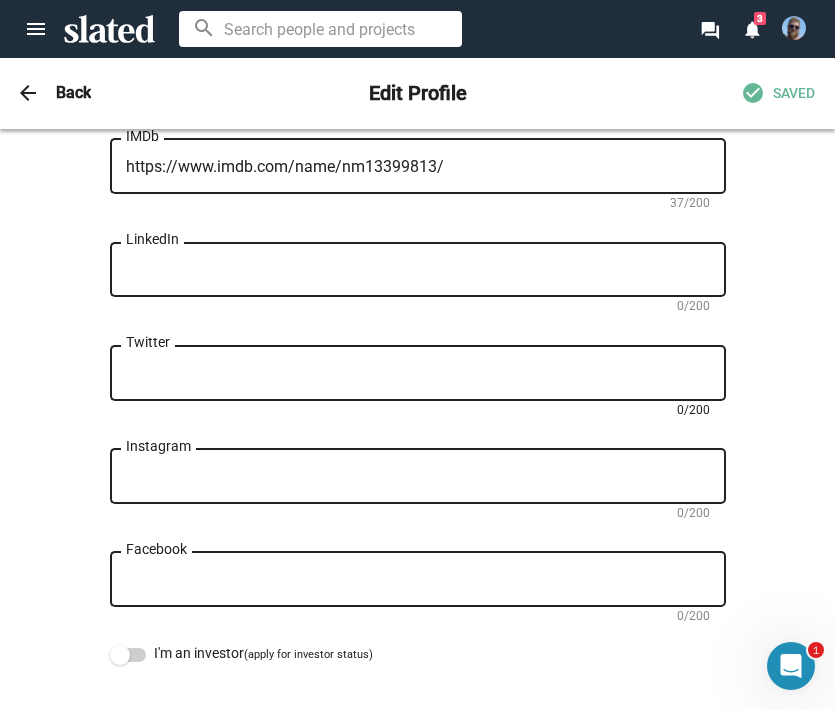 paste on "https://x.com/BrandonWeavil" 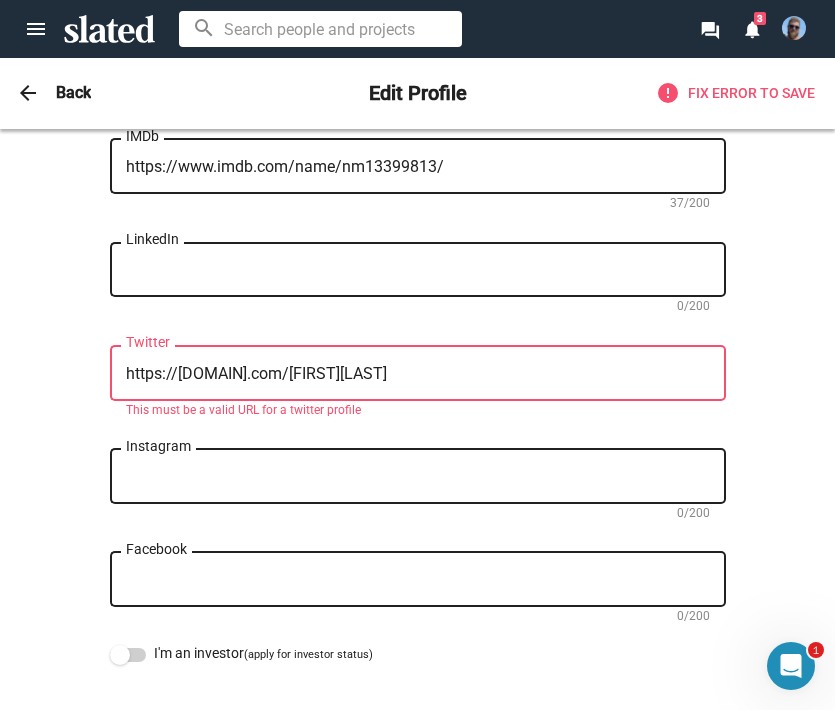 drag, startPoint x: 177, startPoint y: 375, endPoint x: 77, endPoint y: 384, distance: 100.40418 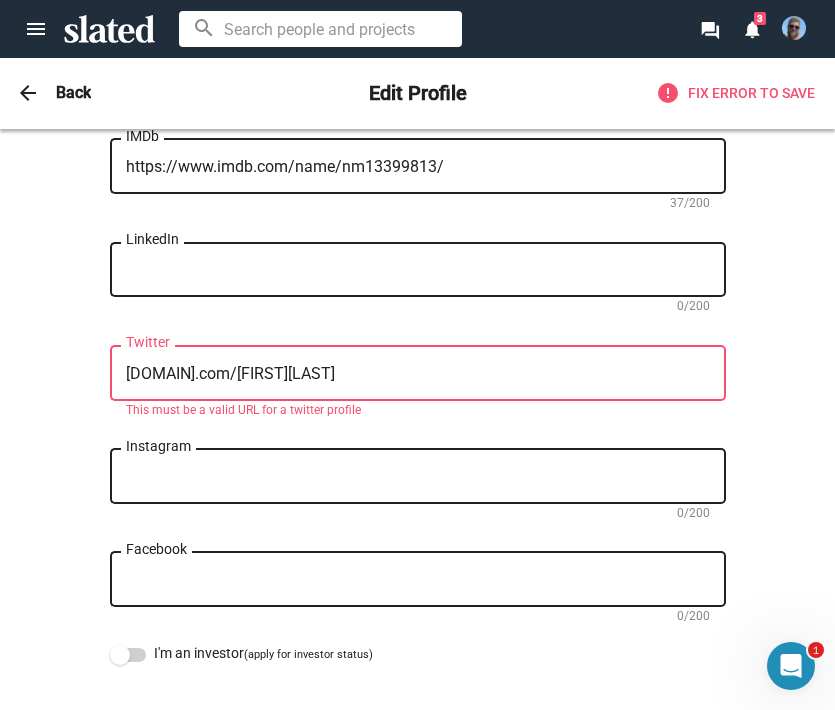 click on "Change Image Change Image Brandon First name  (required) Weavil Last name  (required) Writer close Professions  (required) Choose up to 5 professions Winston-Salem, NC, US Primary city of residence  (required) 12/6/1985 Date of birth Not visible to other members Gender Not visible to other members Brandon Weavil is a WGA member with a Master's Degree in Creative Writing. He often co-writes with Emmy nominated director Rod Blackhurst, and their latest feature DOLLY is premiering this fall. Bio 194/200 https://www.youtube.com/watch?v=Ljt4kOWi1nk YouTube or Vimeo link Be sure video is set to public on YouTube or Vimeo 43/200 https://www.officialstuntlist.com/brandon-weavil Website 48/200 https://www.imdb.com/name/nm13399813/ IMDb 37/200 LinkedIn 0/200 x.com/BrandonWeavil Twitter This must be a valid URL for a twitter profile Instagram 0/200 Facebook 0/200   I'm an investor  (apply for investor status)" at bounding box center (417, -89) 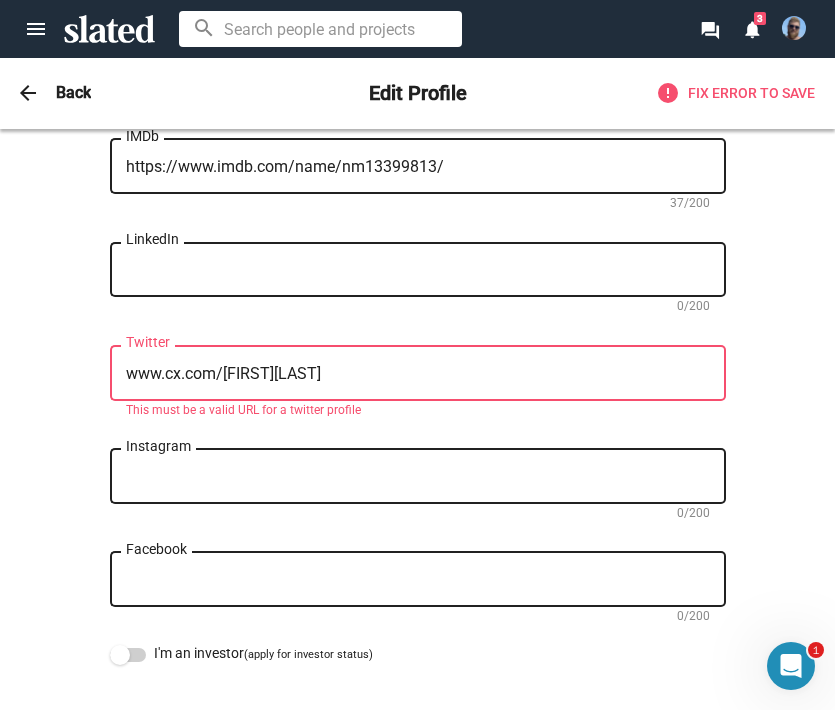 type on "www.x.com/BrandonWeavil" 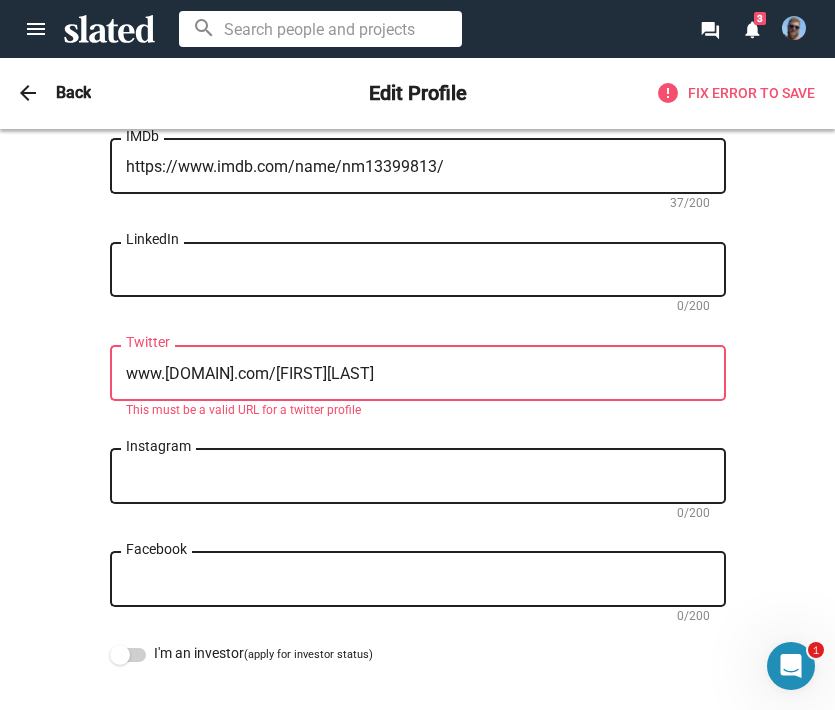 click on "www.x.com/BrandonWeavil" at bounding box center [418, 374] 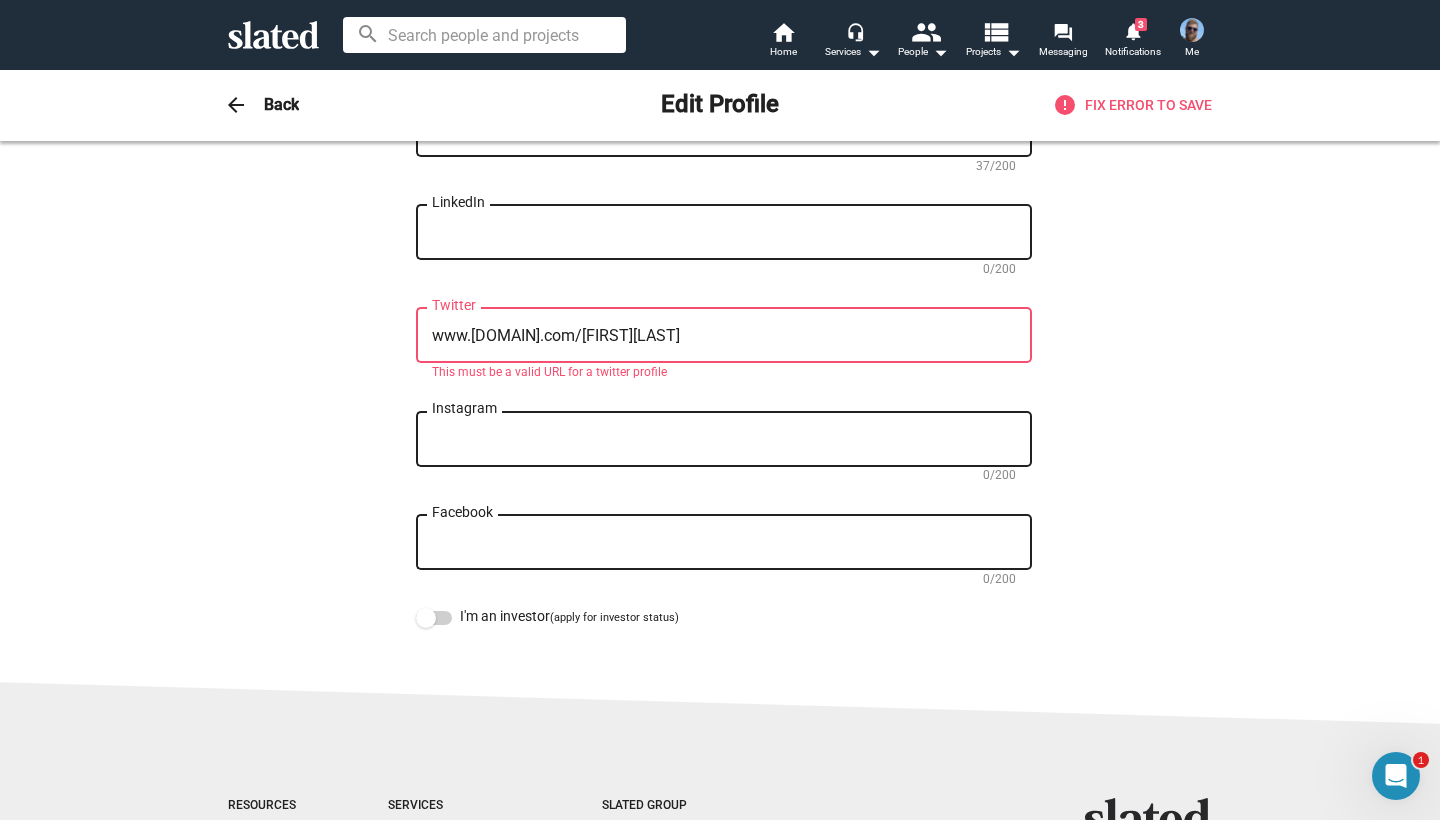 drag, startPoint x: 639, startPoint y: 334, endPoint x: 400, endPoint y: 332, distance: 239.00836 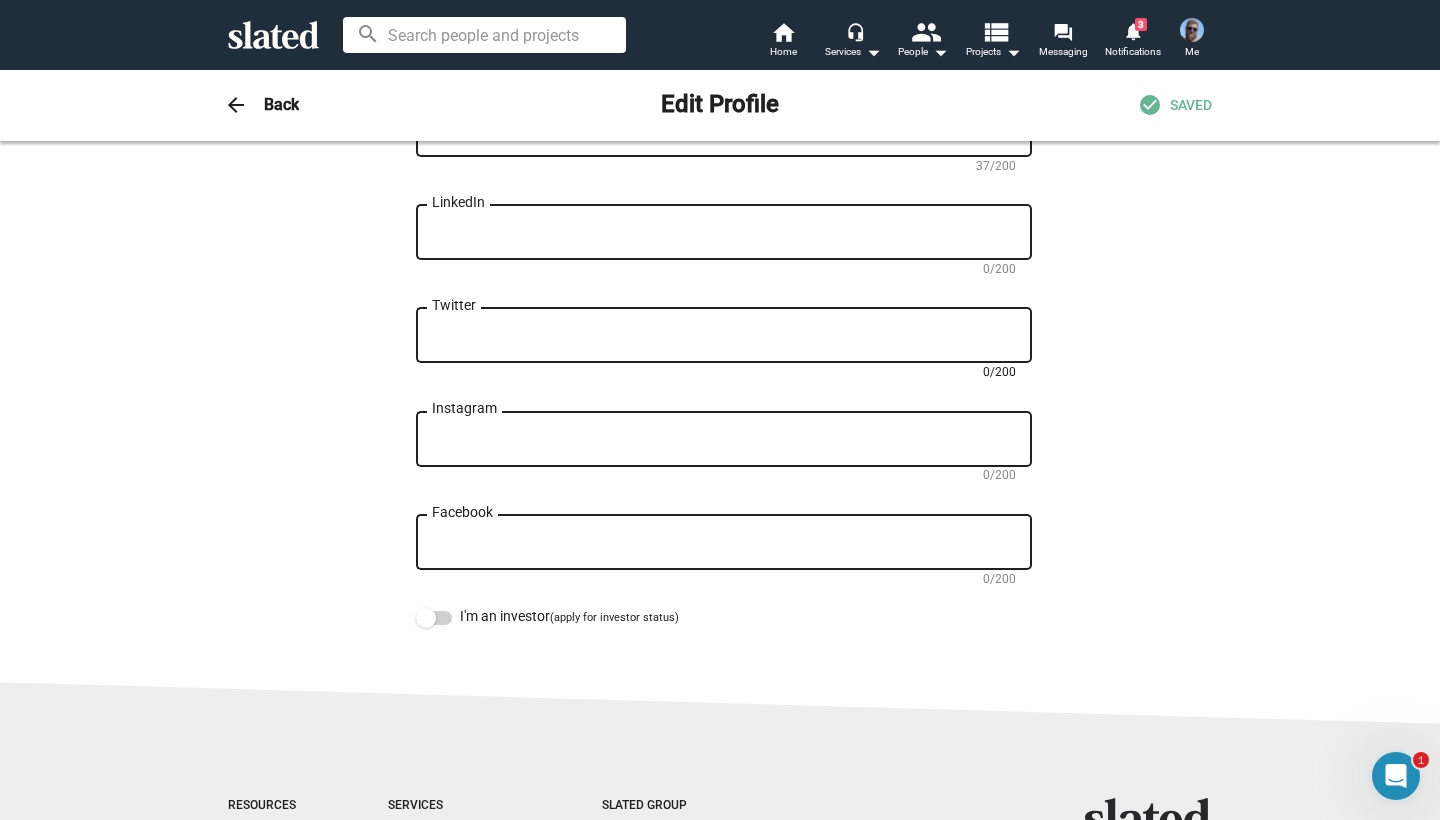 type 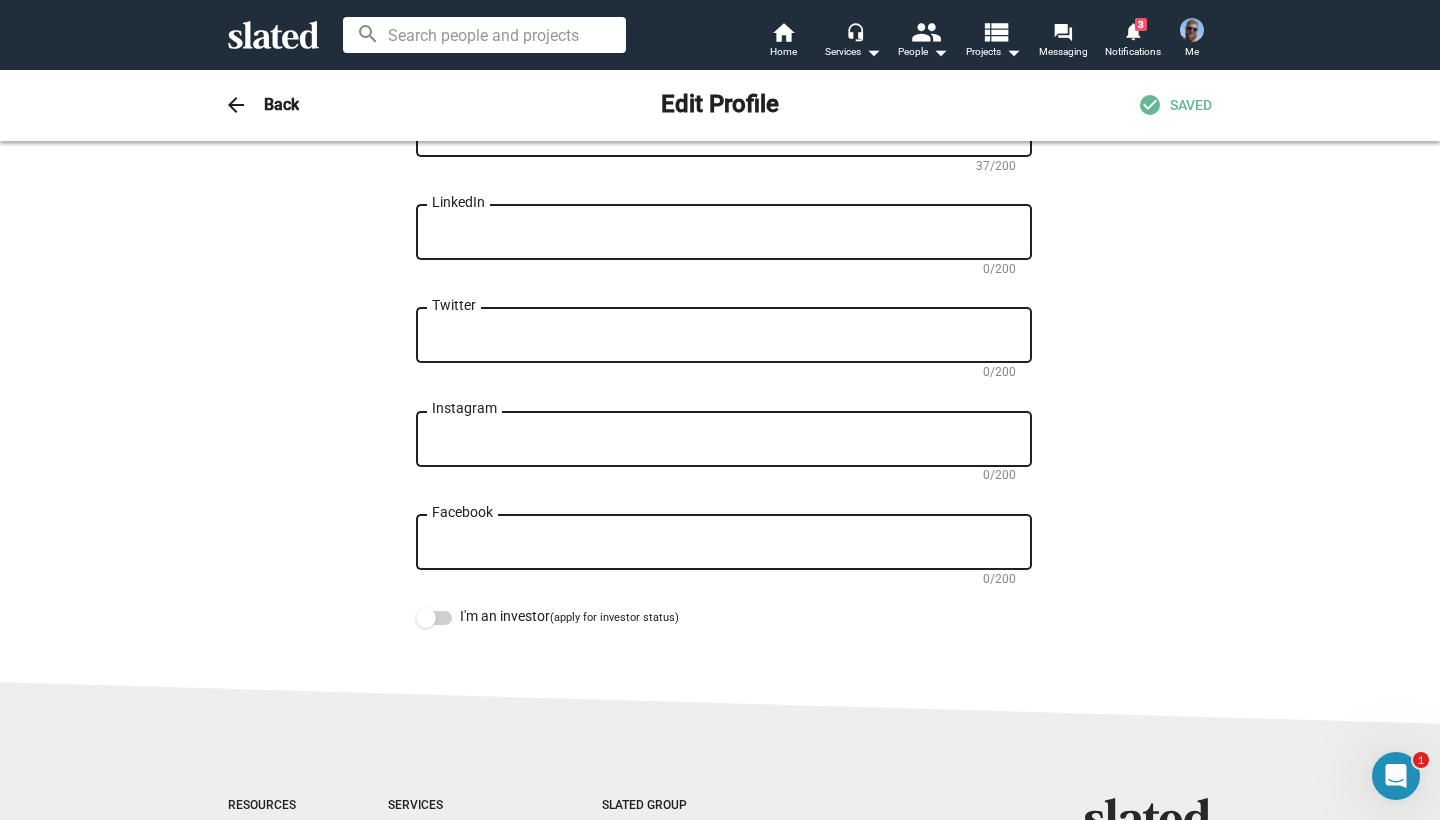 click on "Instagram" 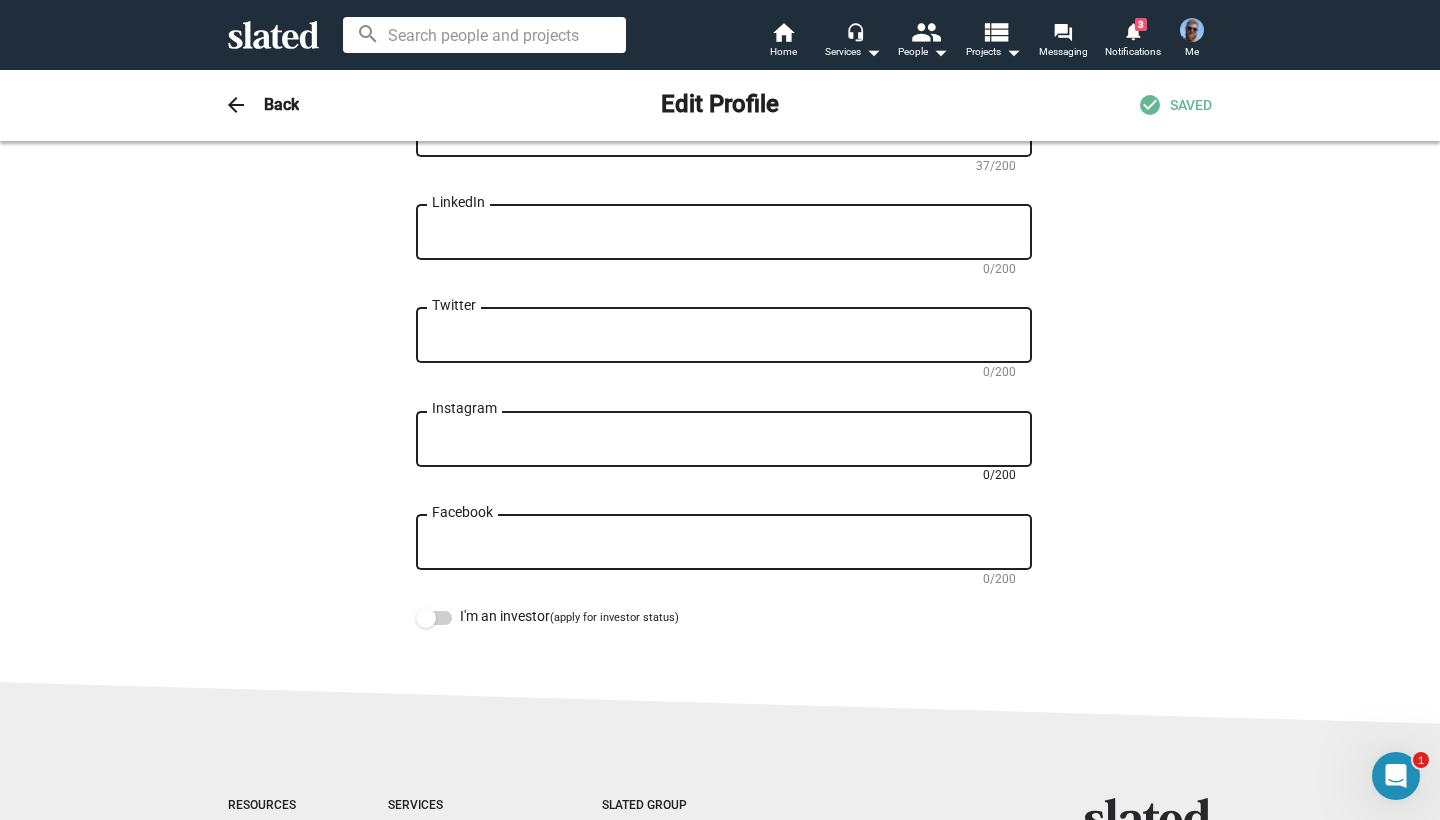 paste on "https://www.instagram.com/bmweavil/" 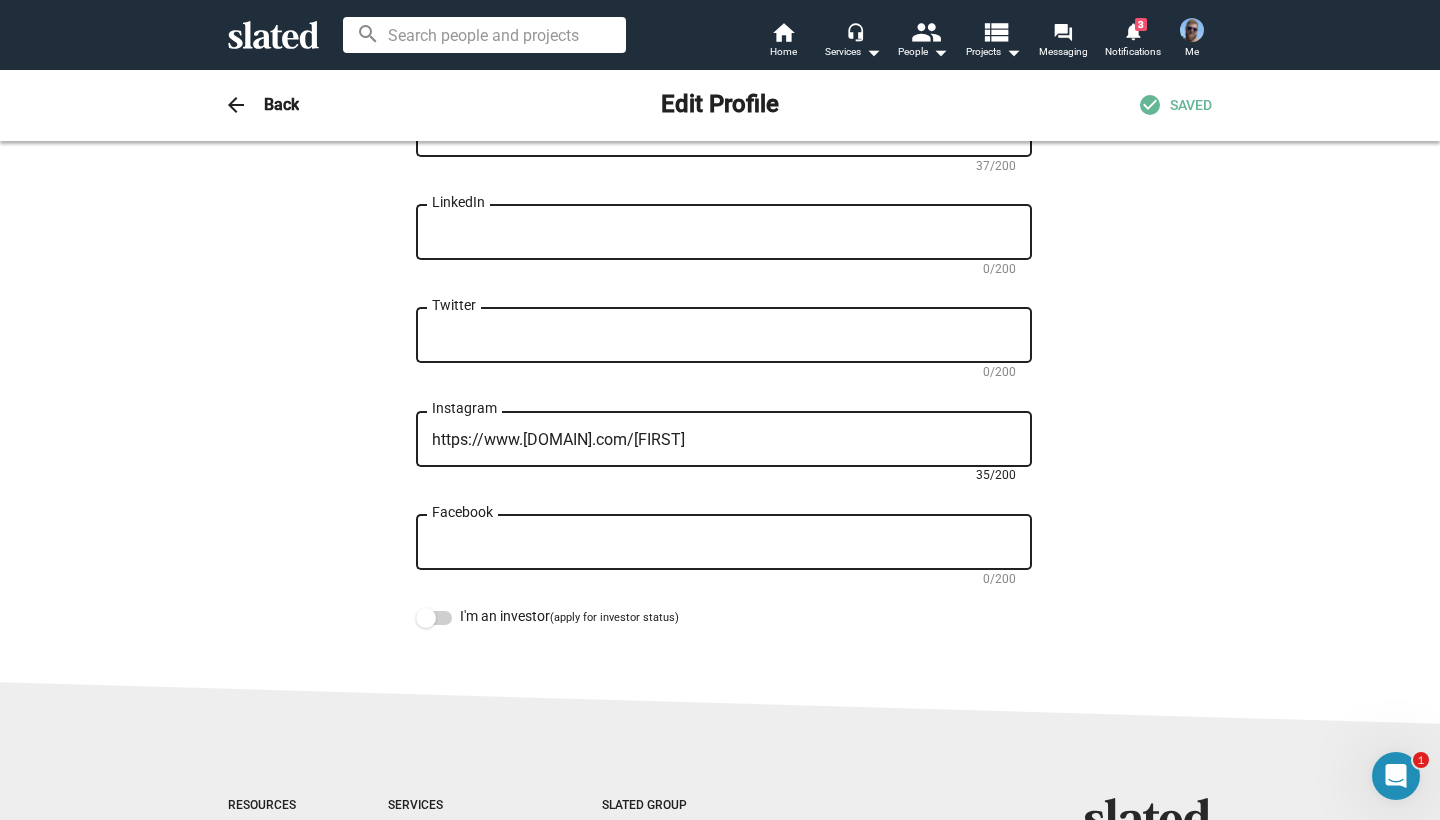 type on "https://www.instagram.com/bmweavil/" 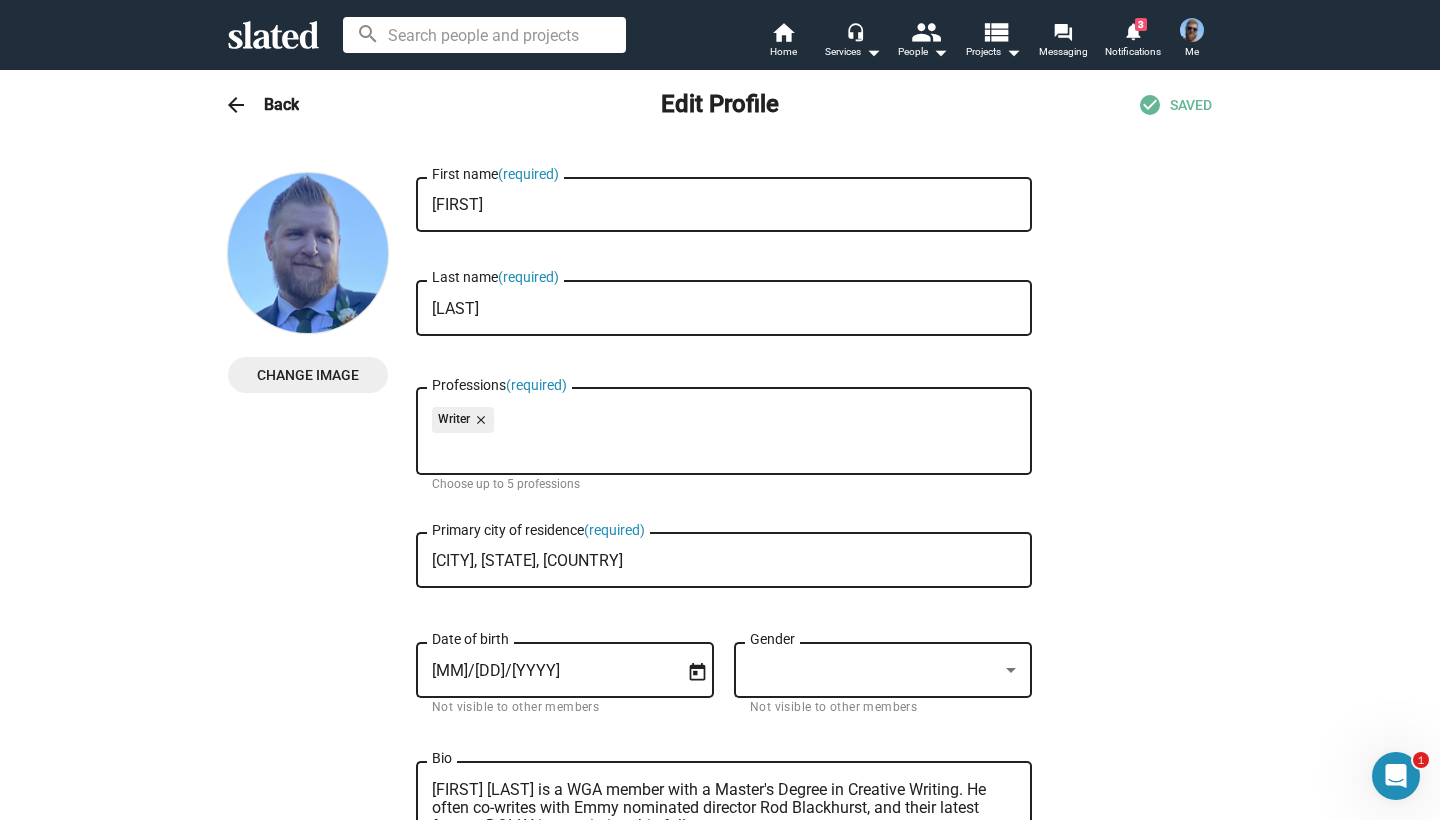 scroll, scrollTop: 0, scrollLeft: 0, axis: both 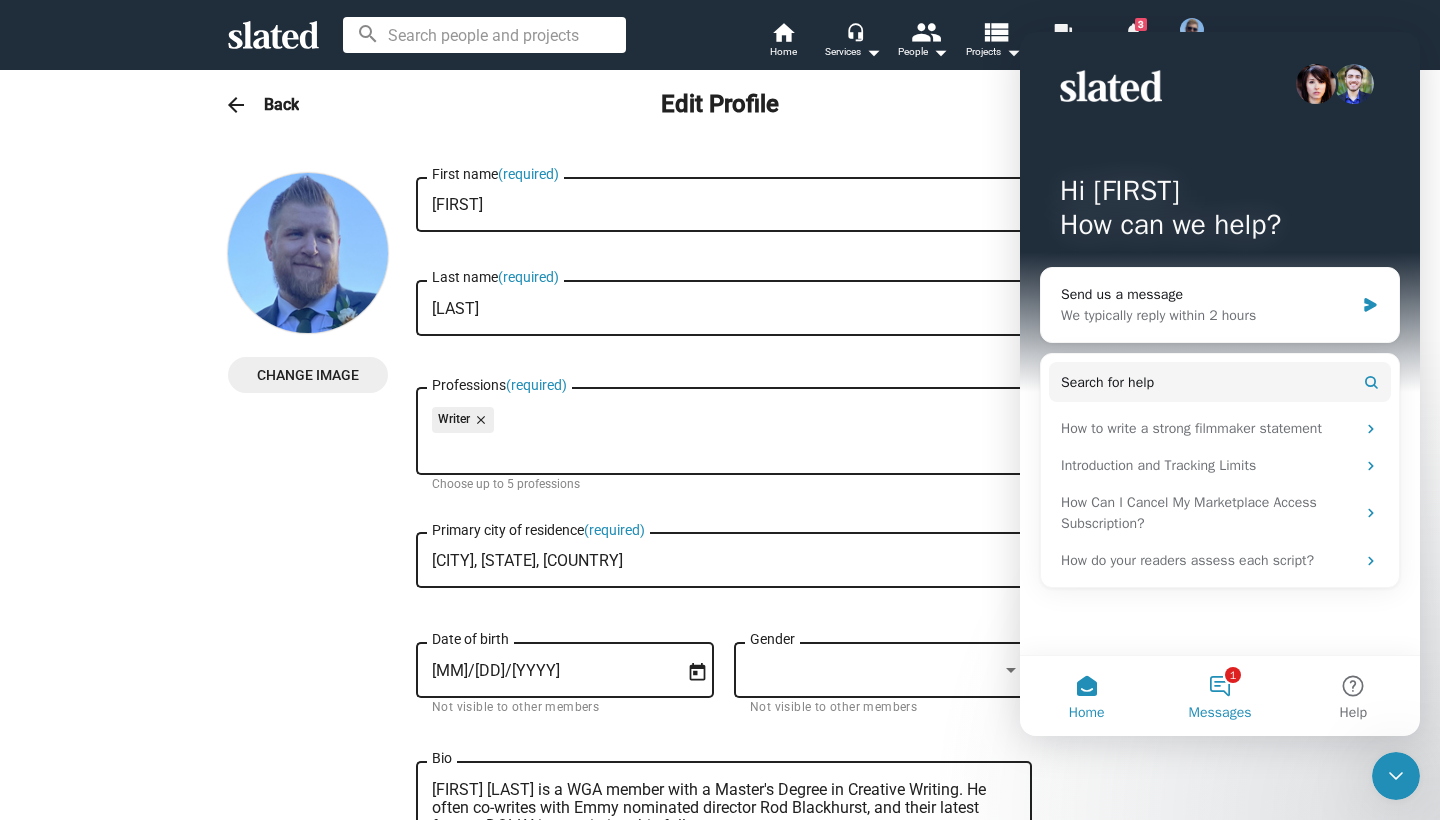 click on "1 Messages" at bounding box center [1219, 696] 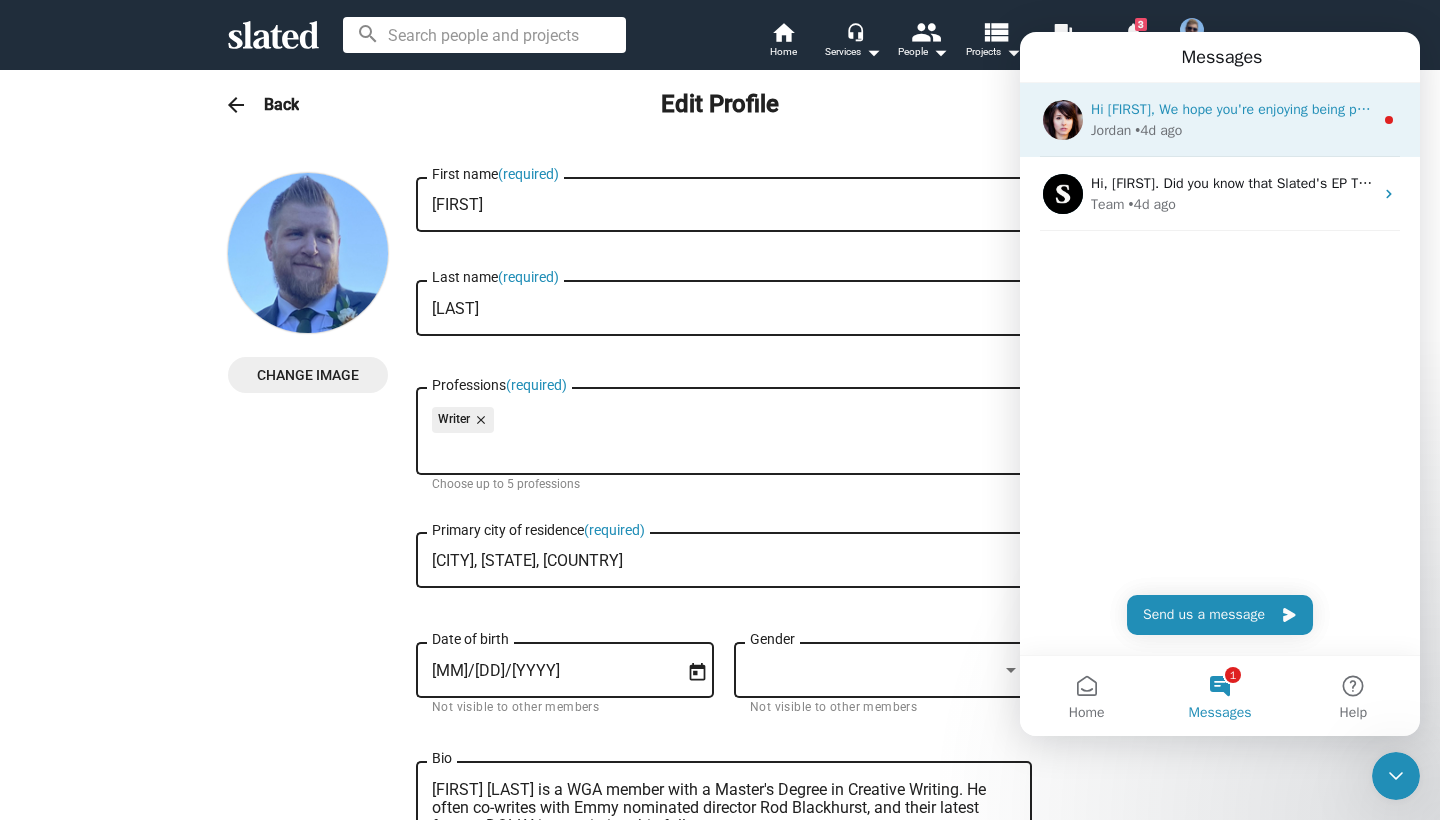 click on "Jordan •  4d ago" at bounding box center (1232, 130) 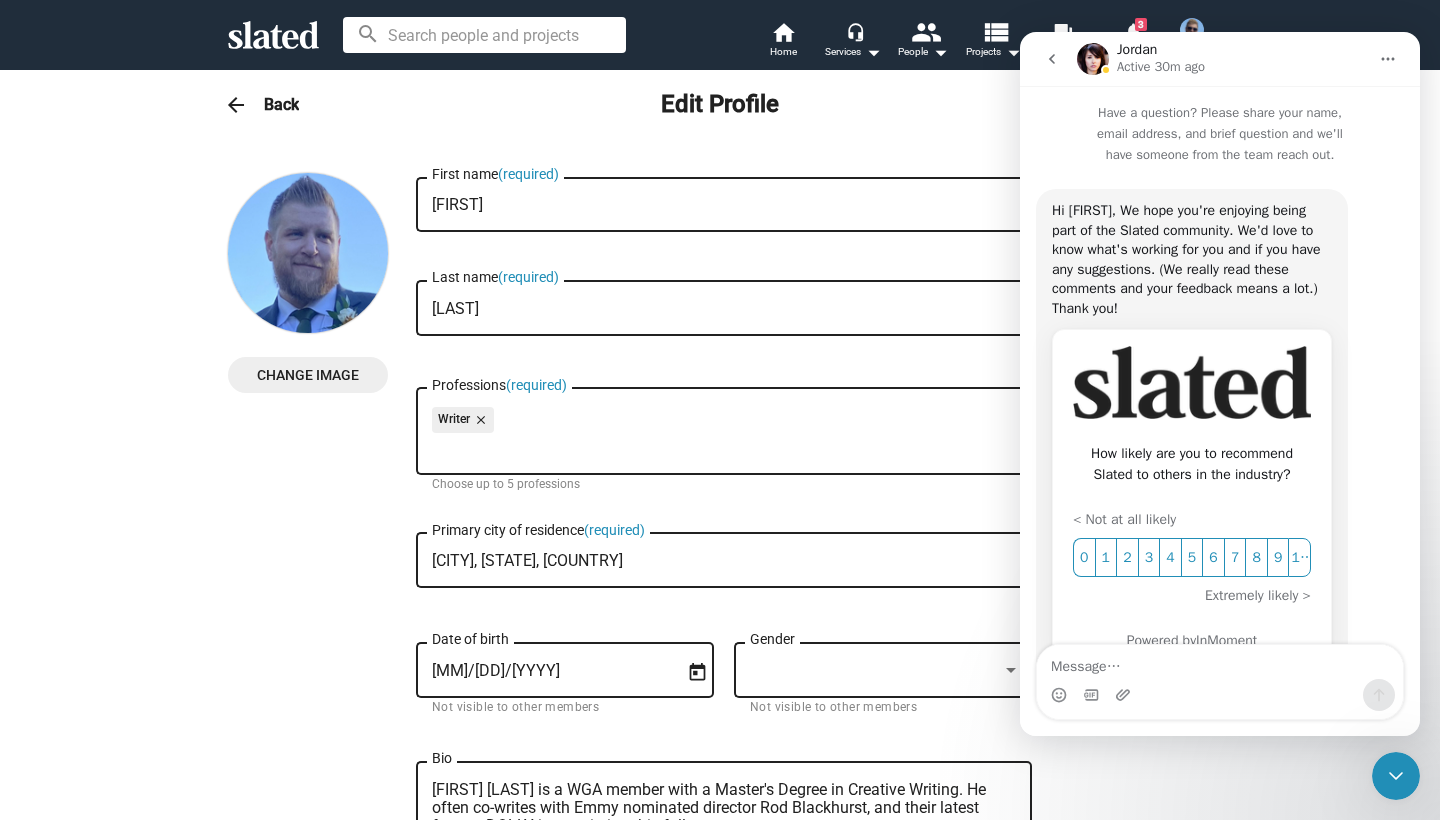 click 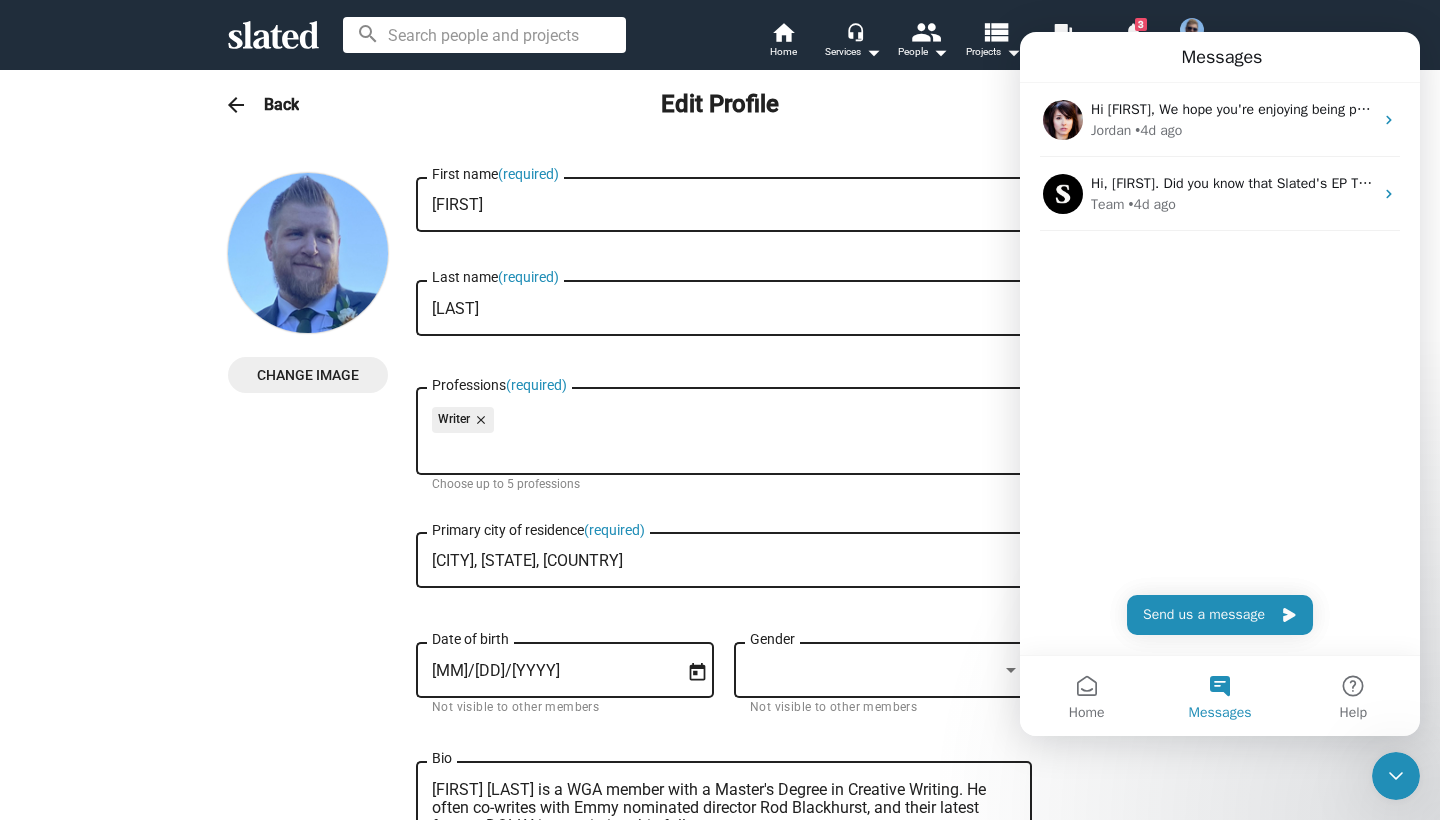 click on "arrow_back Back Edit Profile check_circle SAVED" at bounding box center [720, 105] 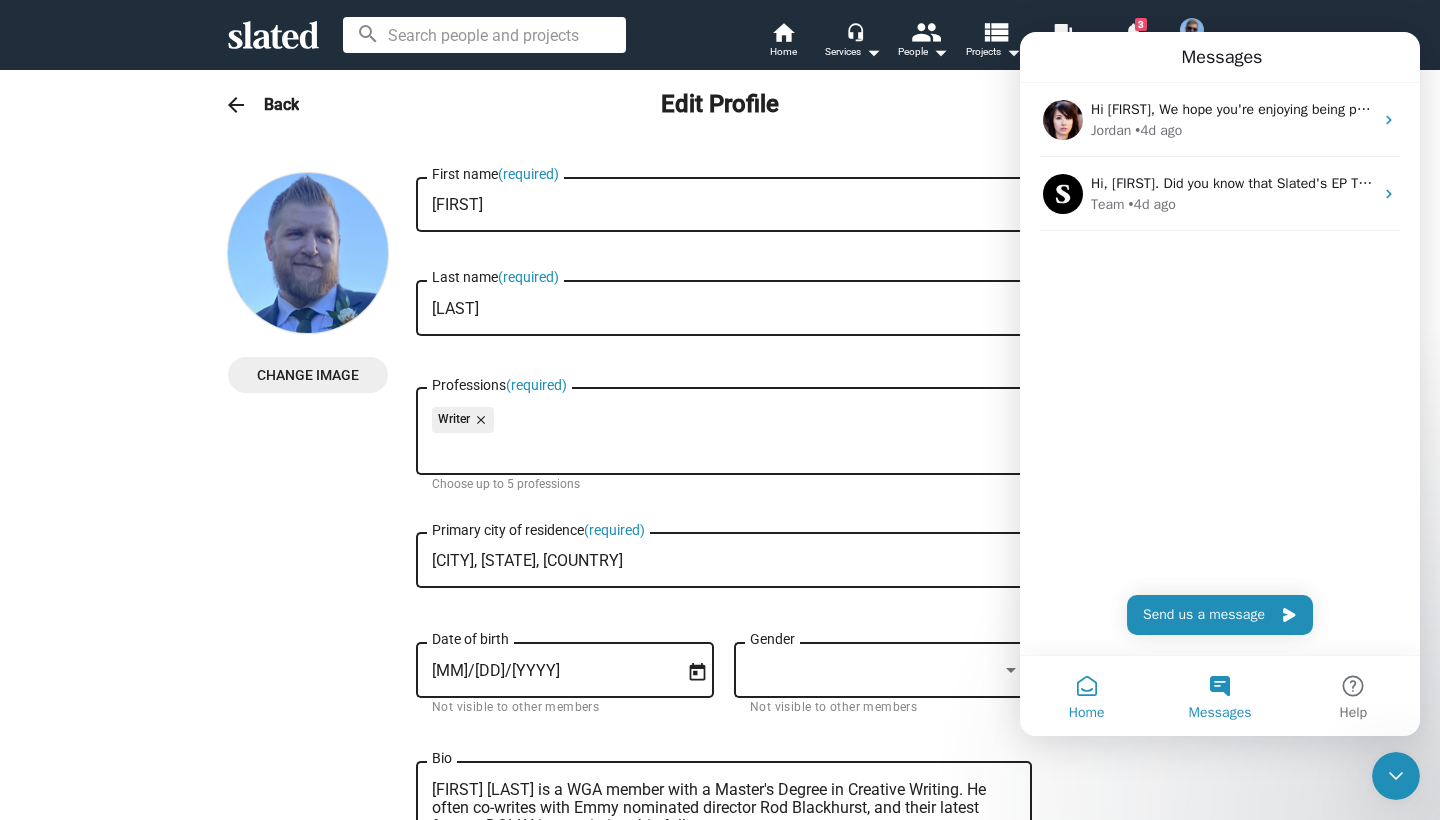 click on "Home" at bounding box center [1086, 696] 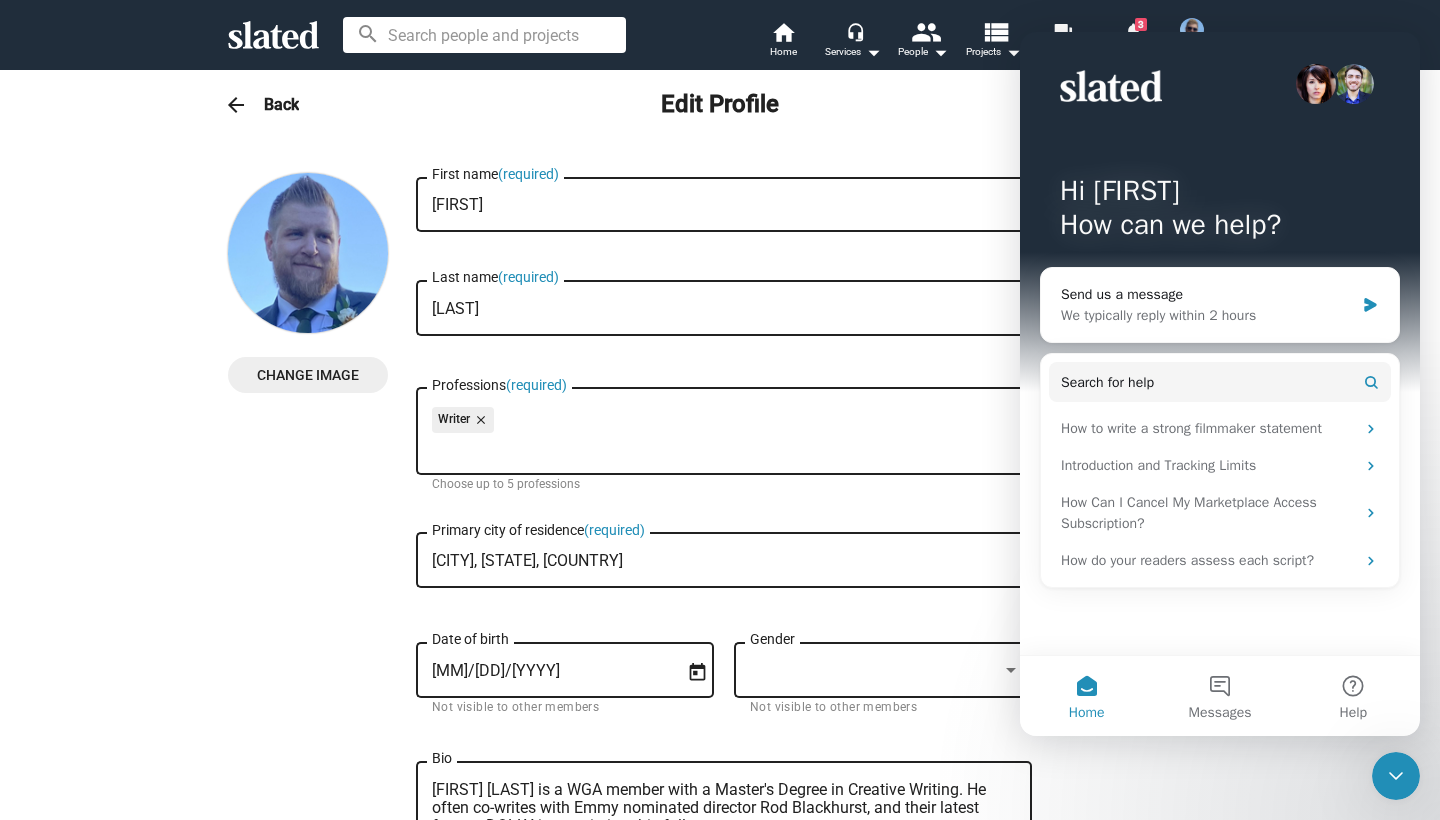 click 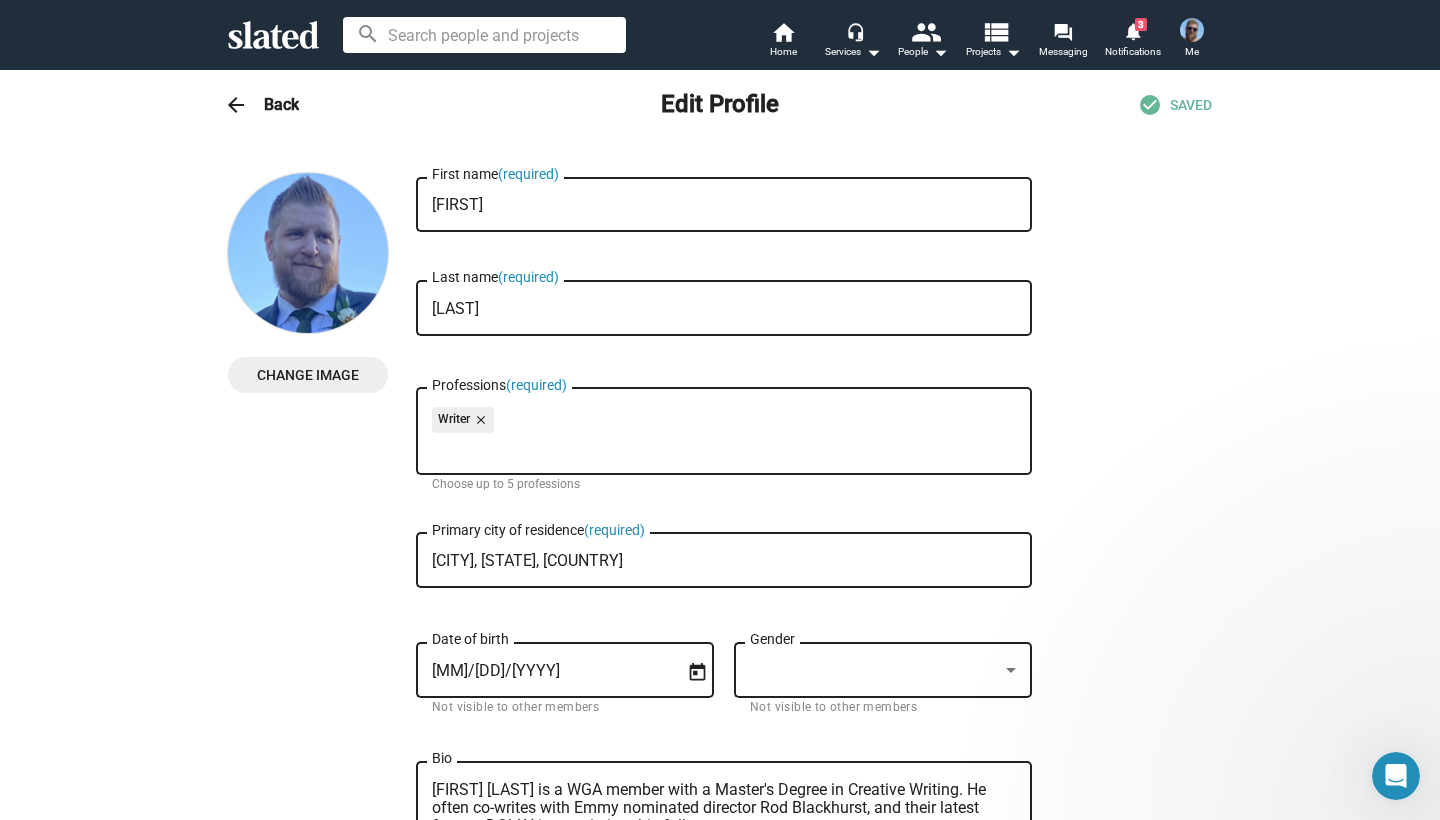 scroll, scrollTop: 0, scrollLeft: 0, axis: both 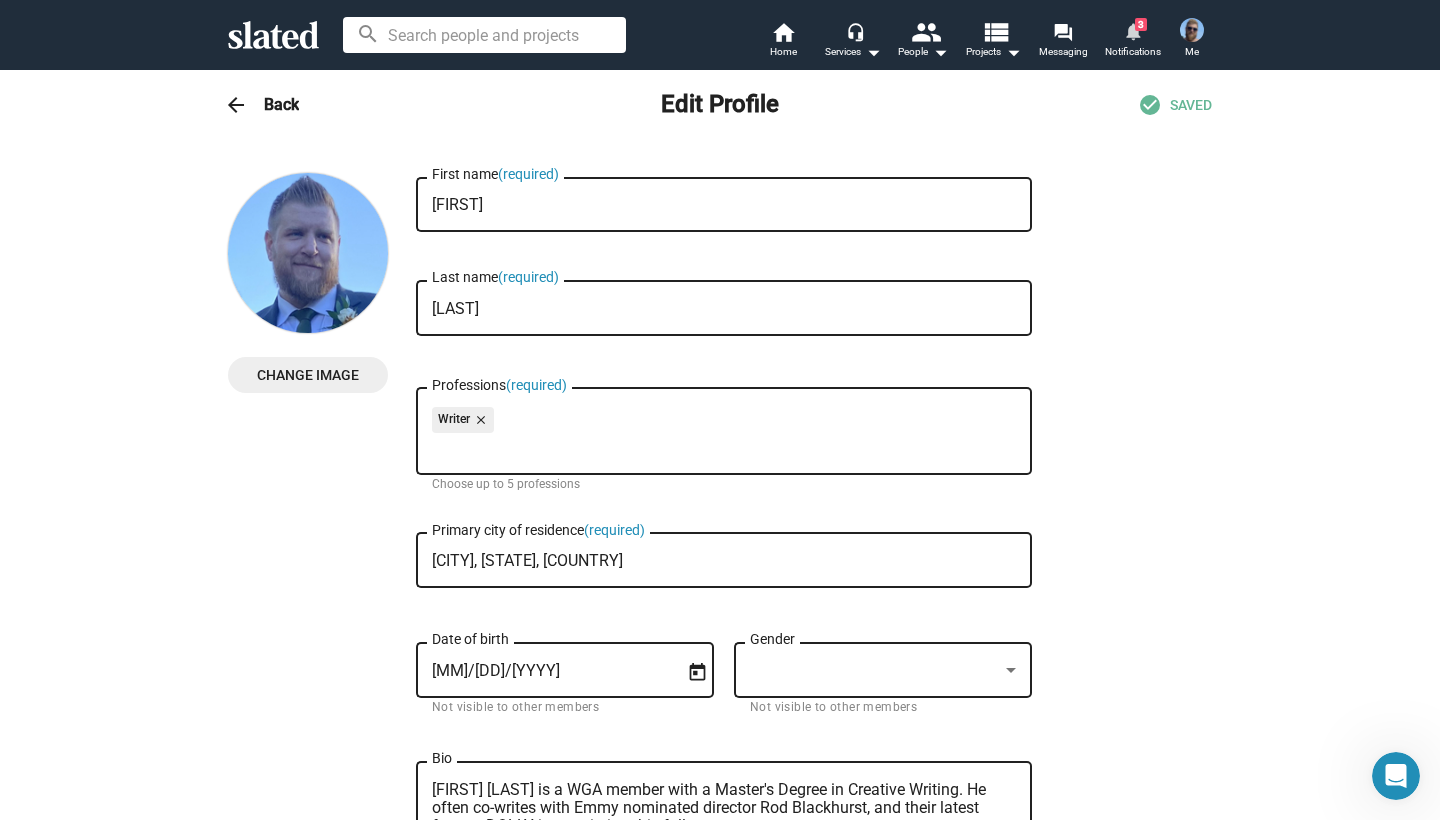 click on "3" at bounding box center (1141, 24) 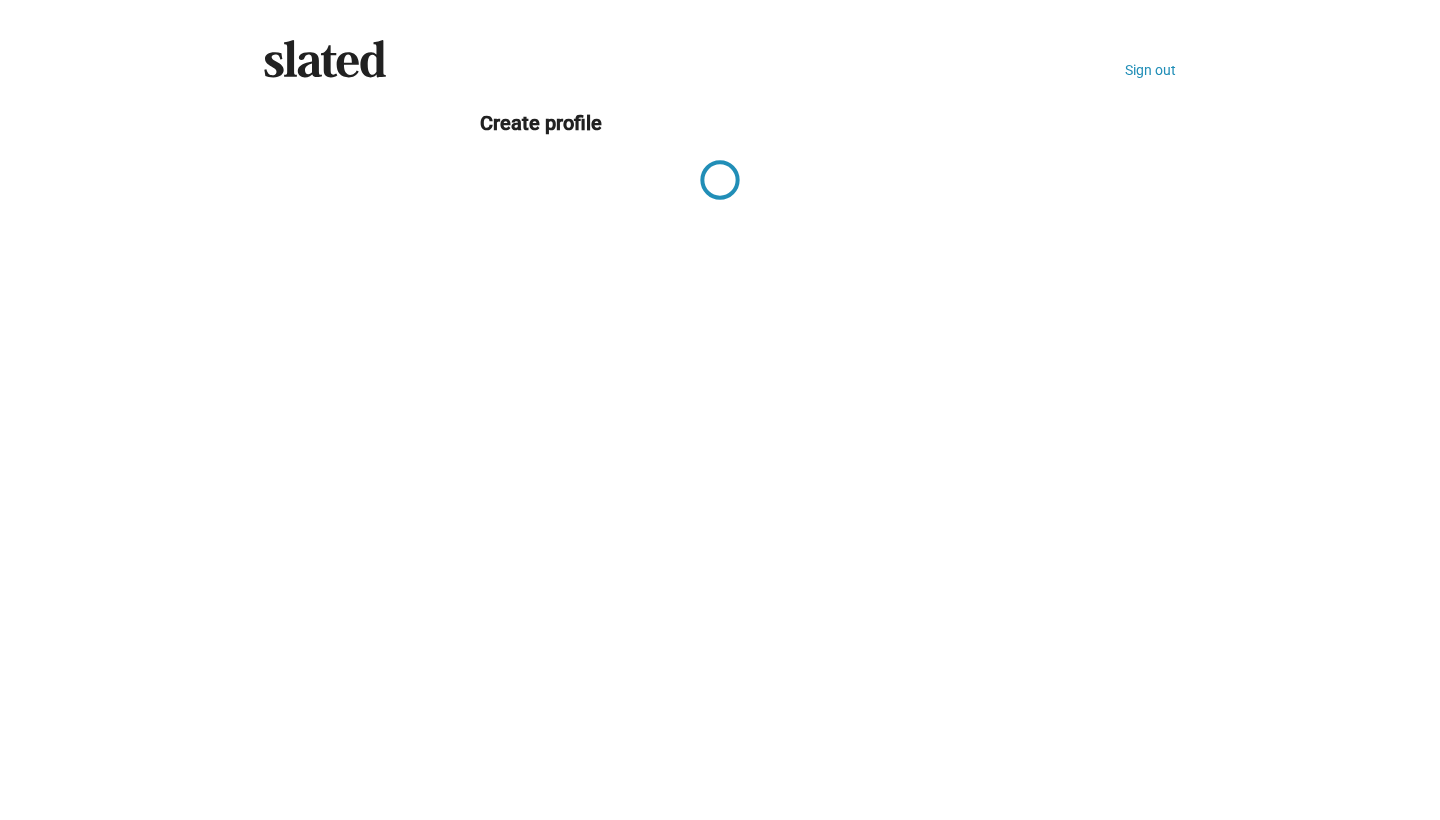 scroll, scrollTop: 0, scrollLeft: 0, axis: both 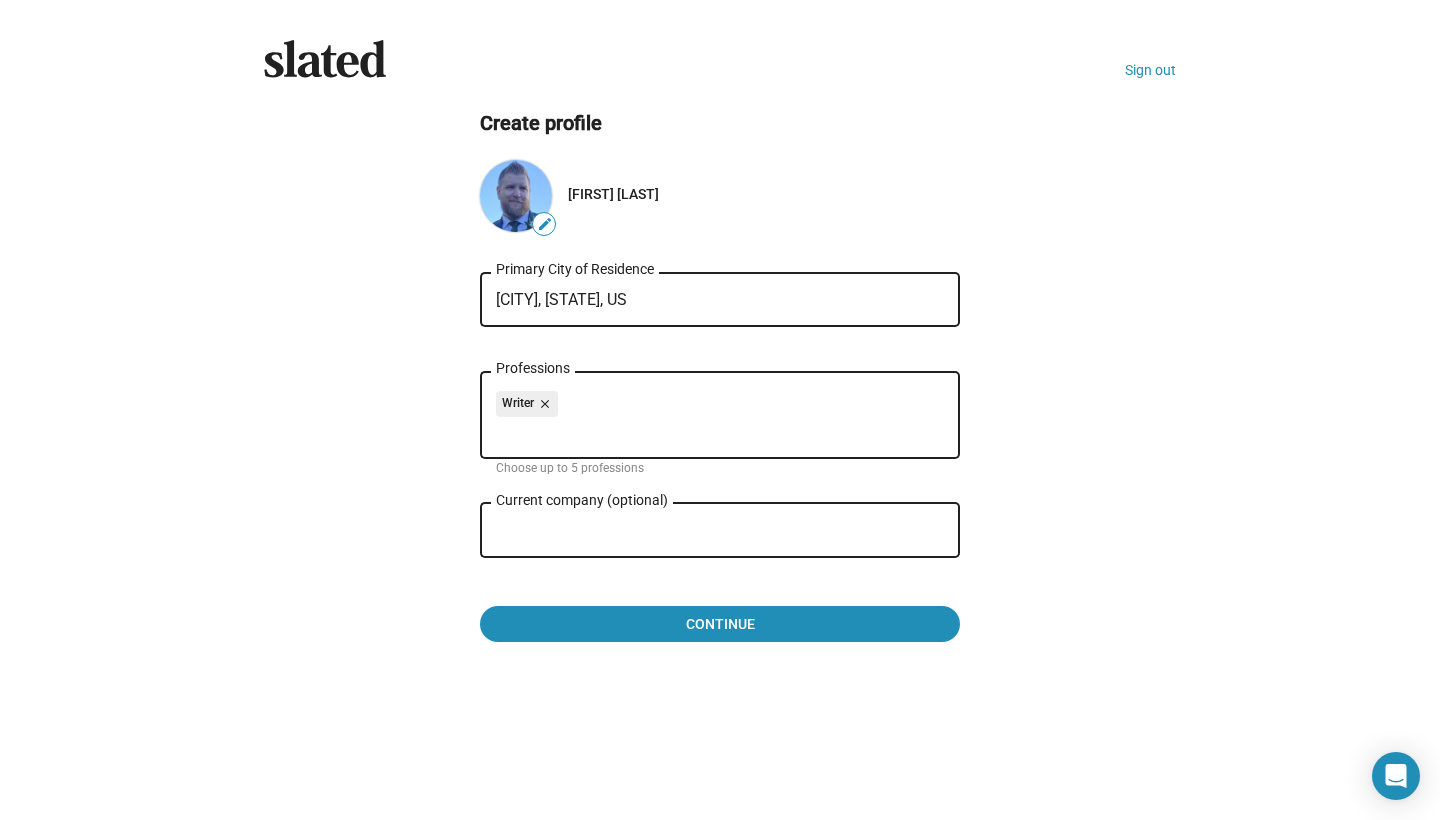 click 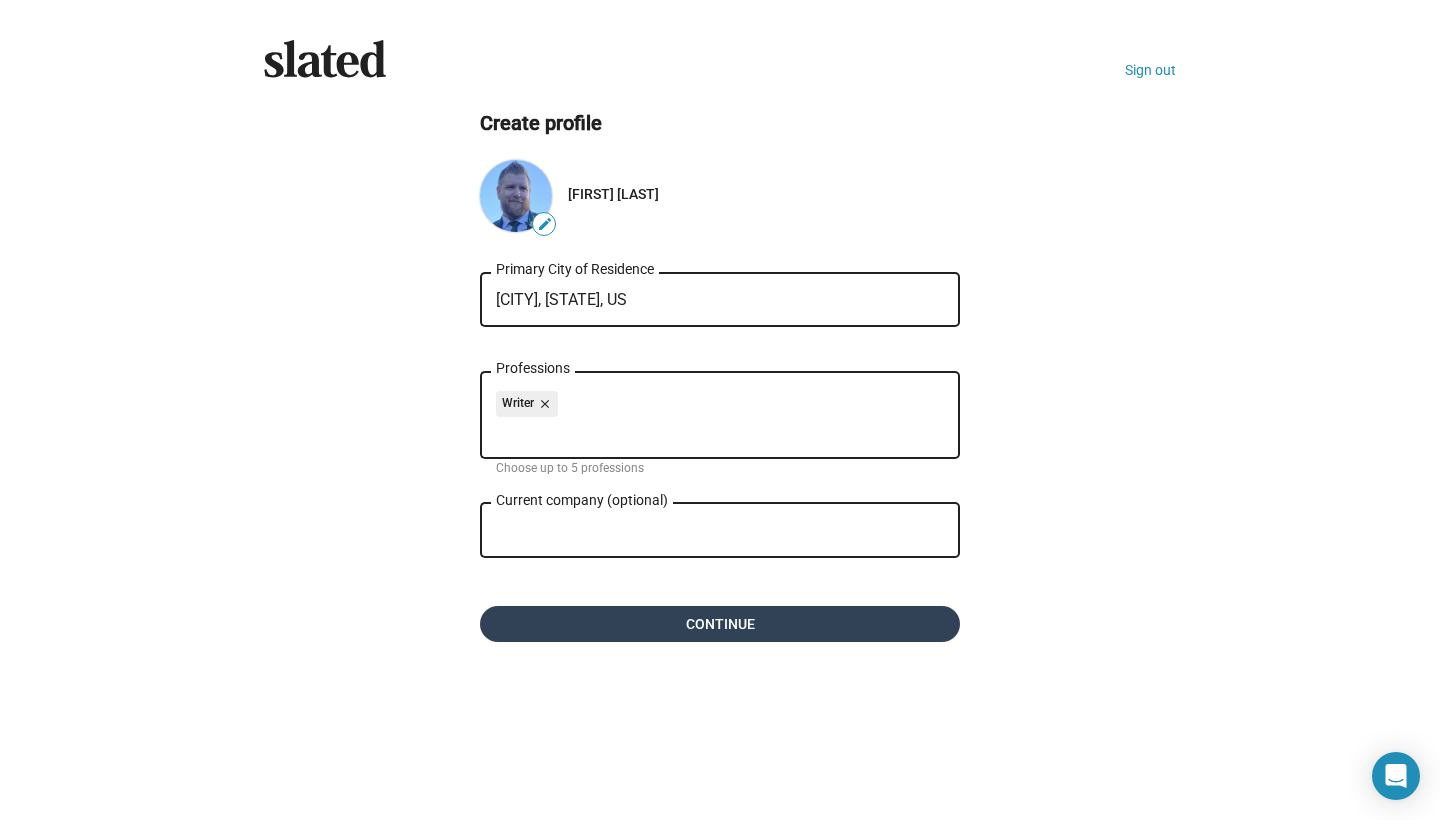 click on "Continue" 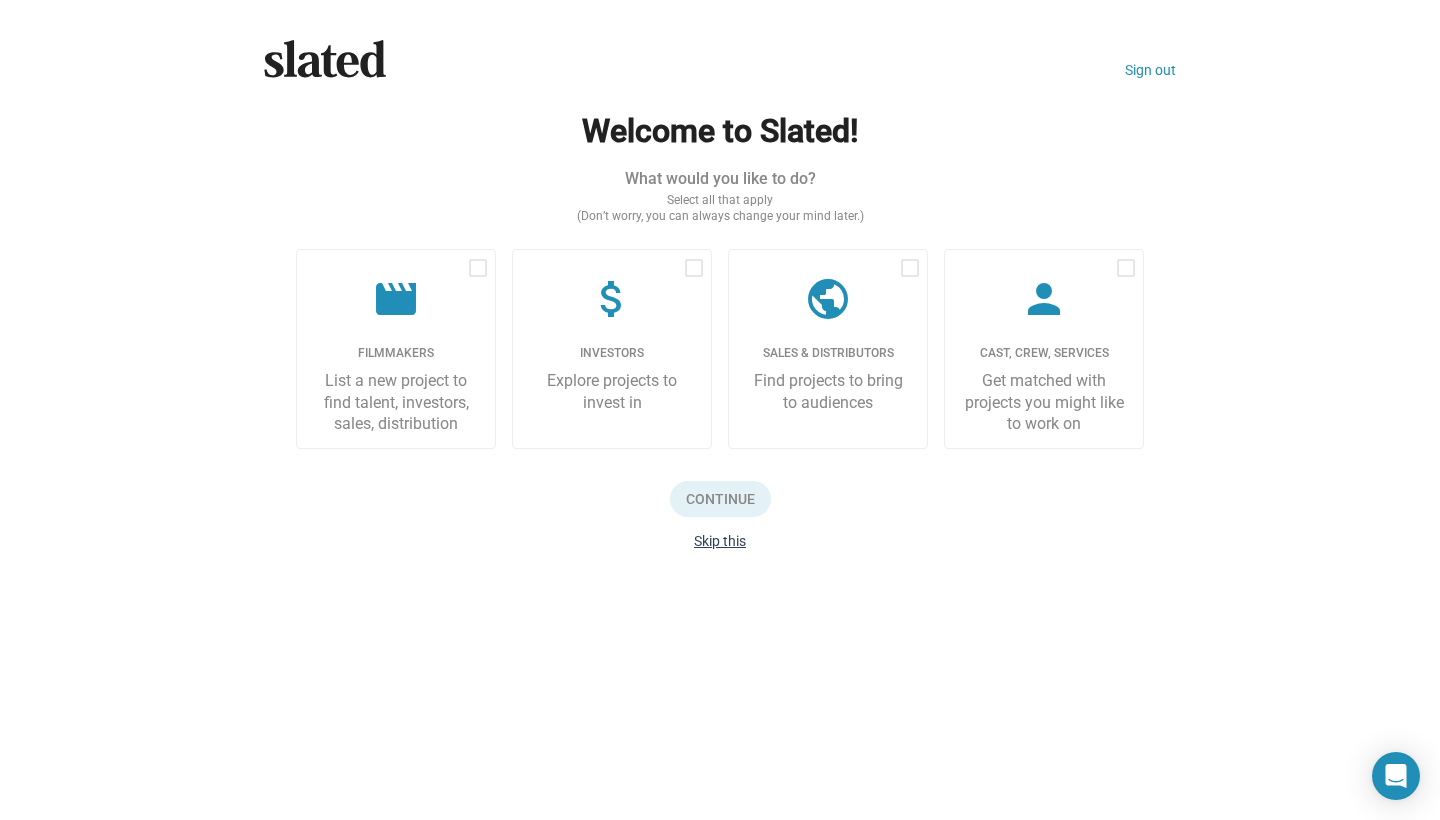 click on "Skip this" 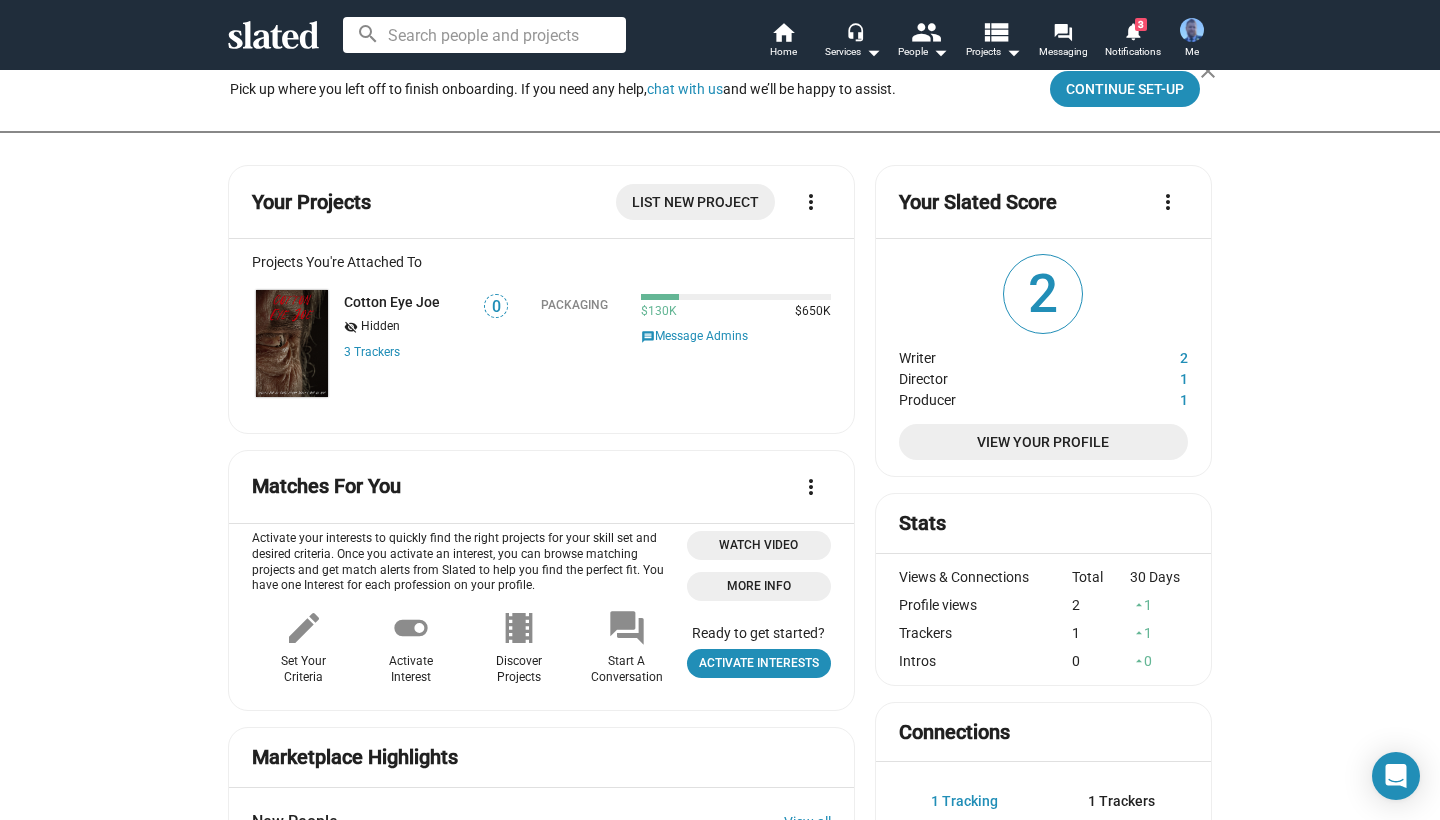 scroll, scrollTop: 0, scrollLeft: 0, axis: both 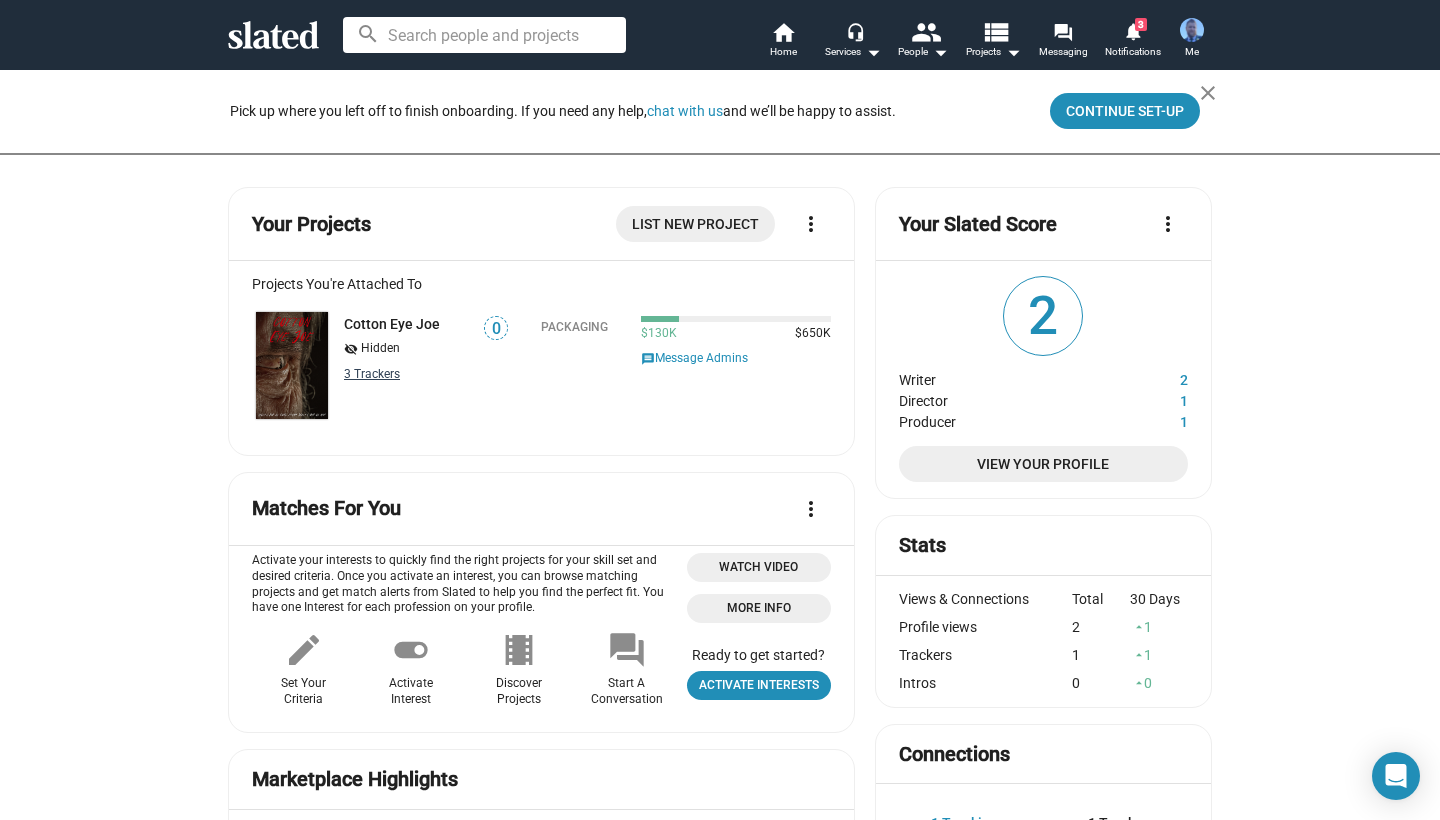 click on "3 Tracker s" 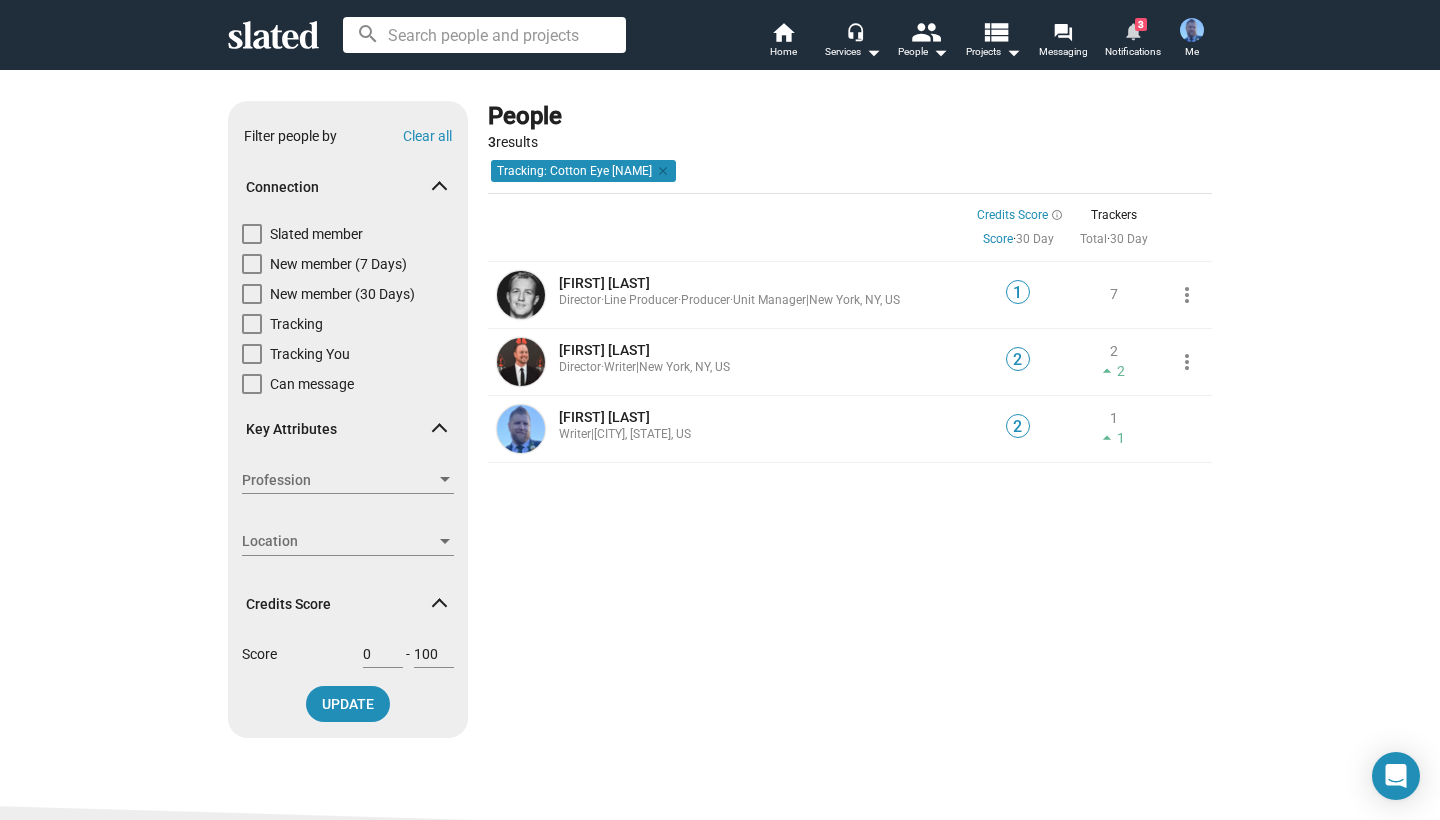 click on "notifications" at bounding box center (1132, 30) 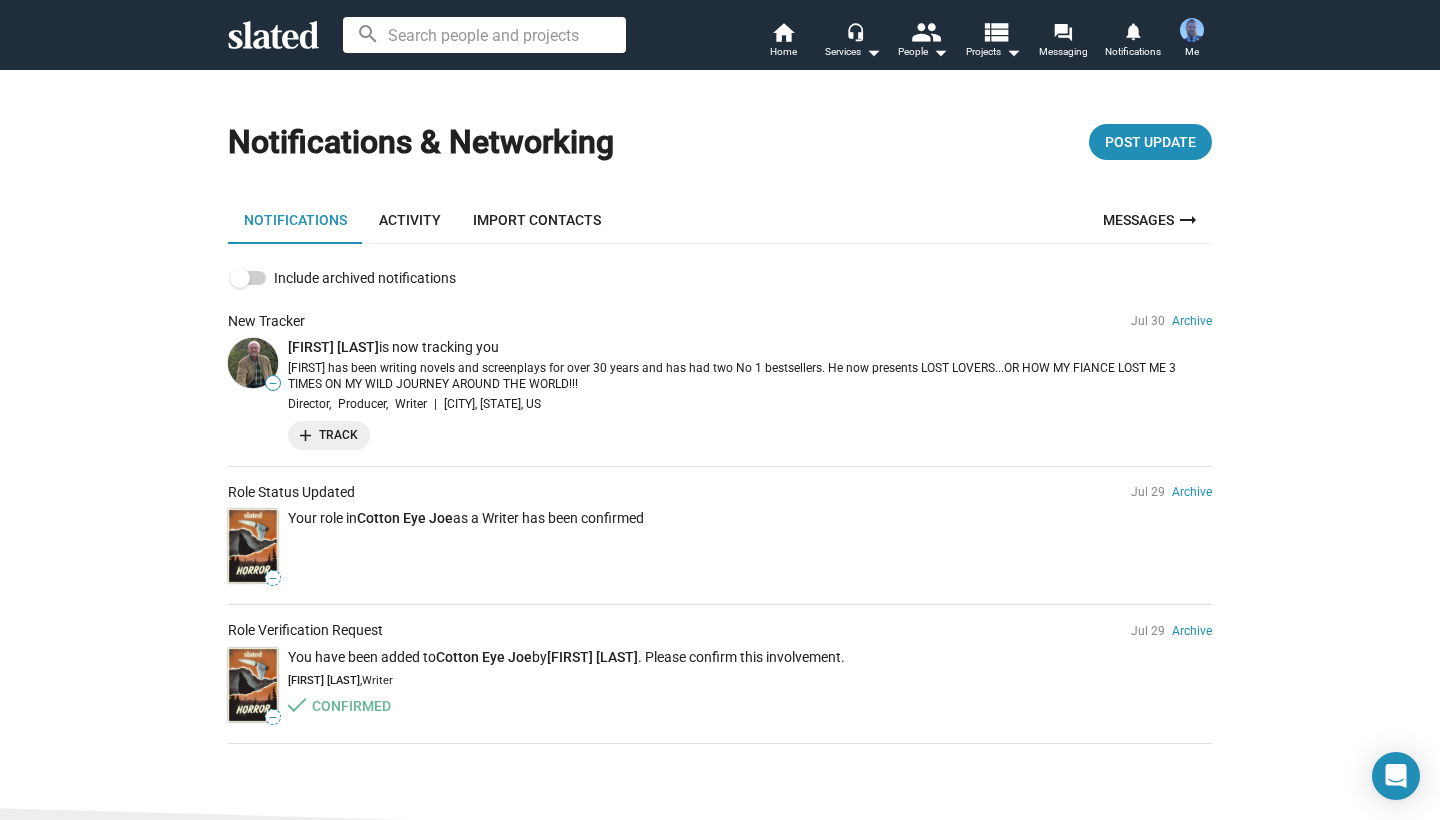 scroll, scrollTop: 0, scrollLeft: 0, axis: both 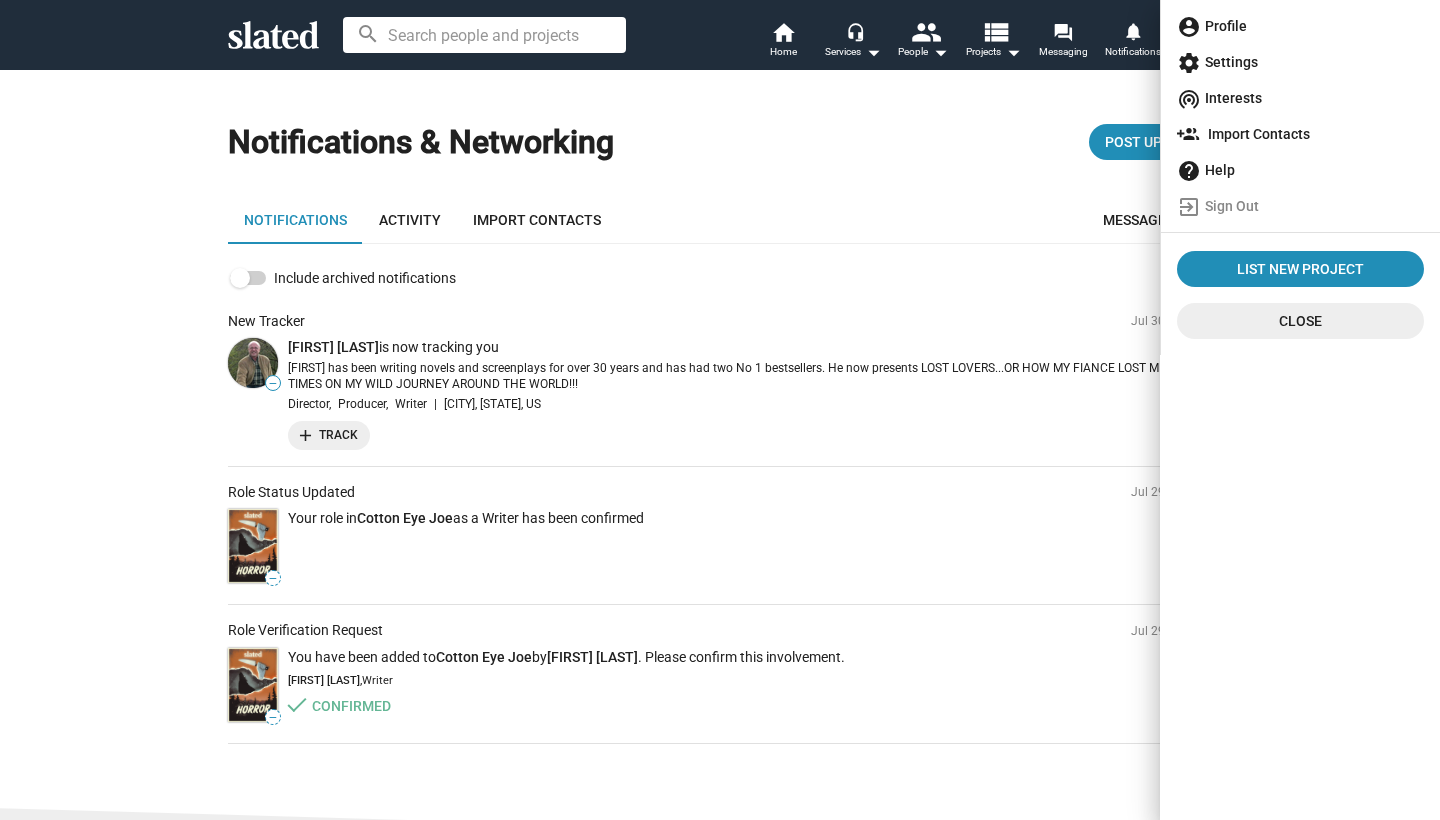 click on "account_circle  Profile" 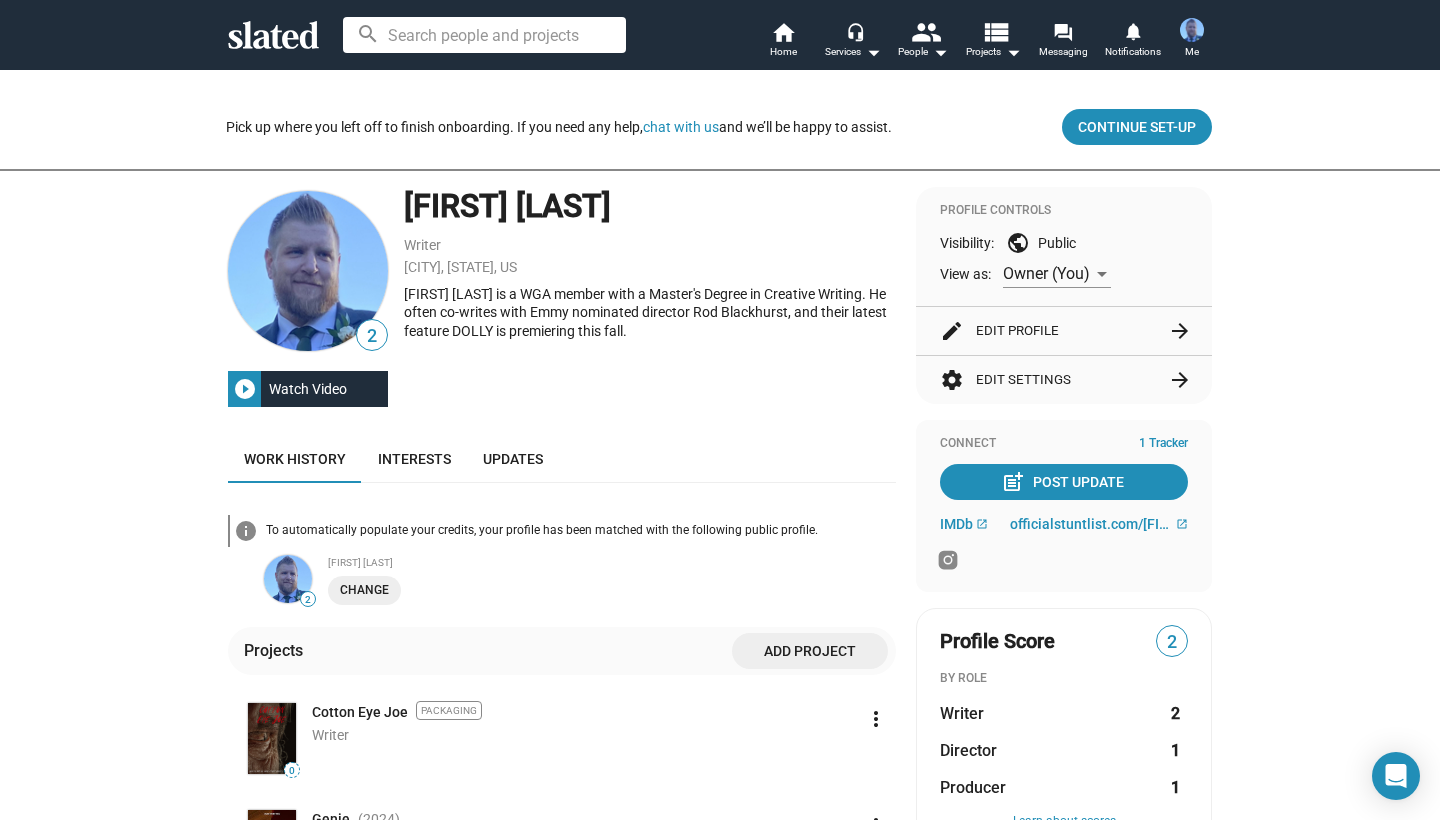 scroll, scrollTop: 0, scrollLeft: 0, axis: both 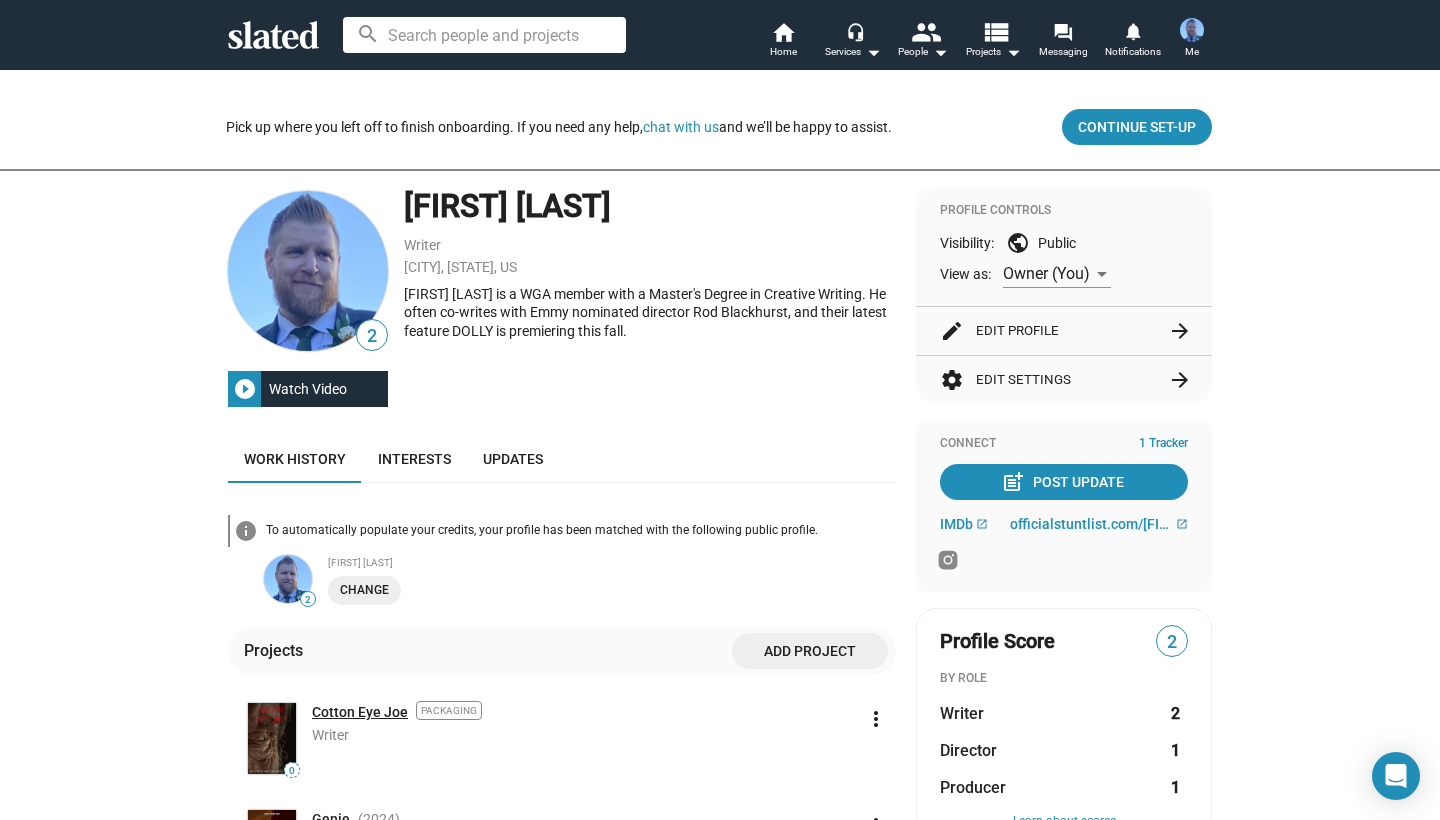 click on "Cotton Eye Joe" 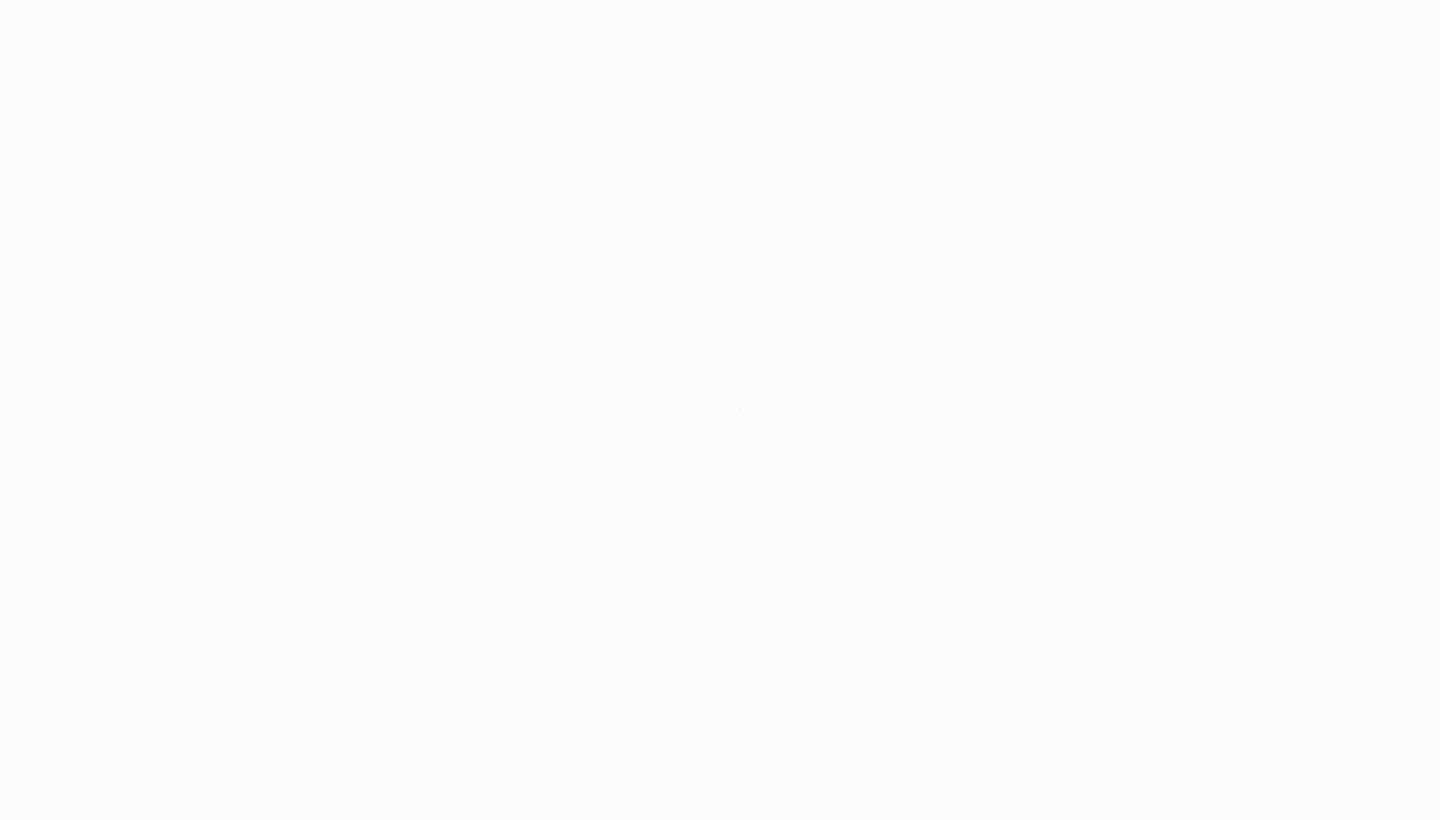 scroll, scrollTop: 0, scrollLeft: 0, axis: both 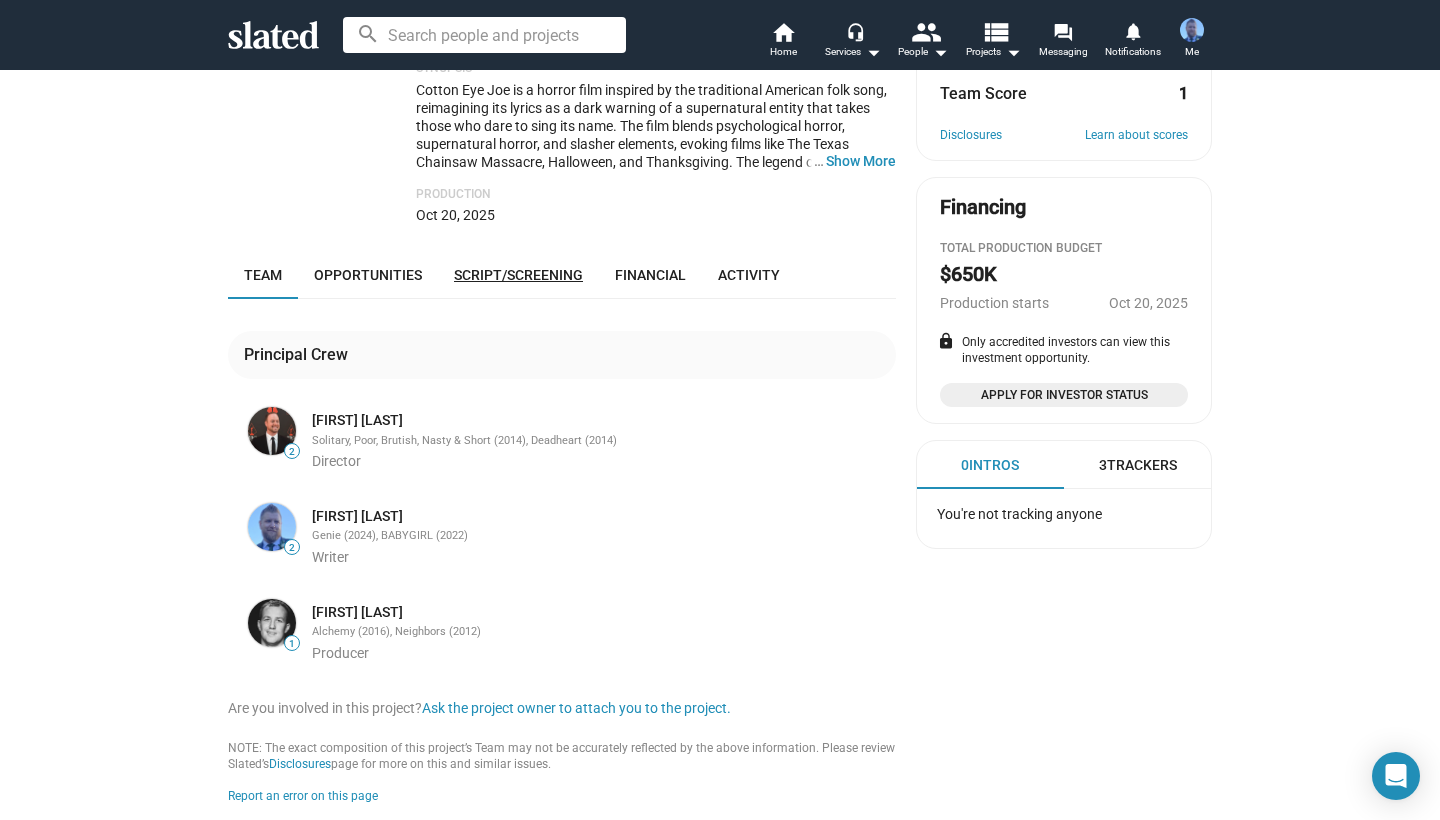 click on "Script/Screening" at bounding box center [518, 275] 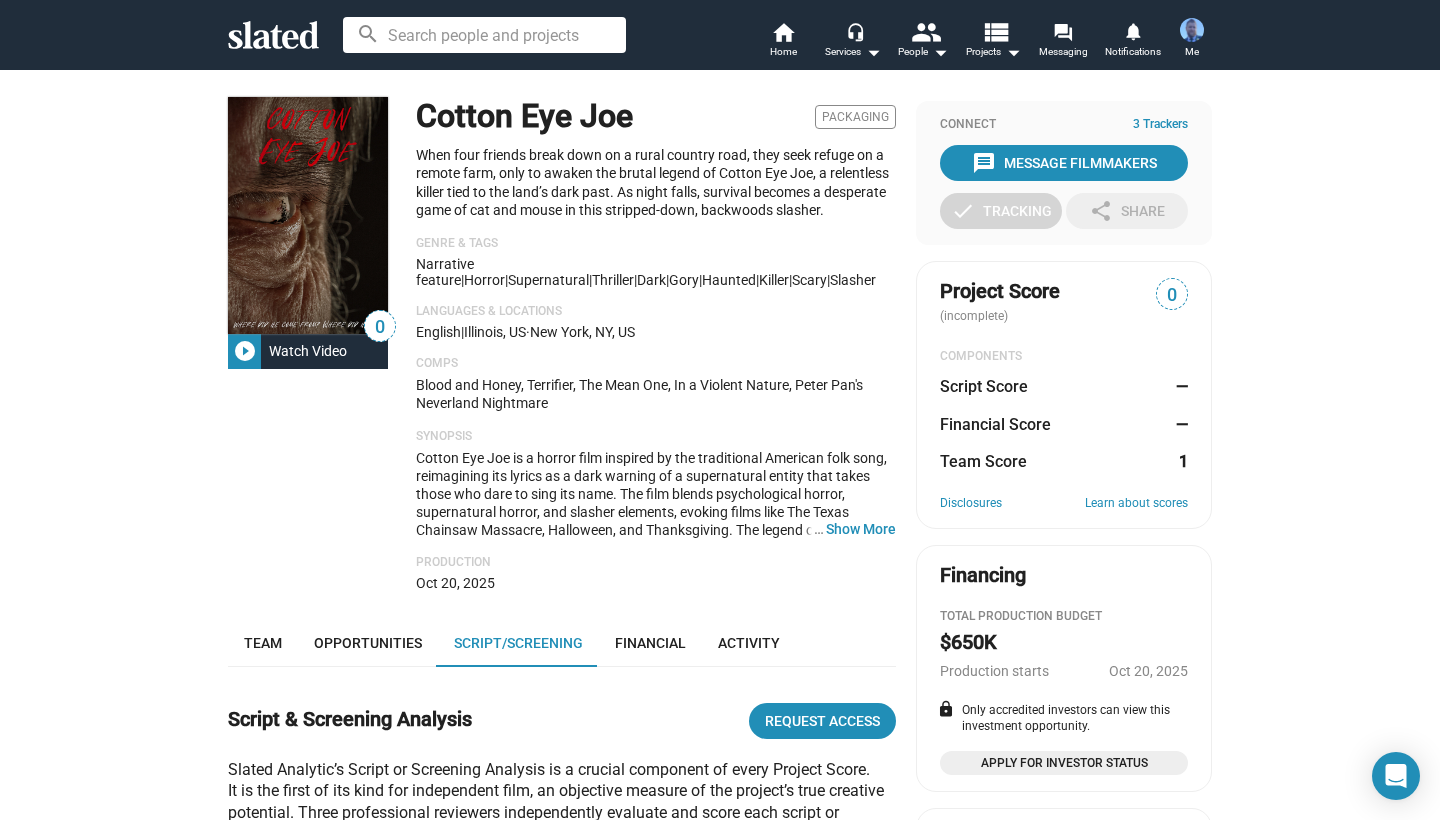 scroll, scrollTop: 0, scrollLeft: 0, axis: both 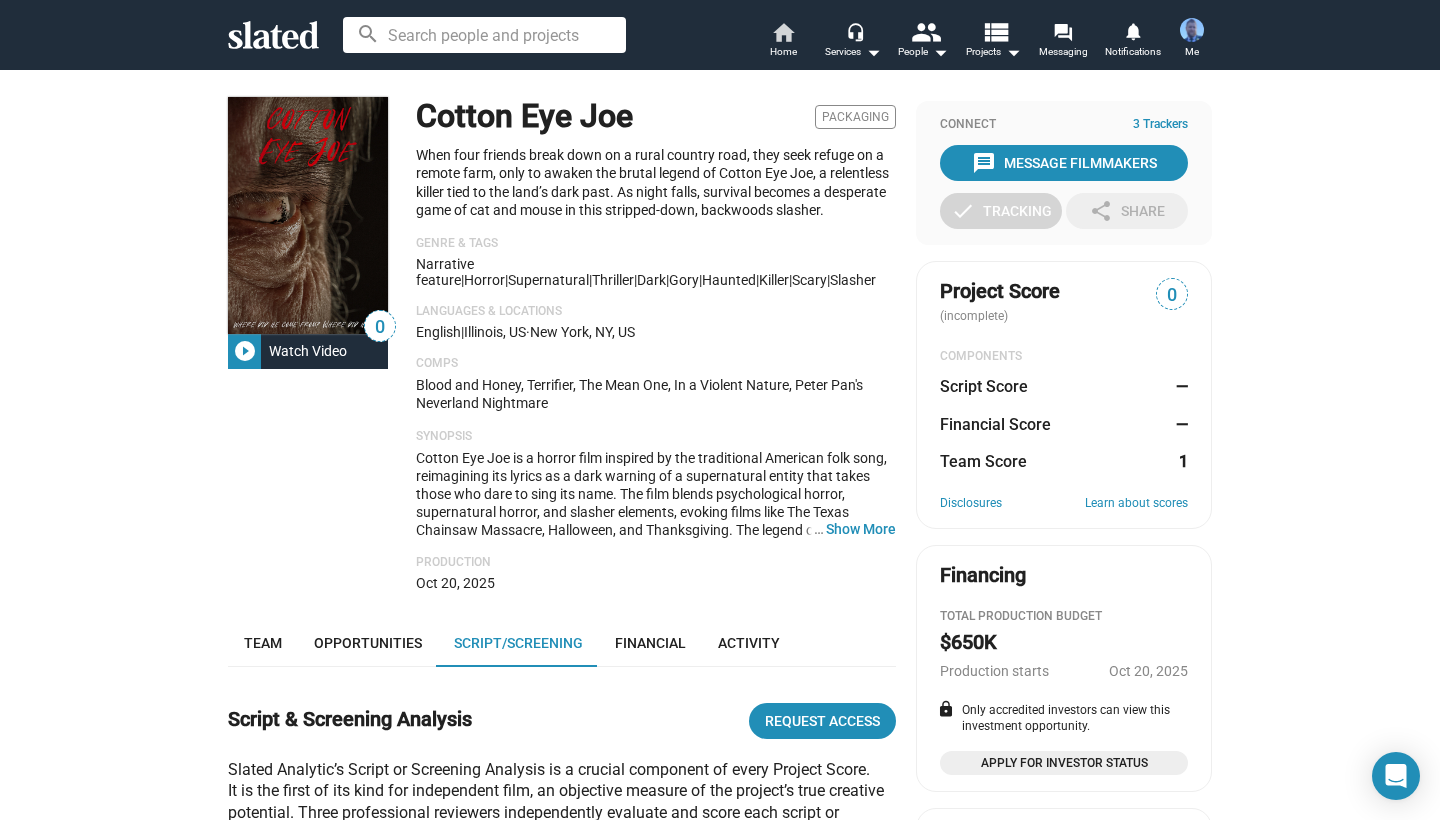 click on "home" at bounding box center (783, 32) 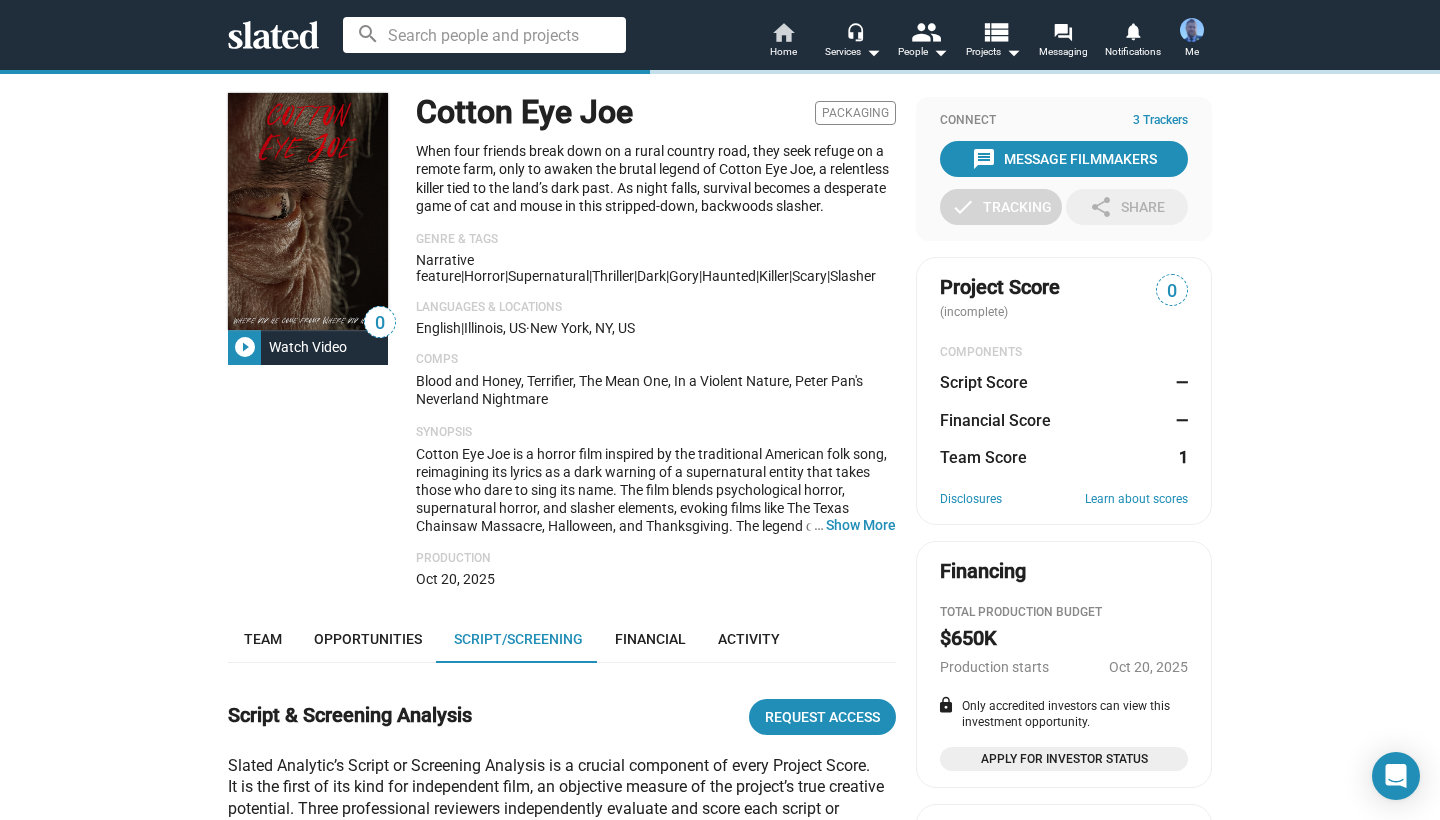 scroll, scrollTop: 0, scrollLeft: 0, axis: both 